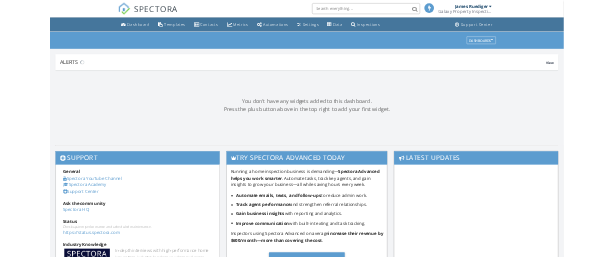 scroll, scrollTop: 0, scrollLeft: 0, axis: both 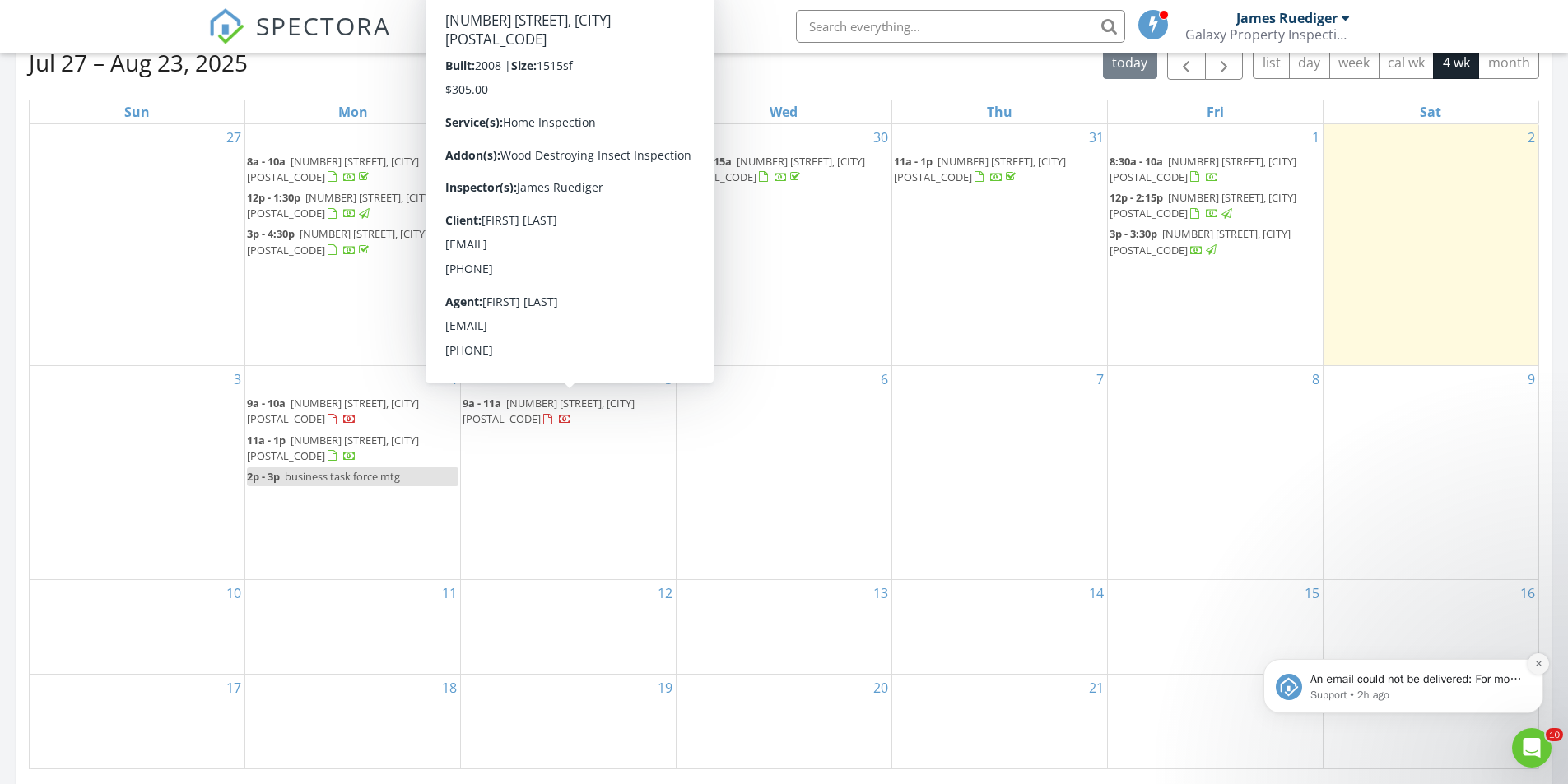 click 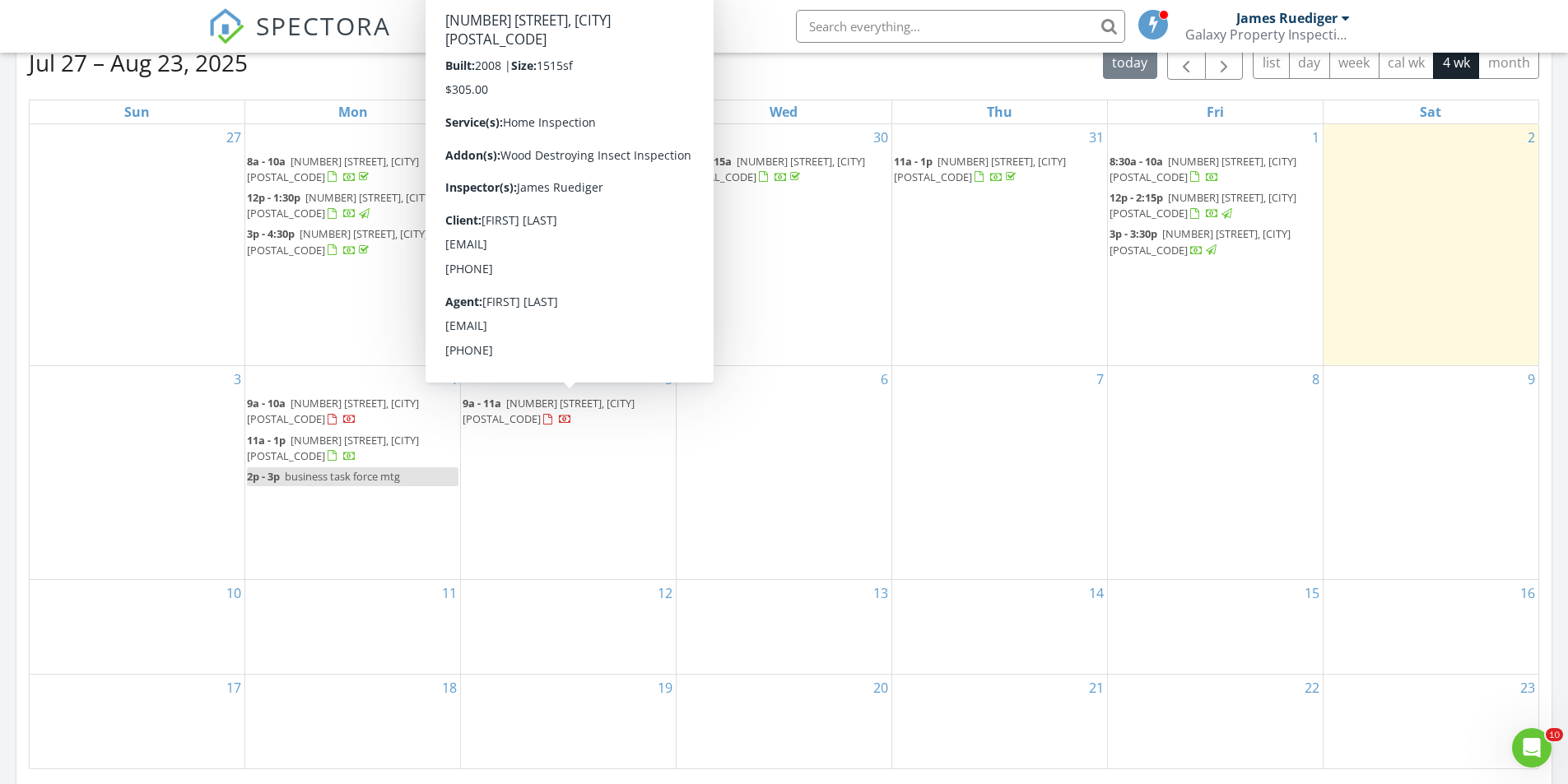 click on "6" at bounding box center (784, 472) 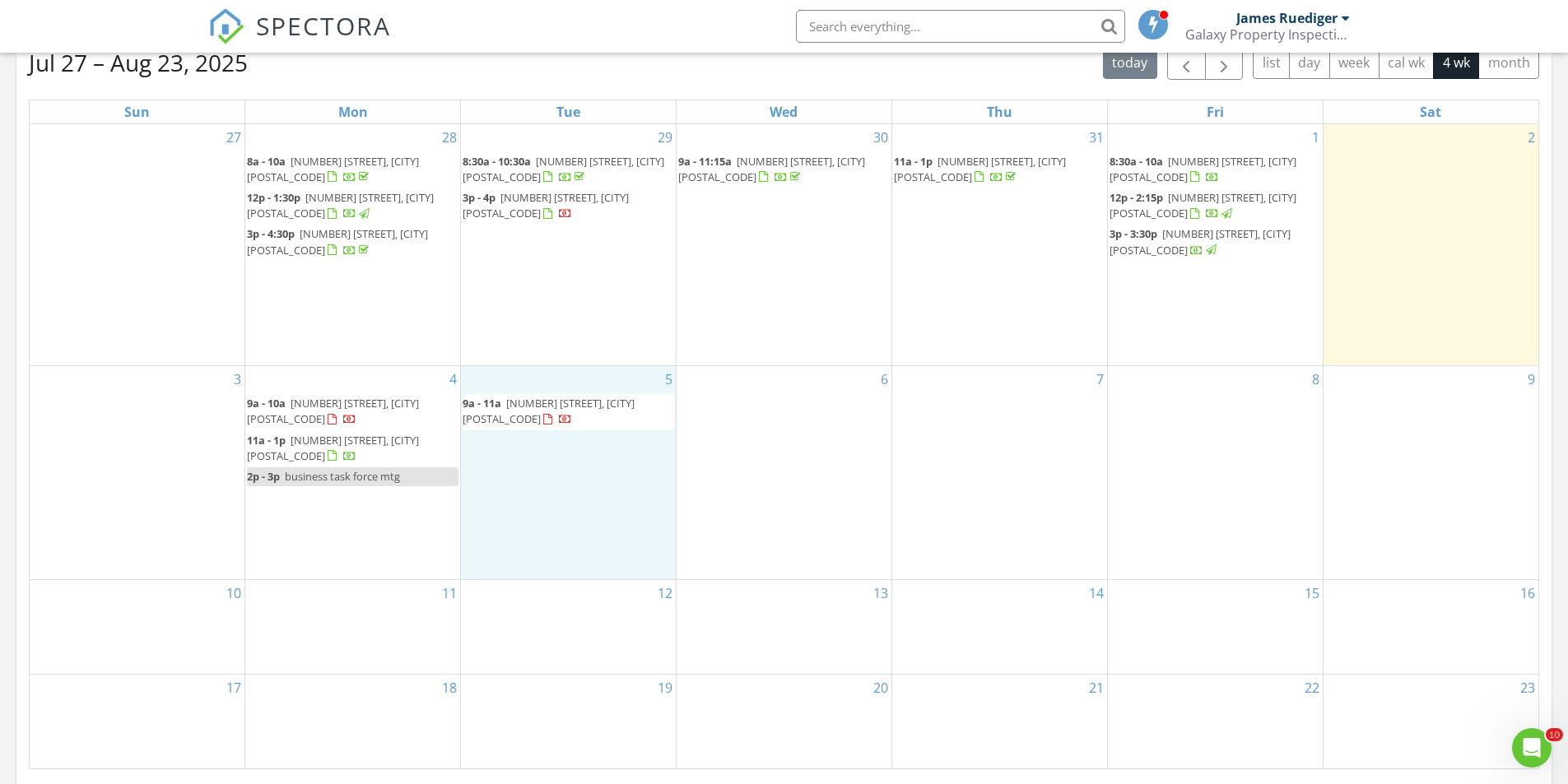 click on "5
9a - 11a
865 Blossom Dr, Hanover 17331" at bounding box center (568, 472) 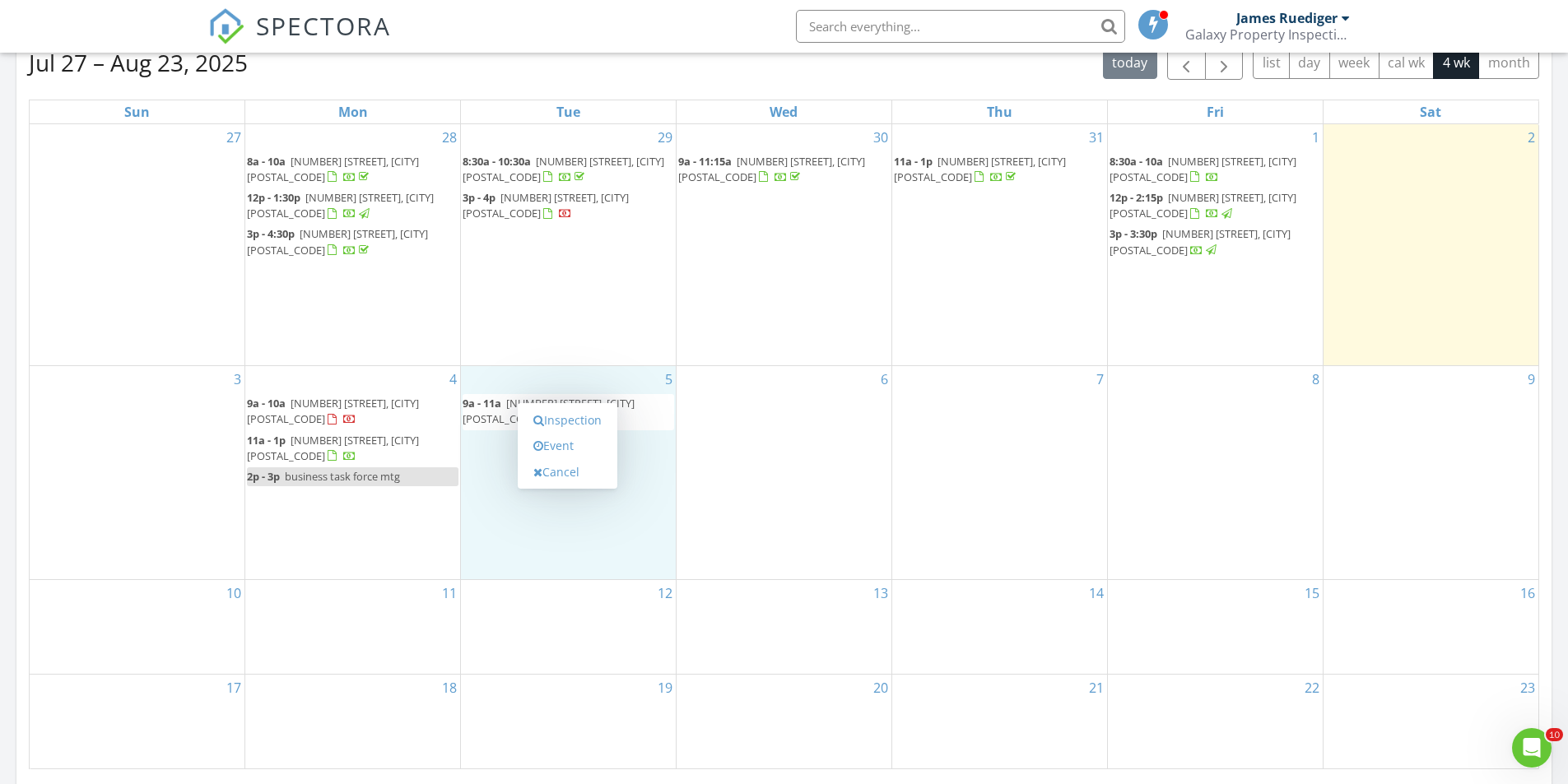 click on "30
9a - 11:15a
252 Diopside, Chambersburg 17202" at bounding box center (784, 244) 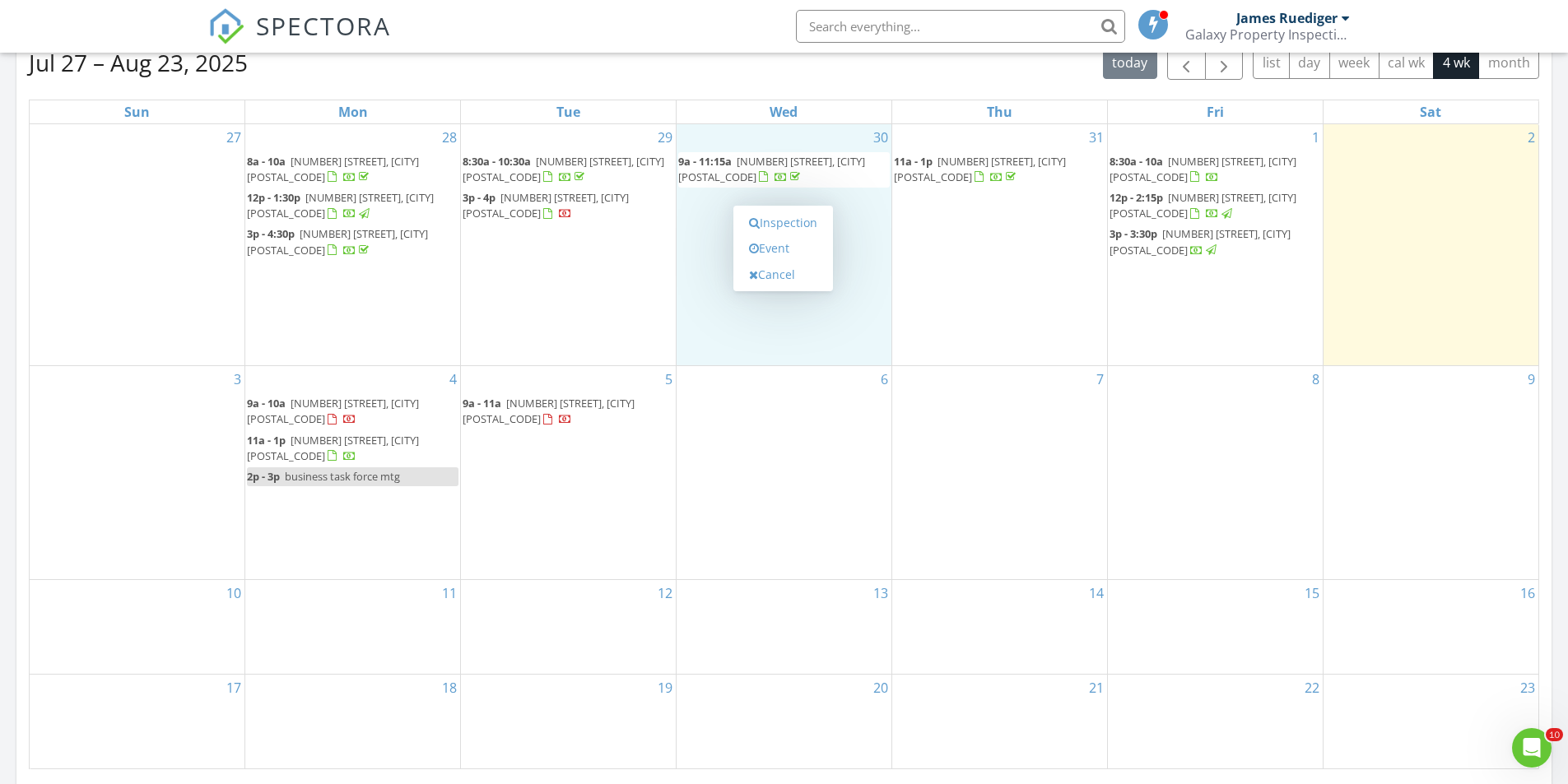 click on "5
9a - 11a
865 Blossom Dr, Hanover 17331" at bounding box center (568, 472) 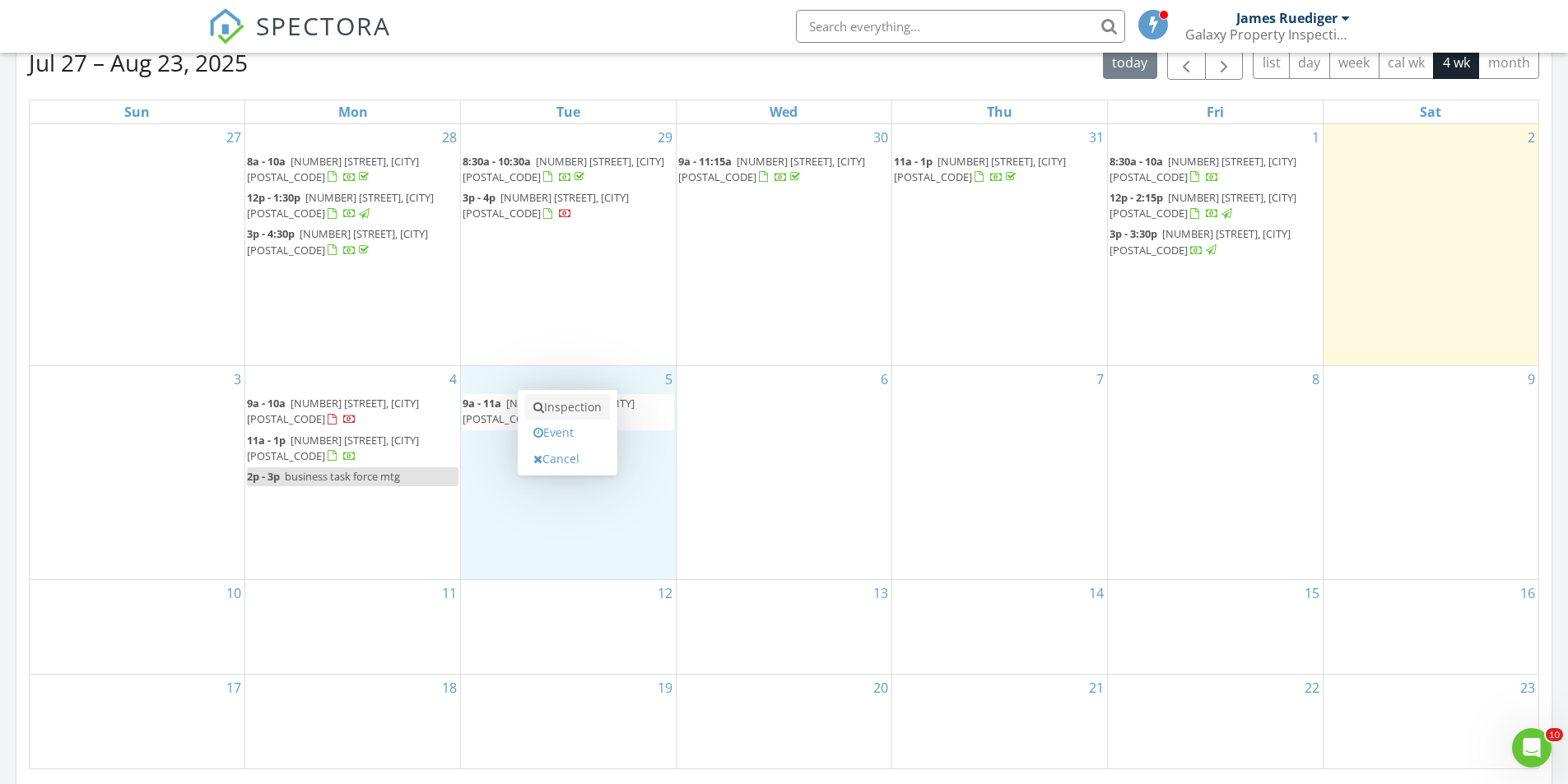 click on "Inspection" at bounding box center (567, 407) 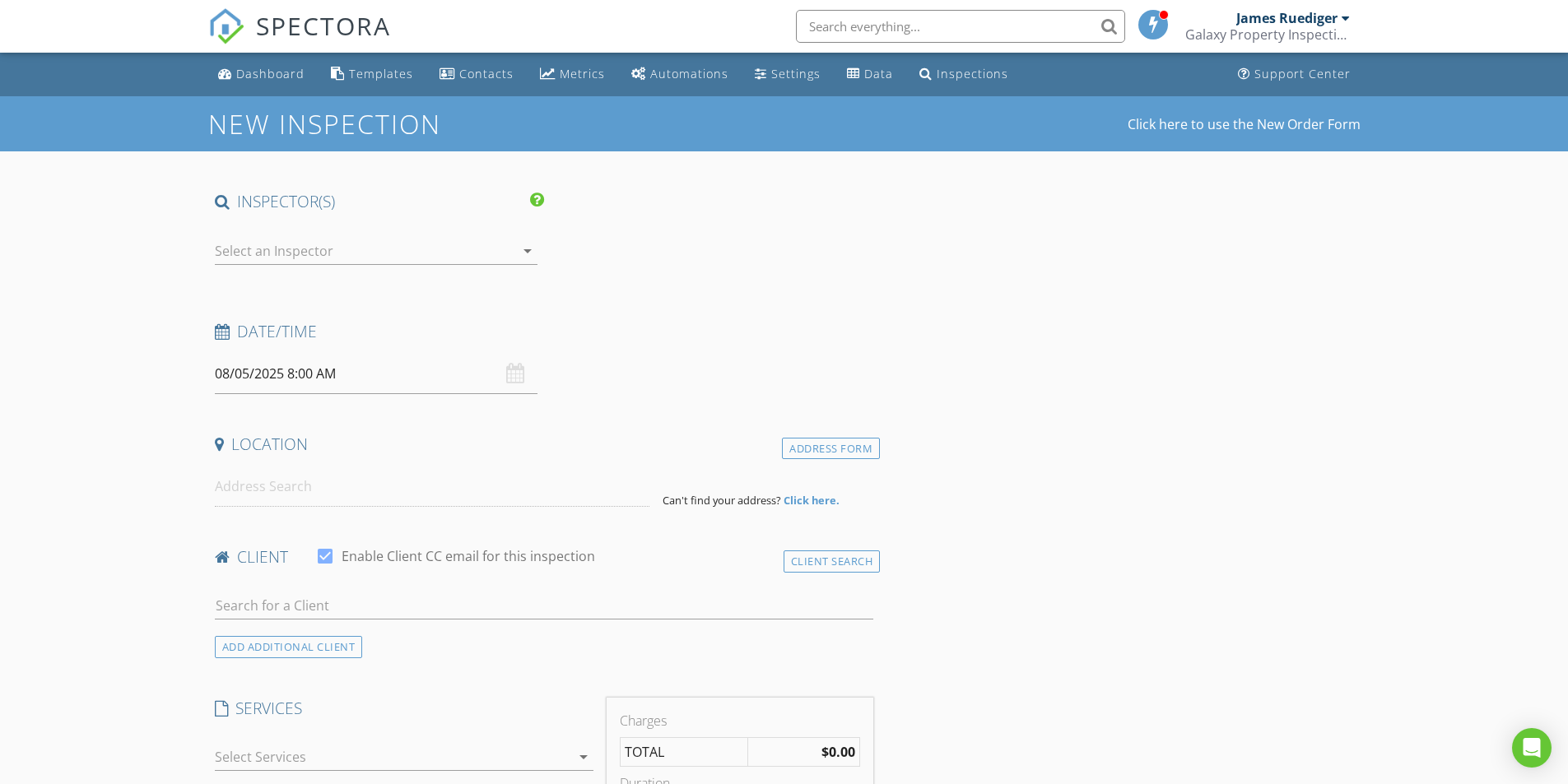 select on "7" 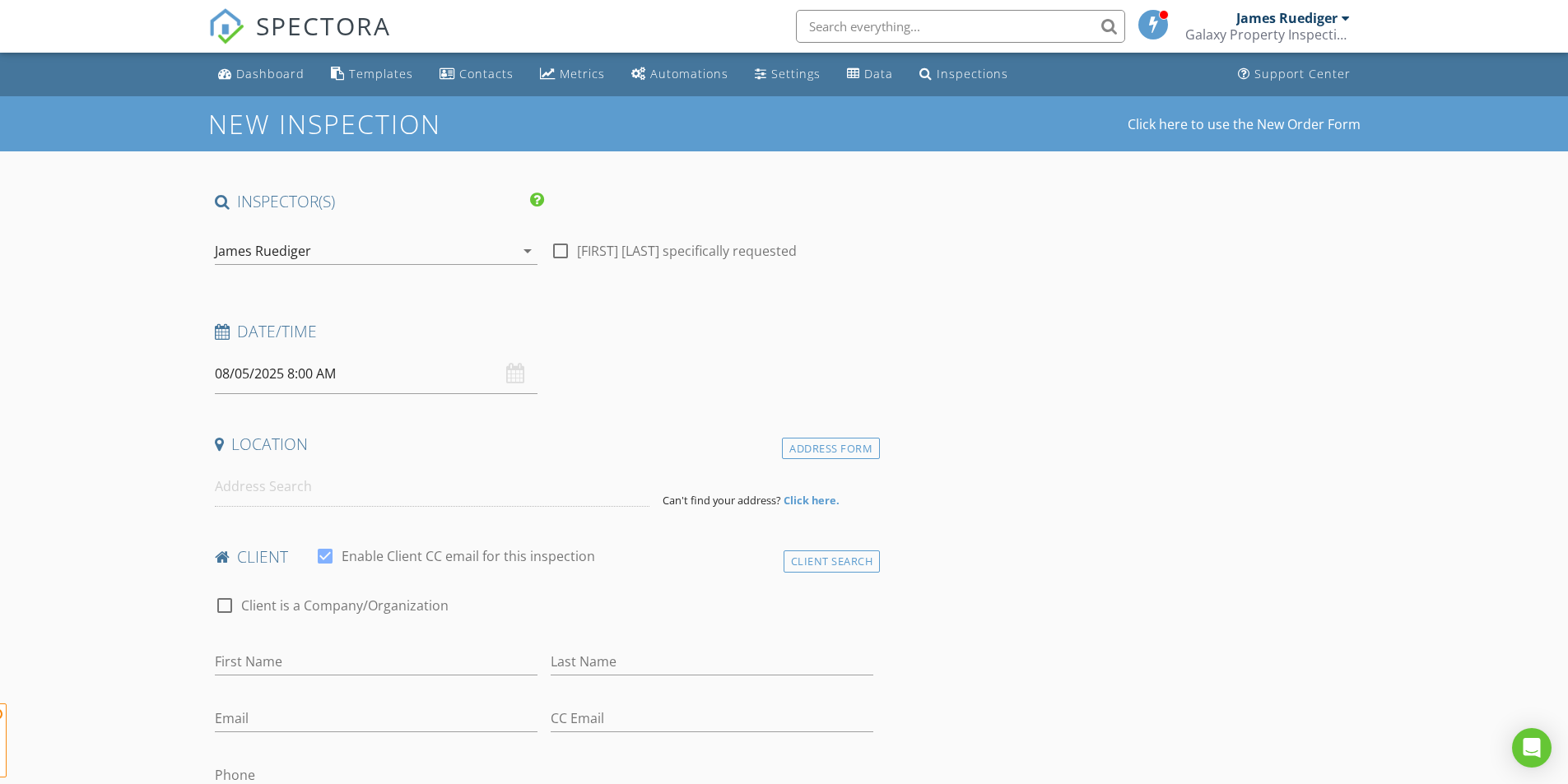 scroll, scrollTop: 0, scrollLeft: 0, axis: both 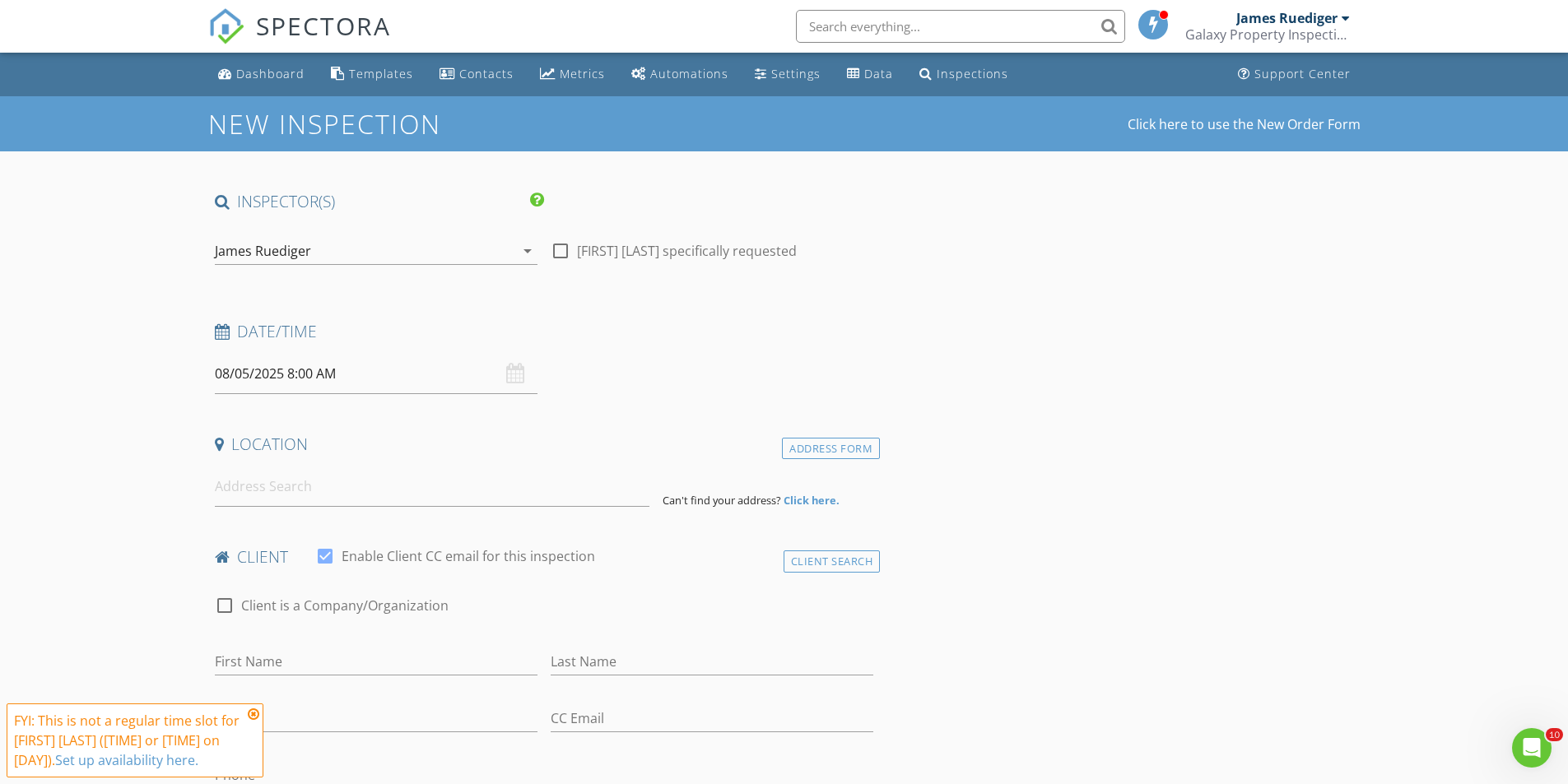 click on "08/05/2025 8:00 AM" at bounding box center [376, 373] 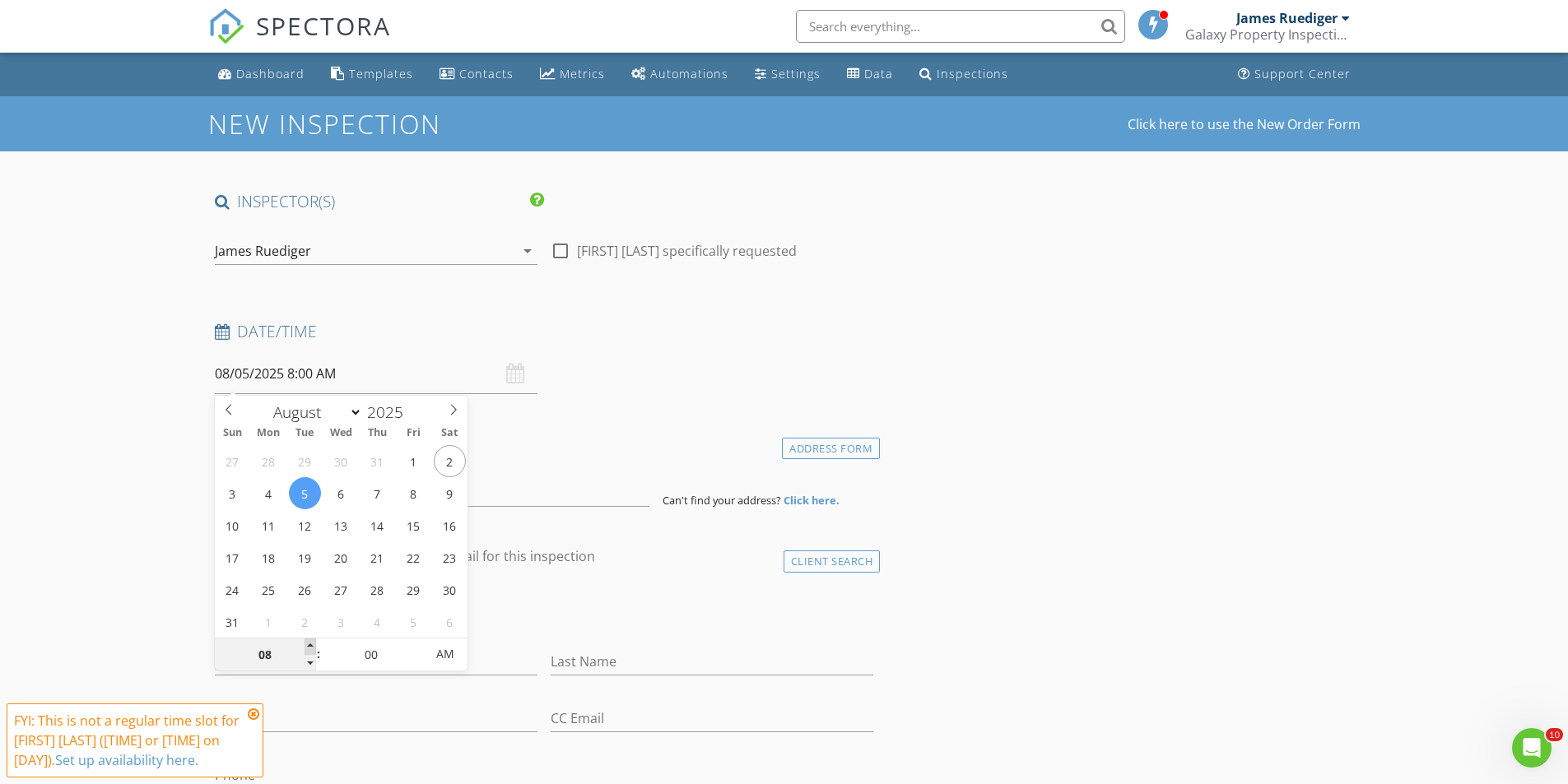 type on "08/05/2025 9:00 AM" 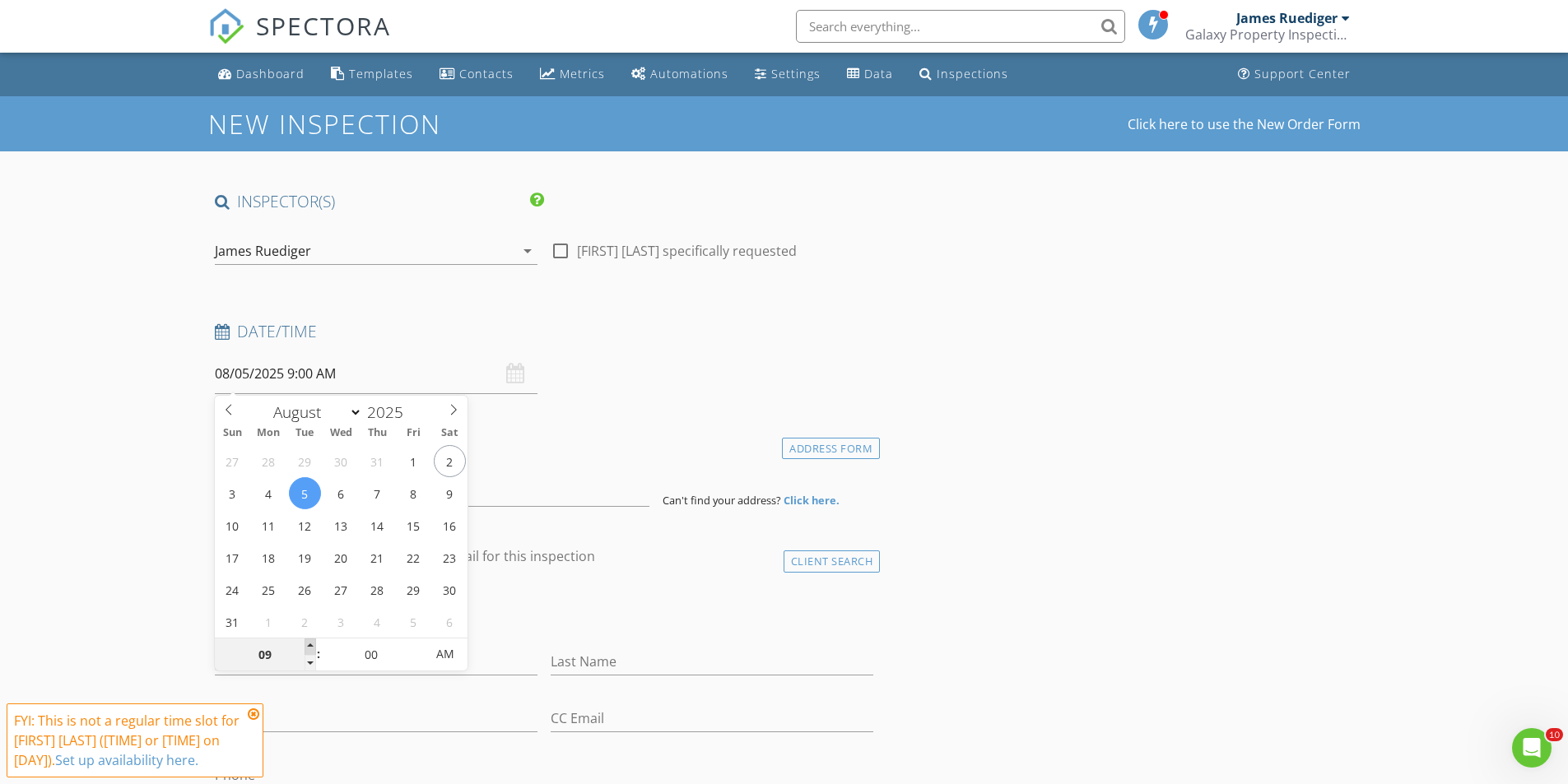 click at bounding box center (310, 647) 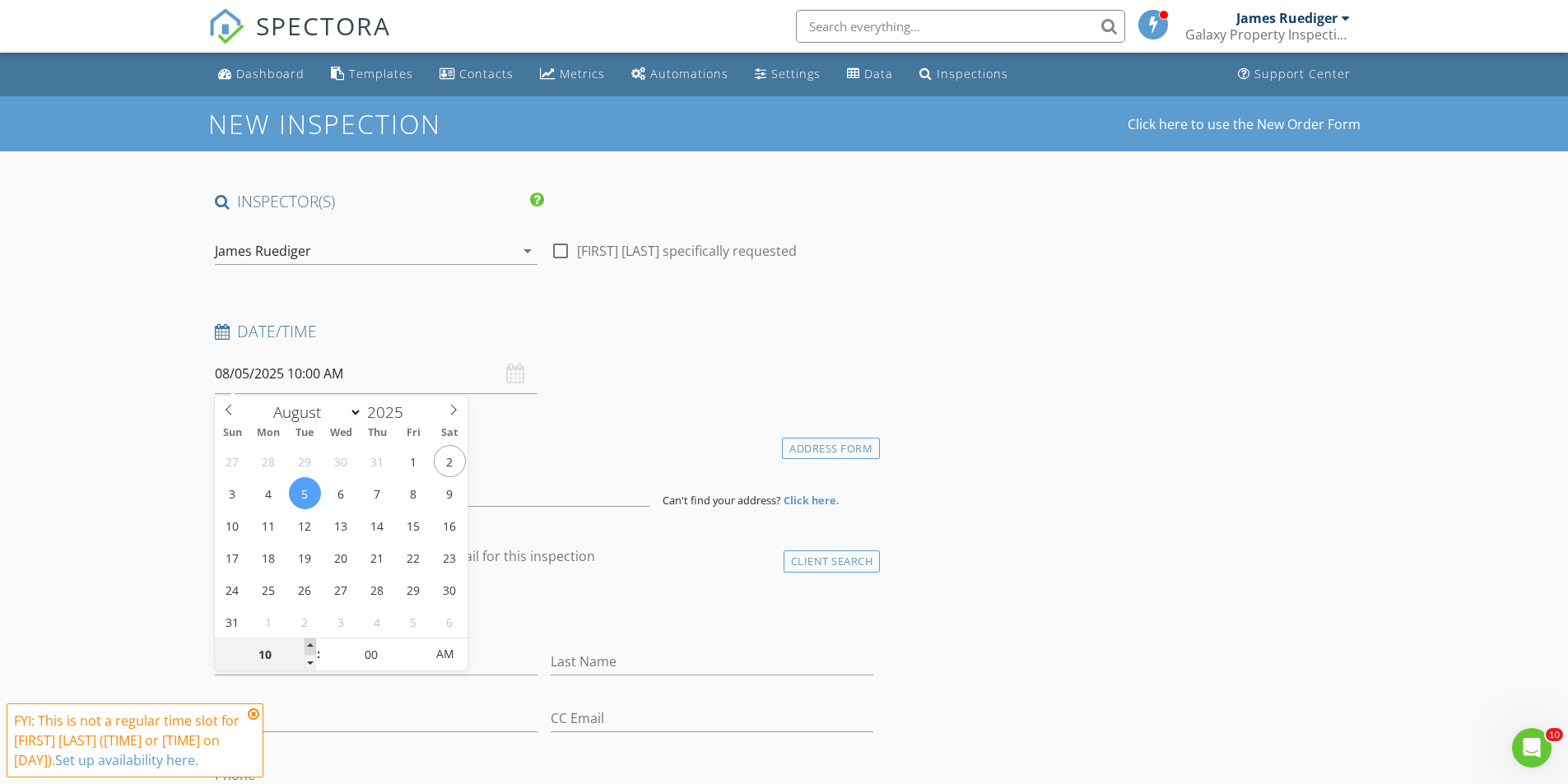 click at bounding box center (310, 647) 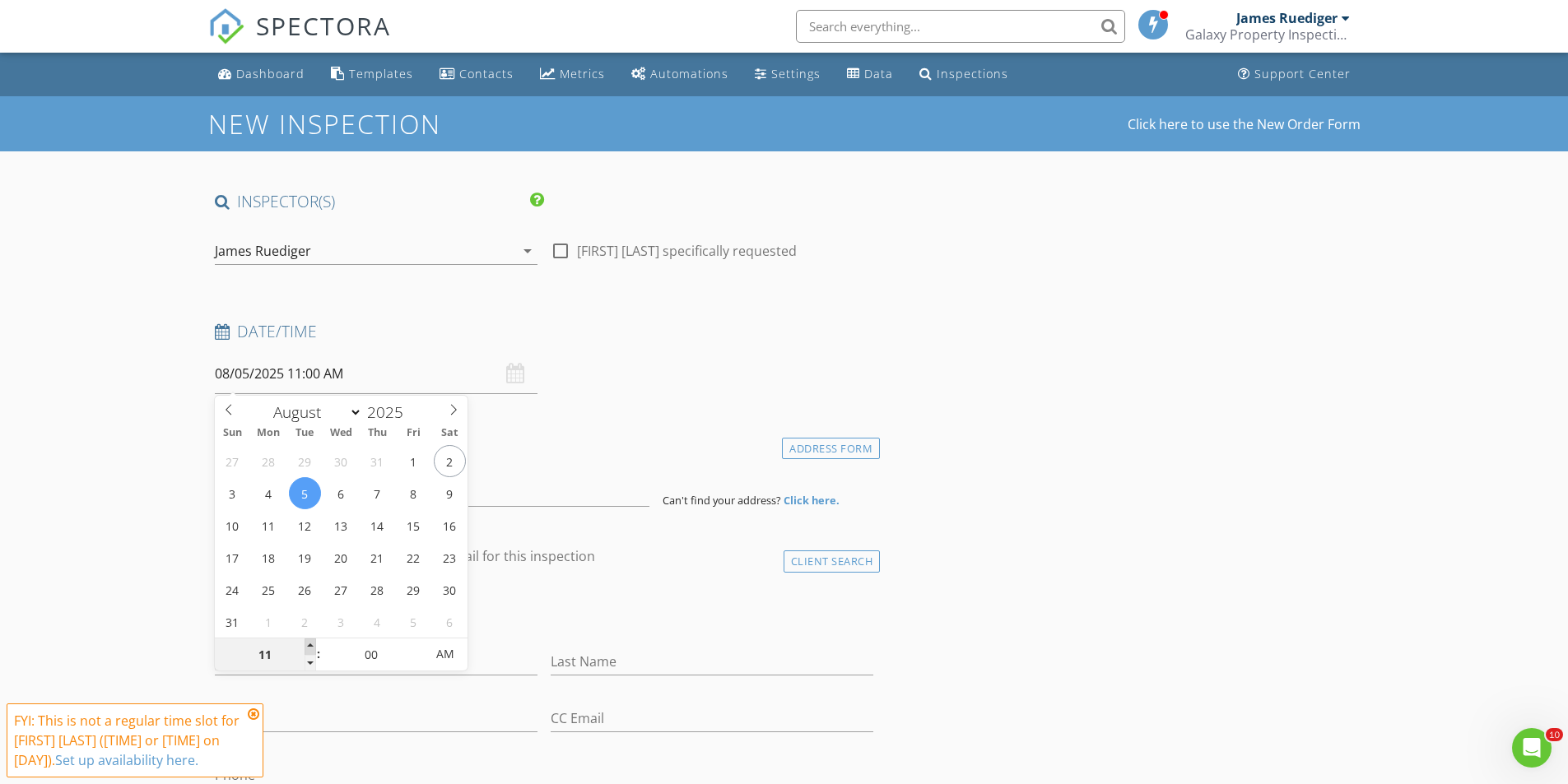 click at bounding box center (310, 647) 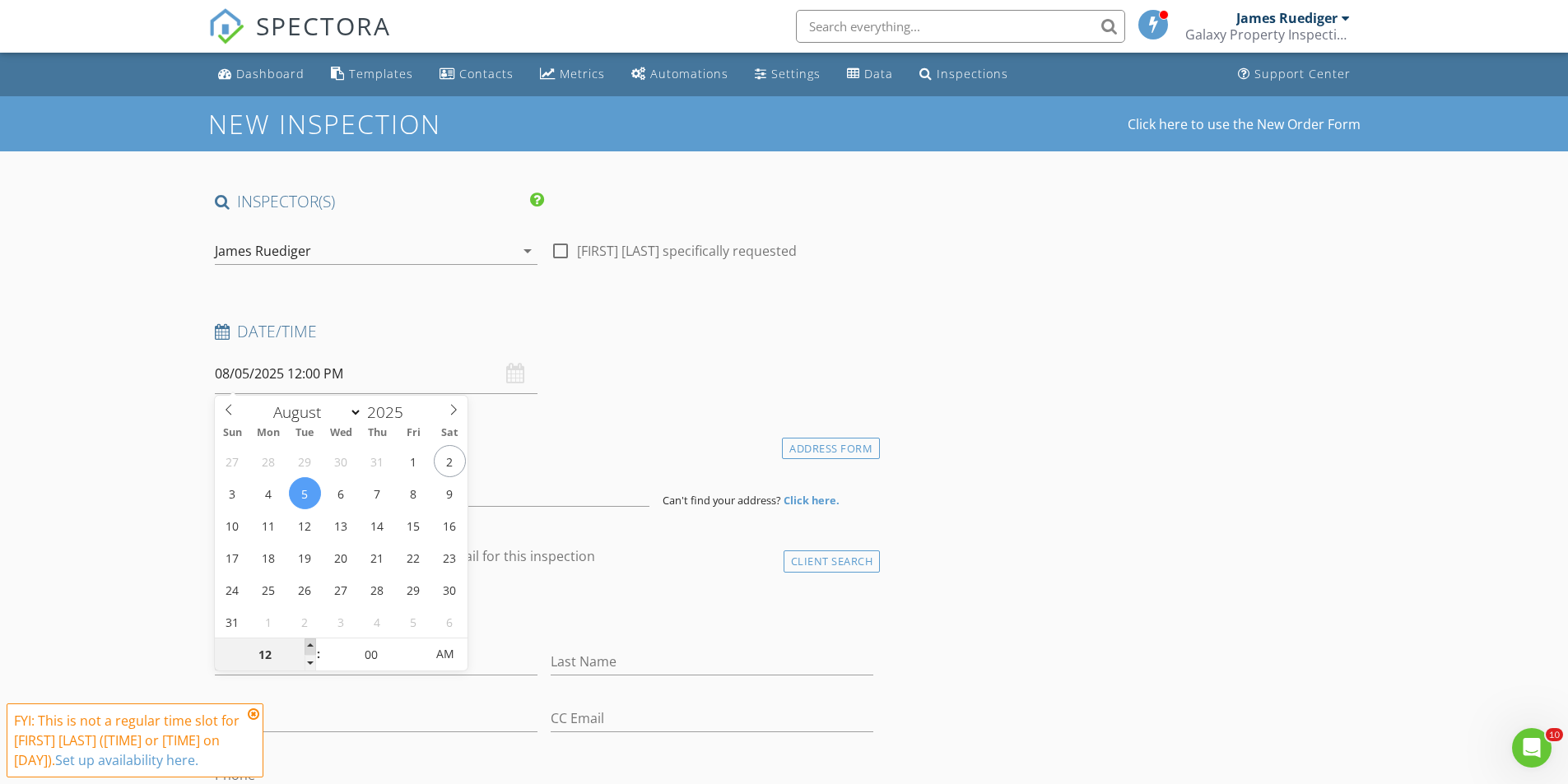 click at bounding box center [310, 647] 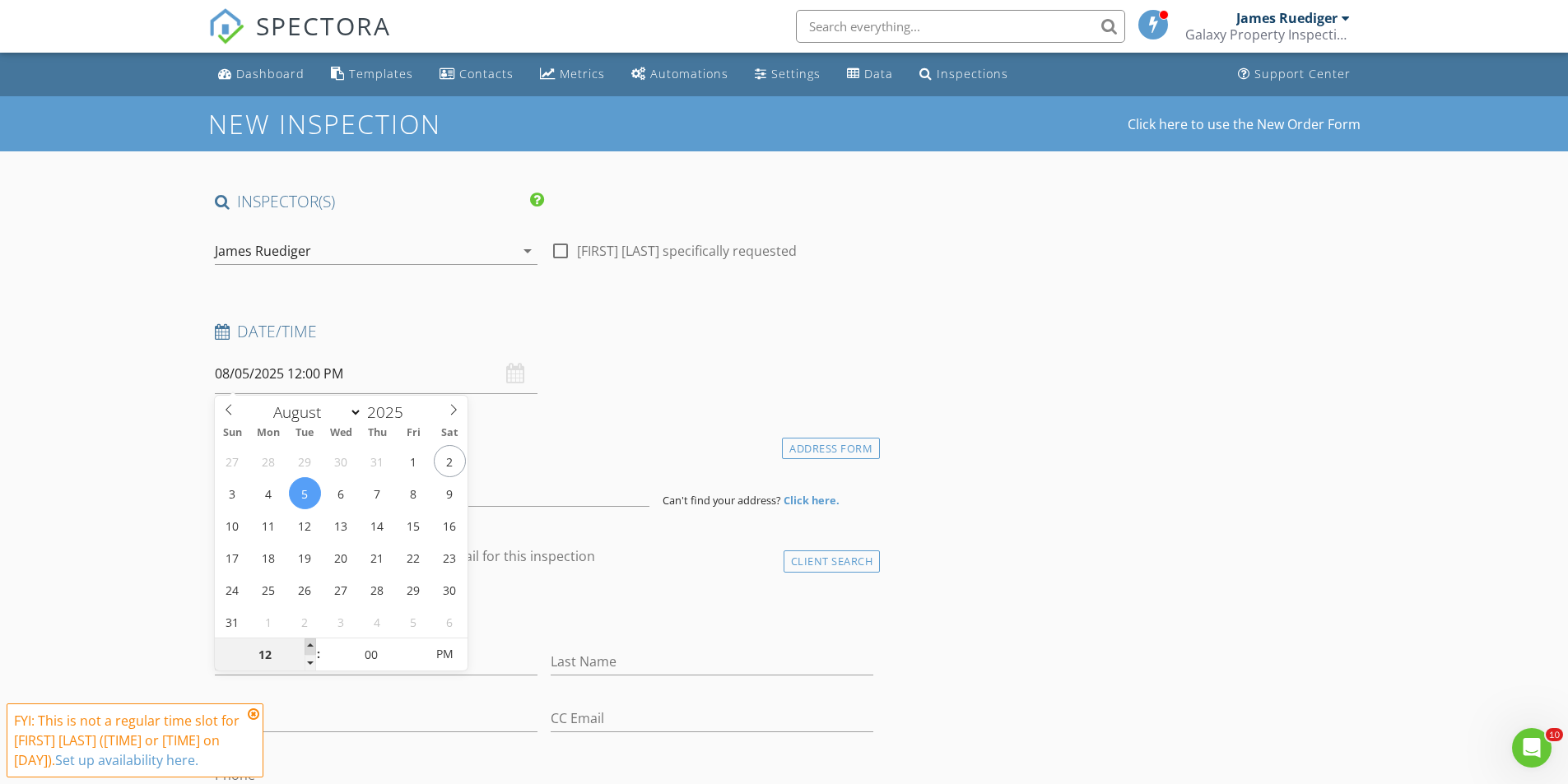 type on "08/05/2025 1:00 PM" 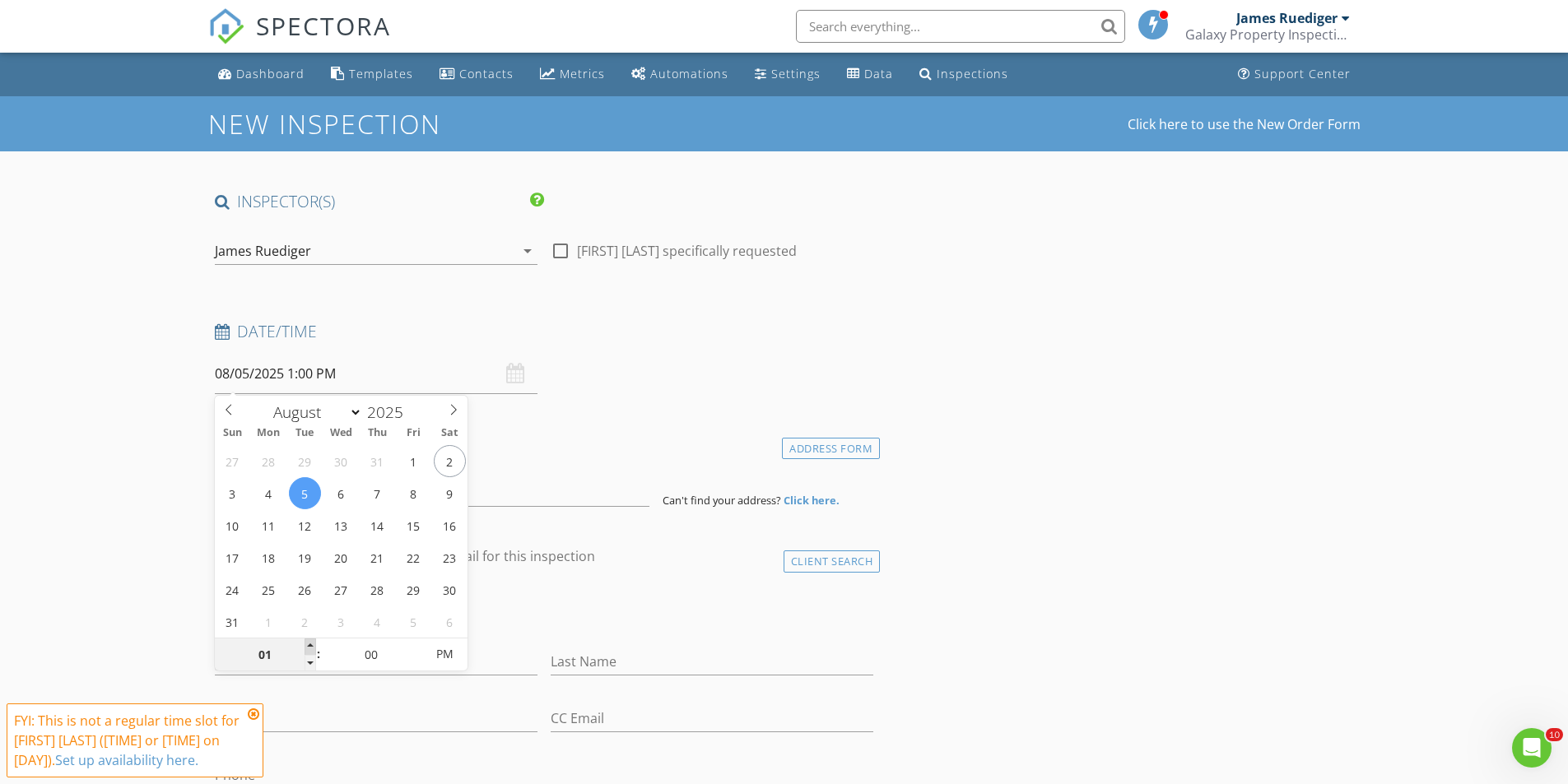 click at bounding box center [310, 647] 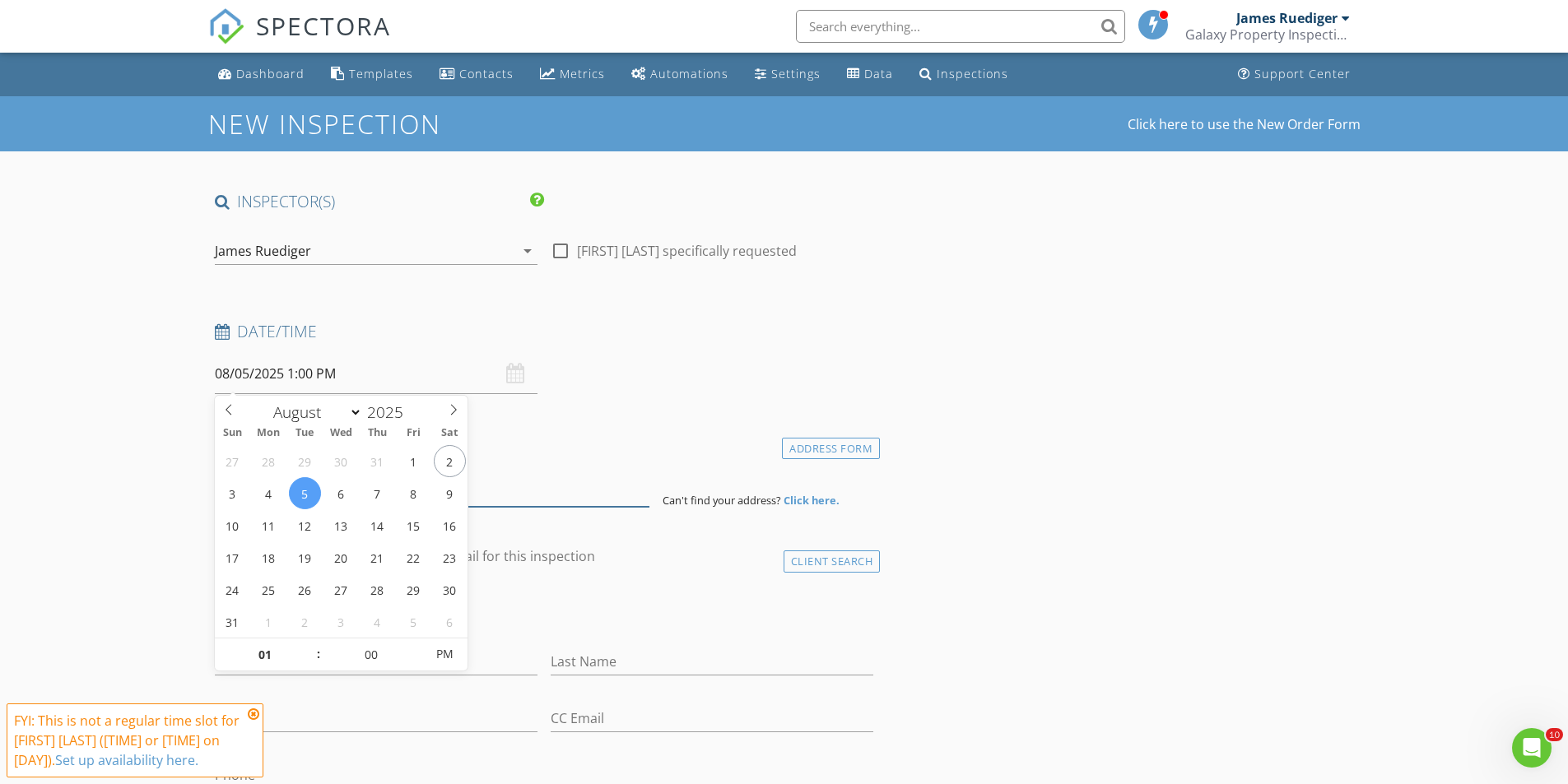 click at bounding box center [432, 486] 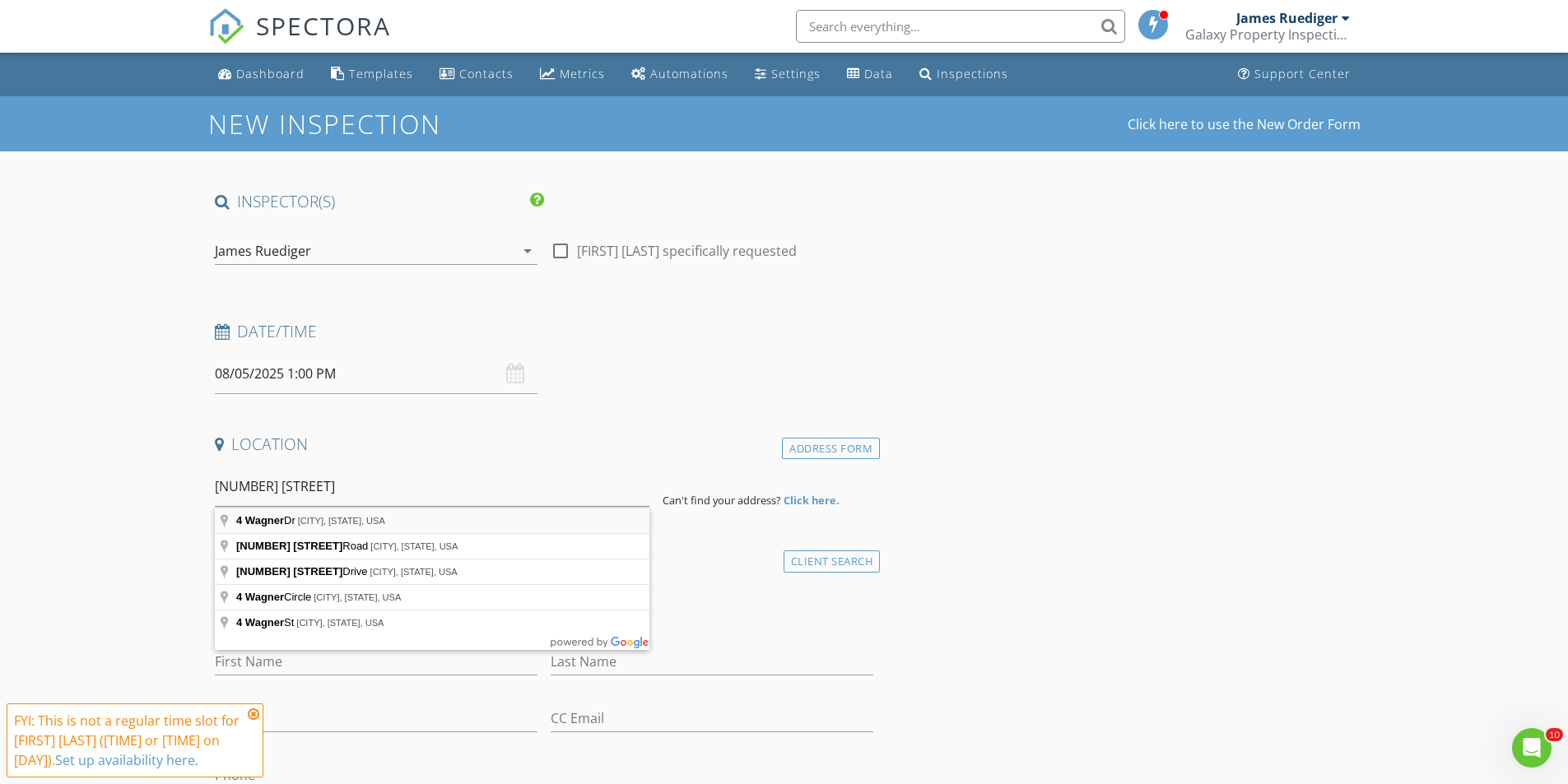 type on "4 Wagner Dr, Shippensburg, PA, USA" 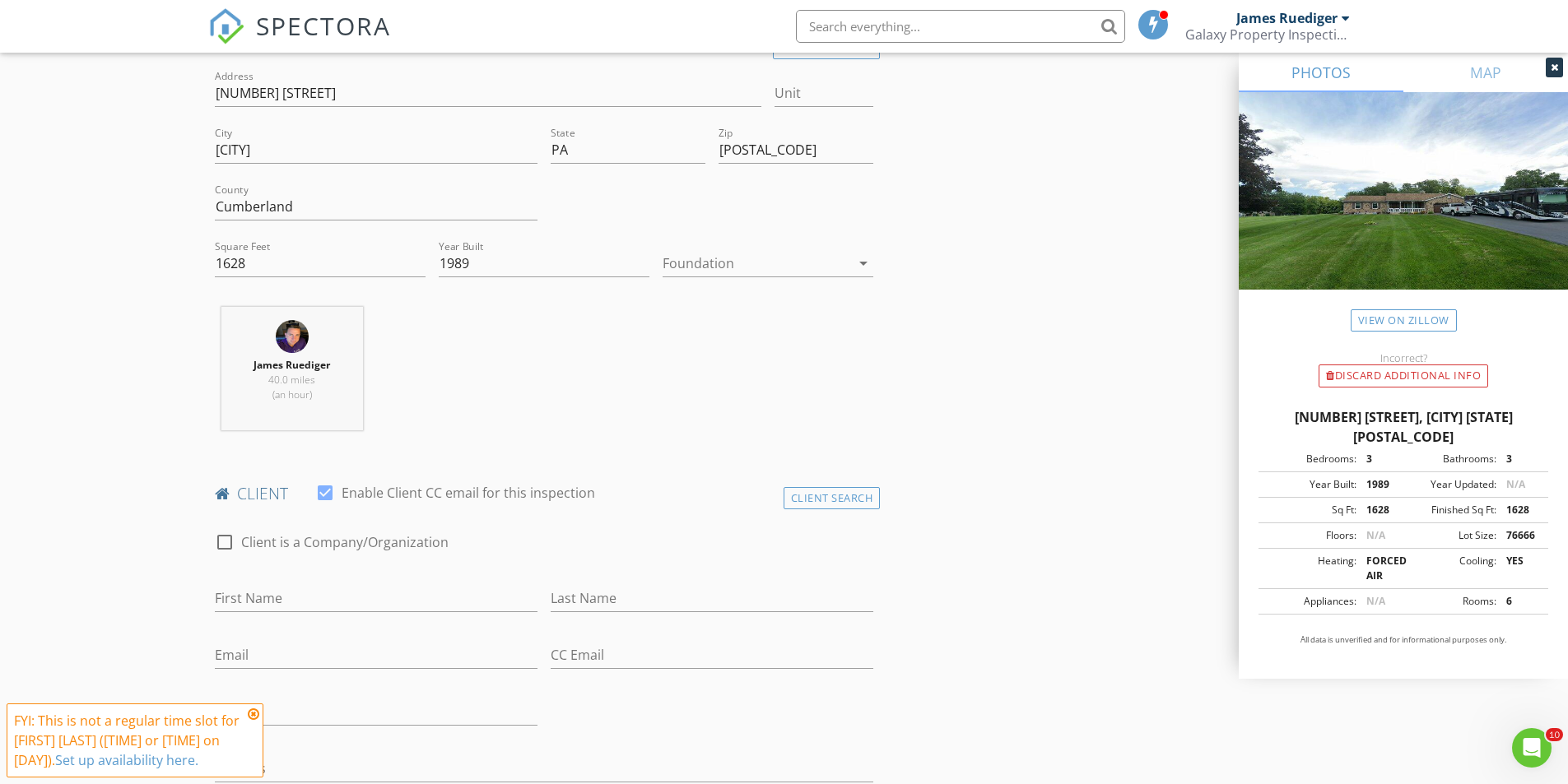 scroll, scrollTop: 494, scrollLeft: 0, axis: vertical 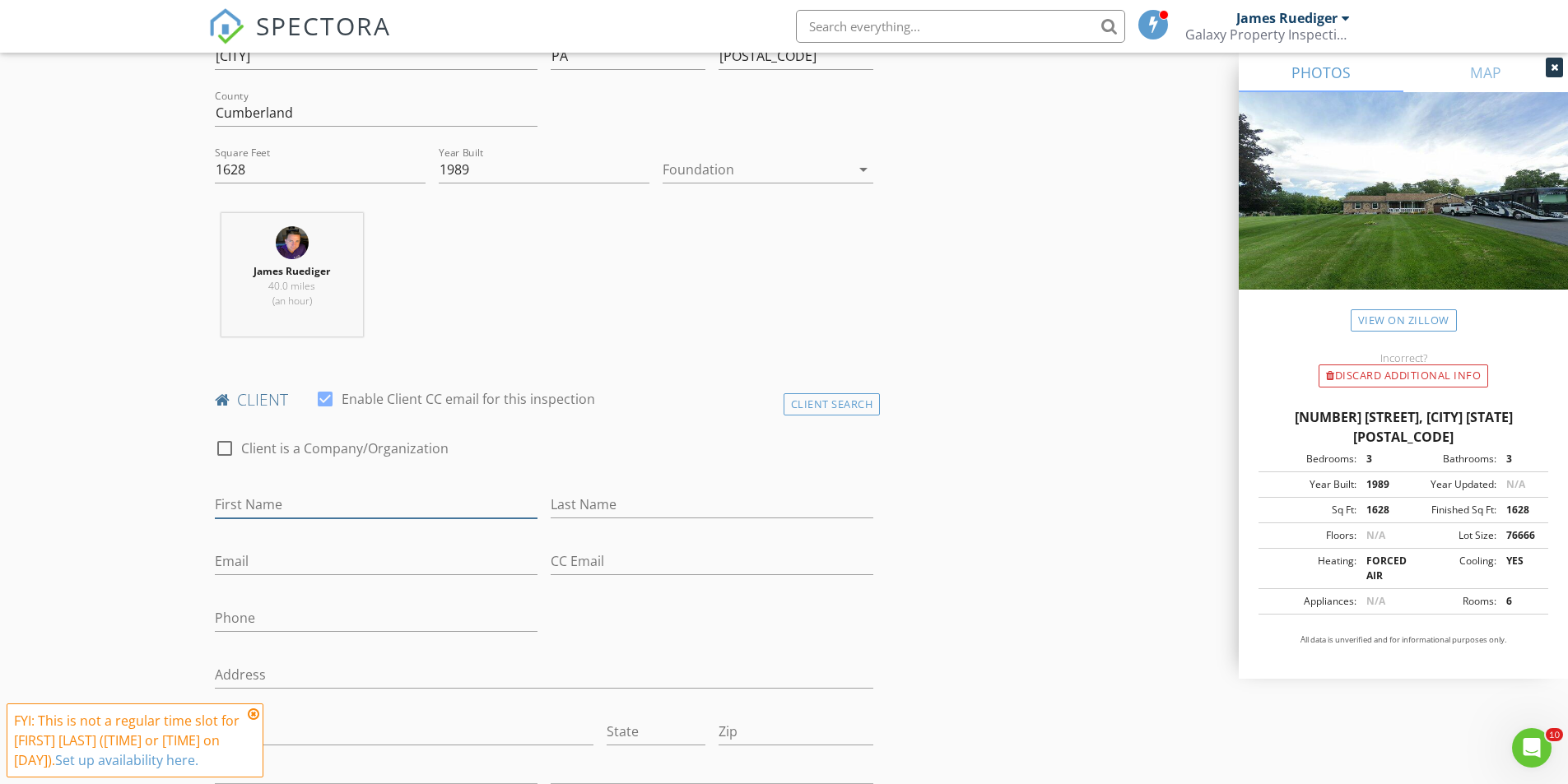 click on "First Name" at bounding box center [376, 504] 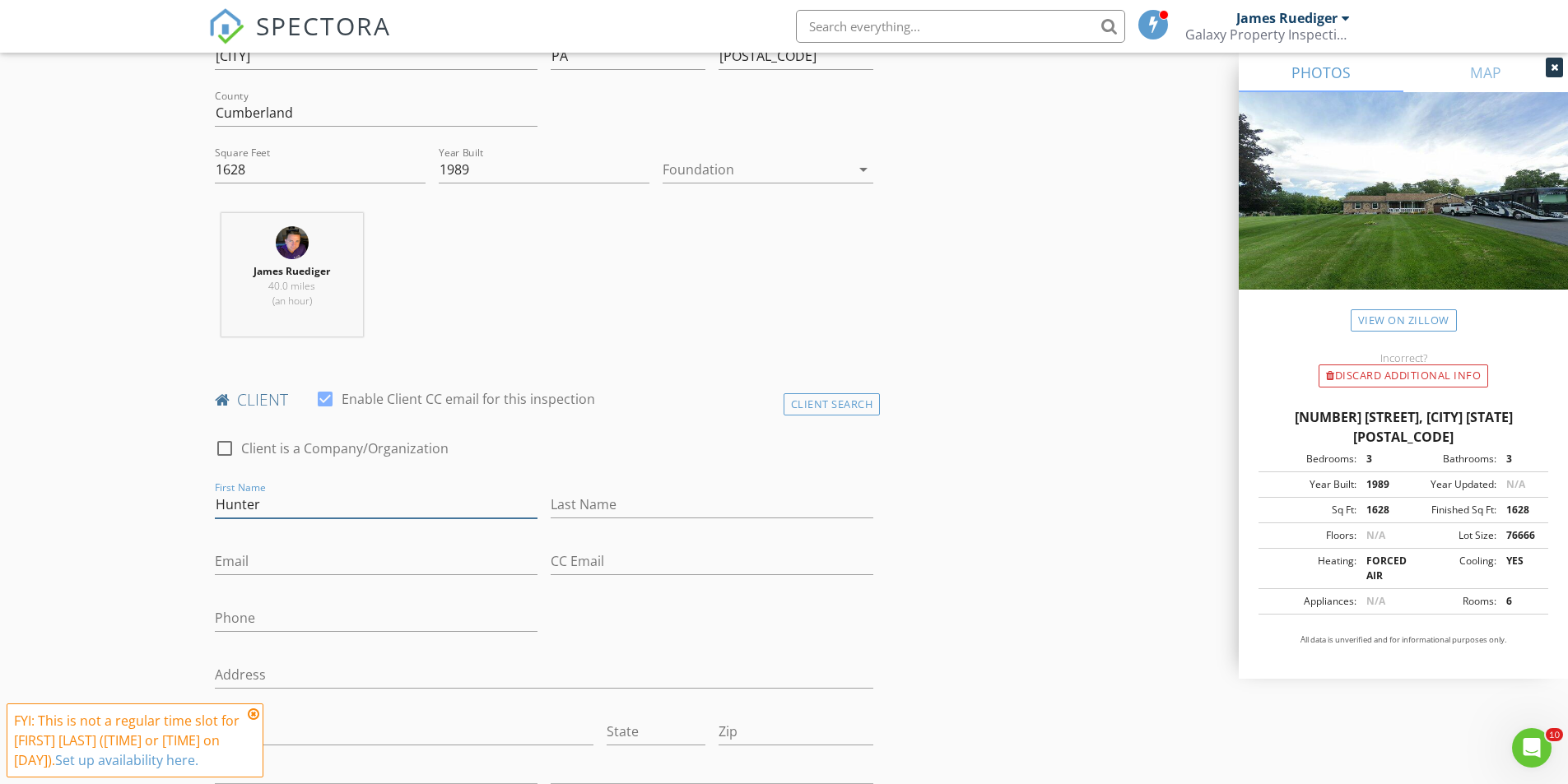 type on "Hunter" 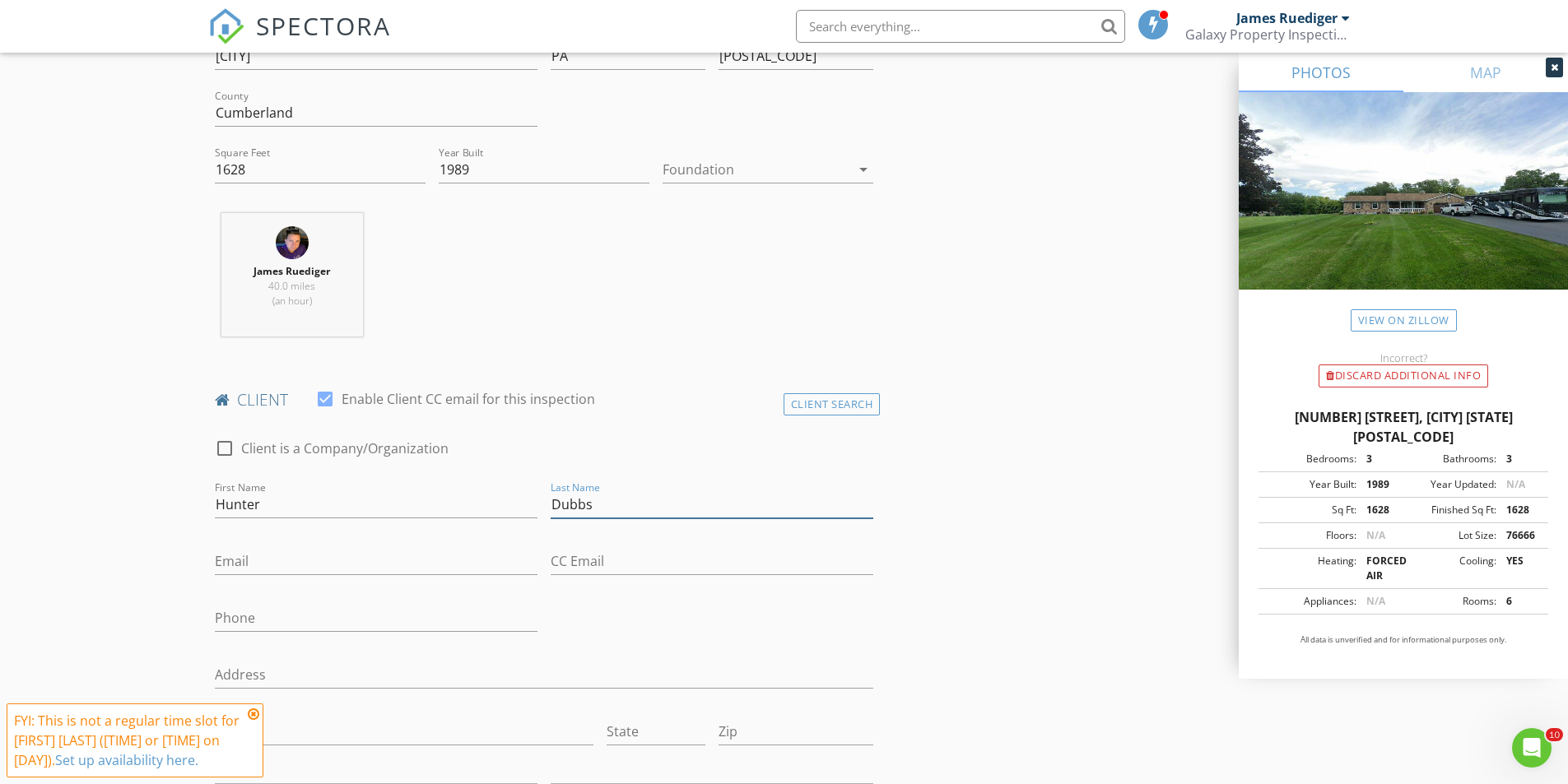 type on "Dubbs" 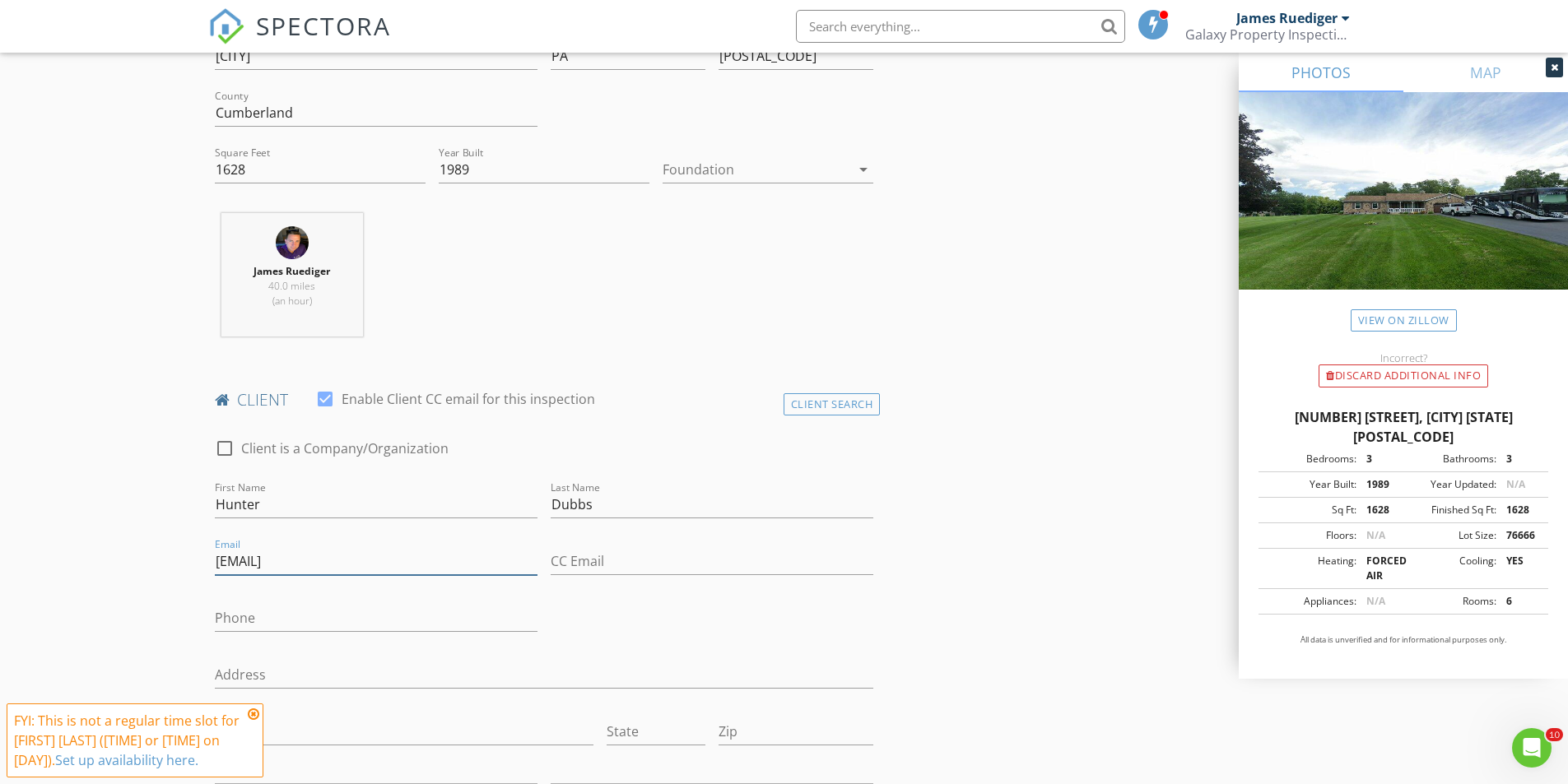 type on "hdubbs77@gmail.com" 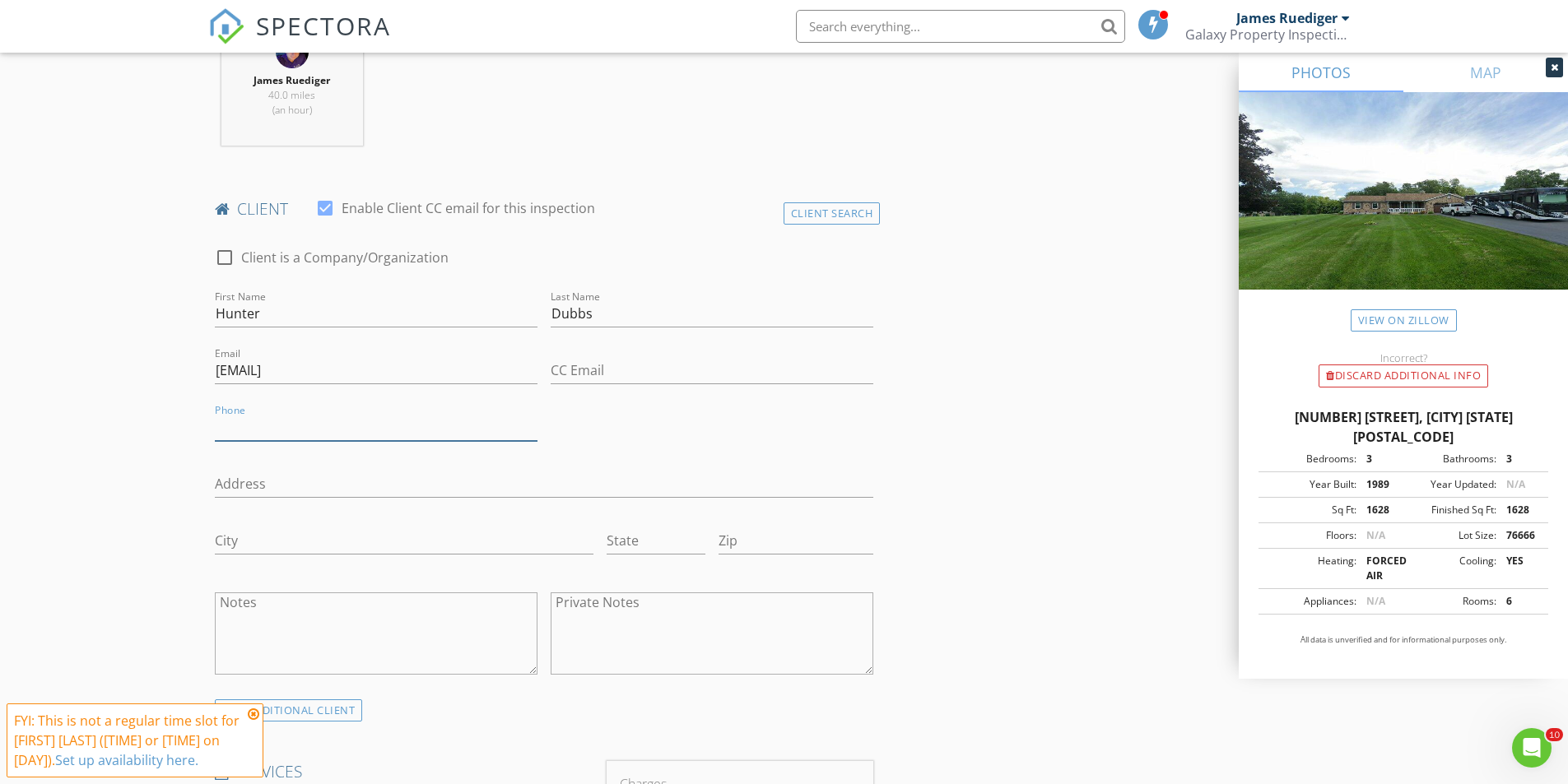 scroll, scrollTop: 1152, scrollLeft: 0, axis: vertical 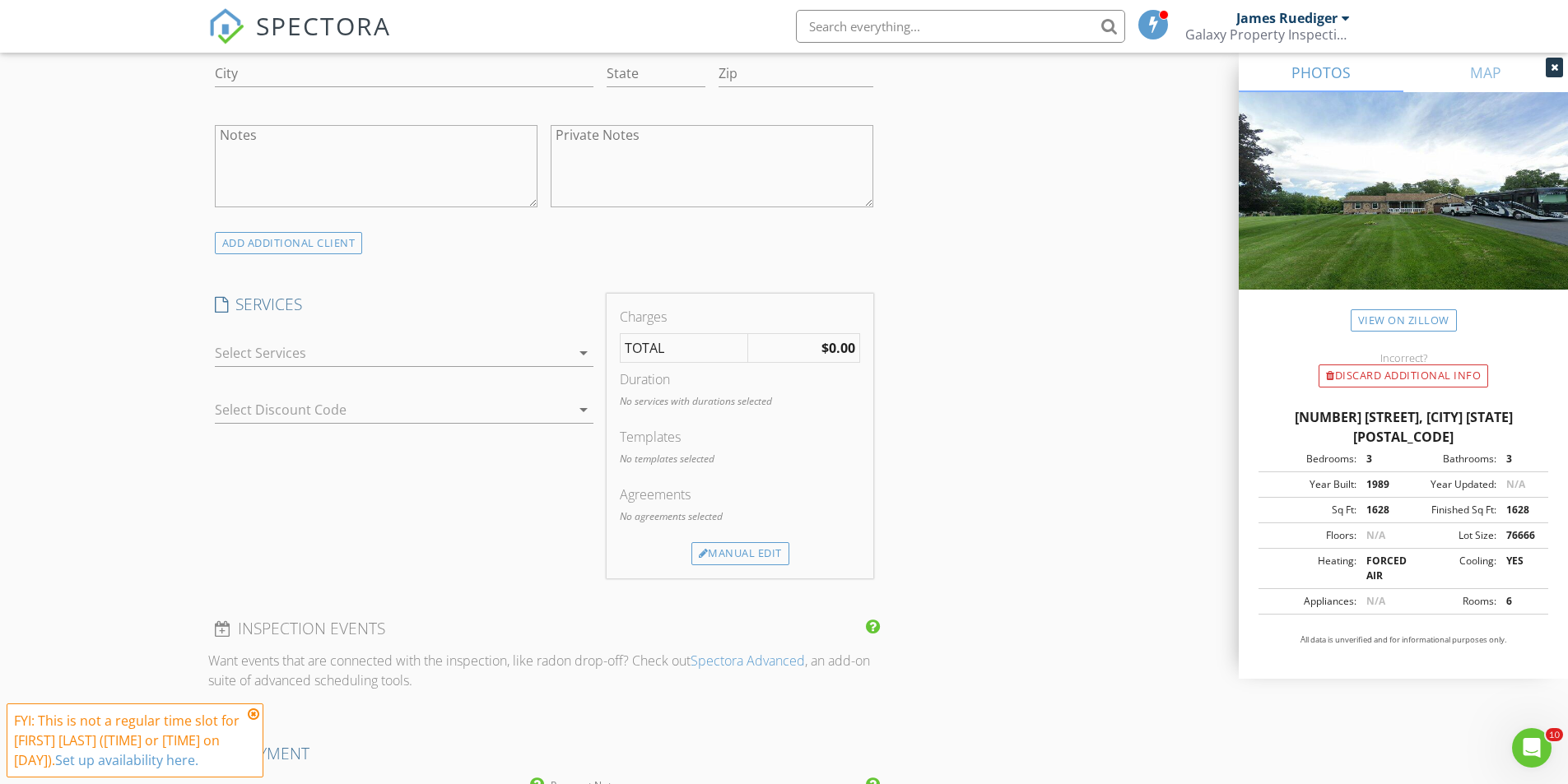 click on "arrow_drop_down" at bounding box center (584, 353) 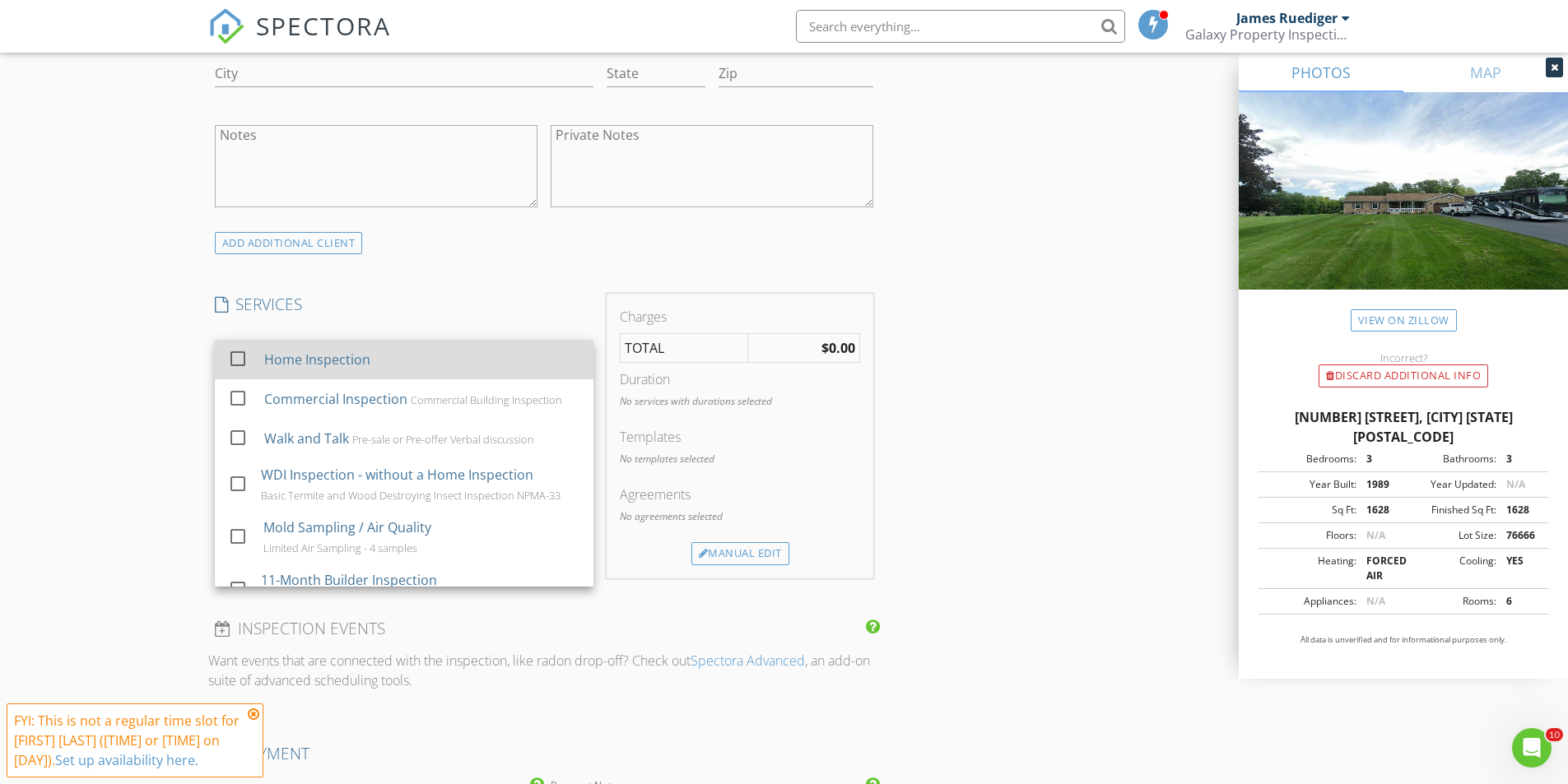 click at bounding box center (238, 359) 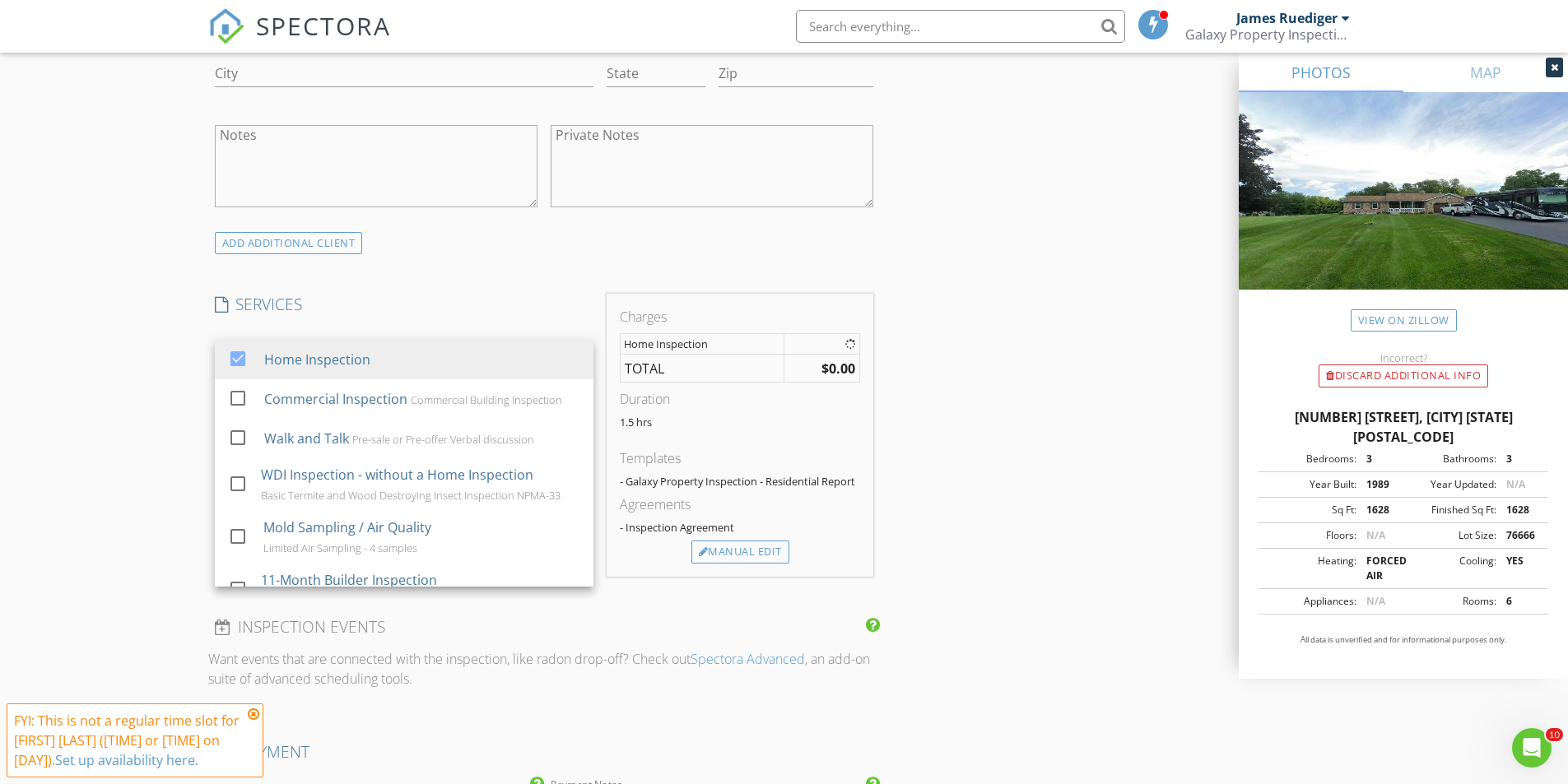 click on "INSPECTOR(S)
check_box   James Ruediger   PRIMARY   James Ruediger arrow_drop_down   check_box_outline_blank James Ruediger specifically requested
Date/Time
08/05/2025 1:00 PM
Location
Address Search       Address 4 Wagner Dr   Unit   City Shippensburg   State PA   Zip 17257   County Cumberland     Square Feet 1628   Year Built 1989   Foundation arrow_drop_down     James Ruediger     40.0 miles     (an hour)
client
check_box Enable Client CC email for this inspection   Client Search     check_box_outline_blank Client is a Company/Organization     First Name Hunter   Last Name Dubbs   Email hdubbs77@gmail.com   CC Email   Phone   Address   City   State   Zip       Notes   Private Notes
ADD ADDITIONAL client
SERVICES
check_box   Home Inspection   check_box_outline_blank" at bounding box center [544, 388] 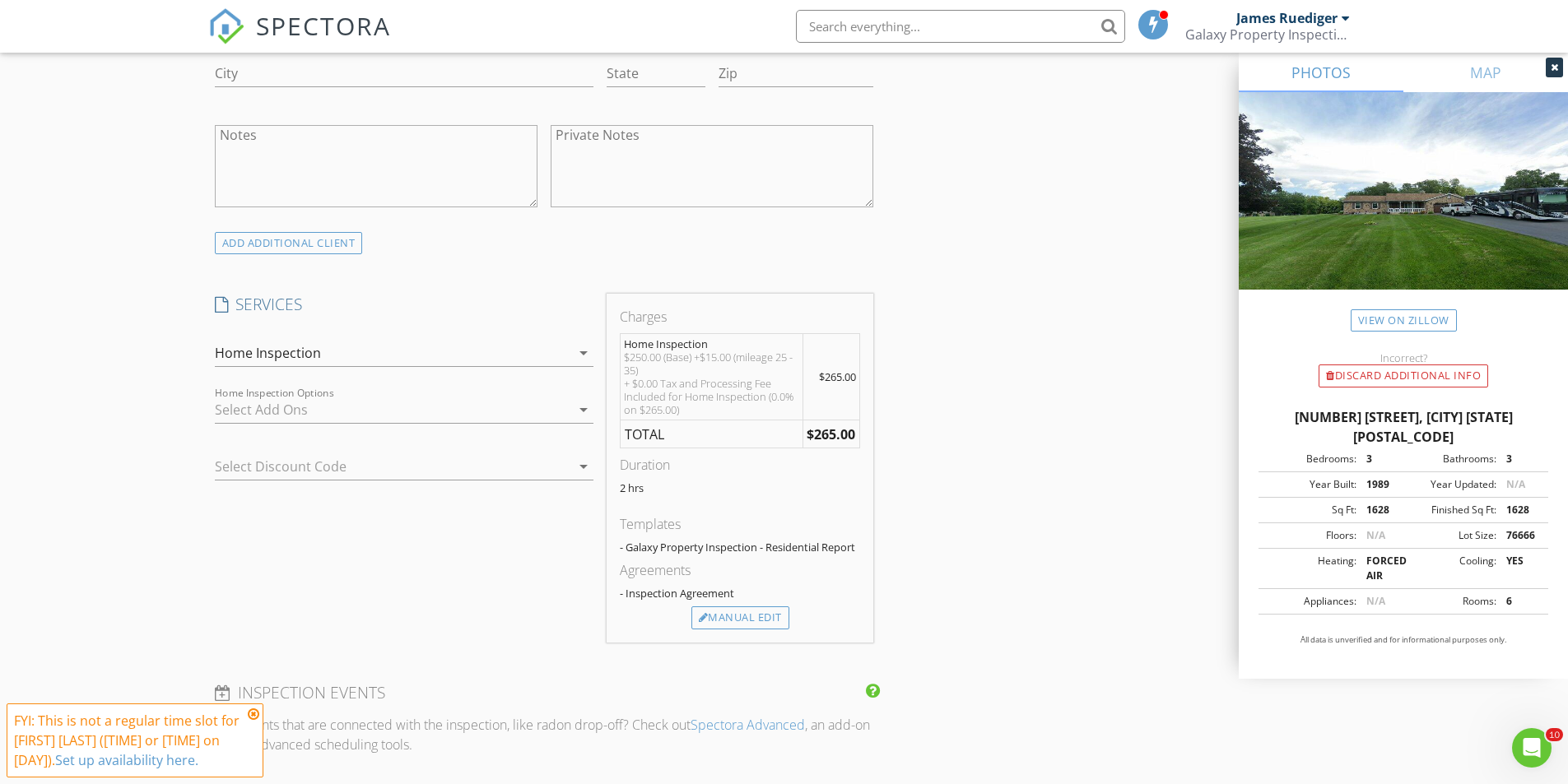 scroll, scrollTop: 658, scrollLeft: 0, axis: vertical 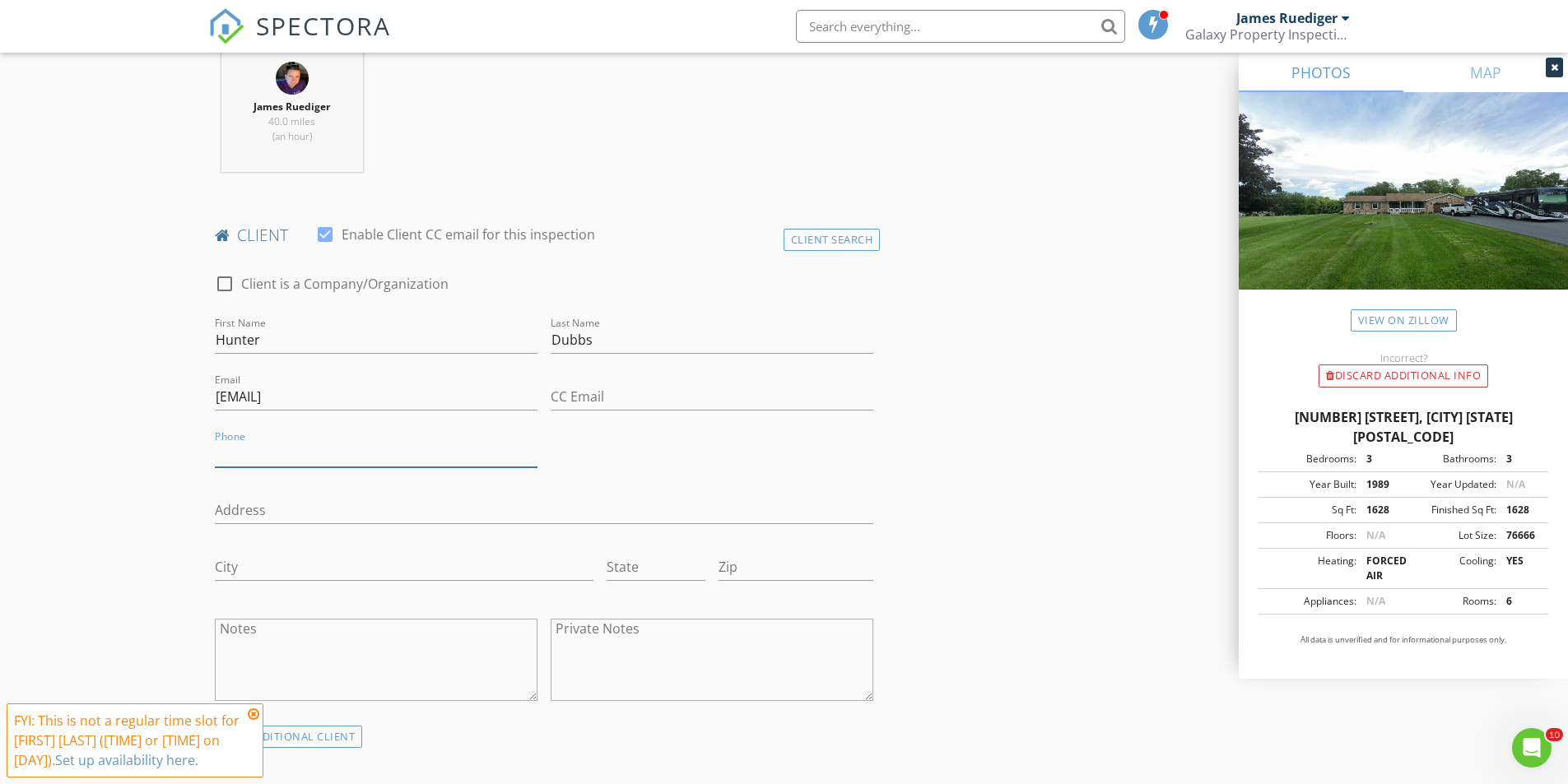 click on "Phone" at bounding box center (376, 453) 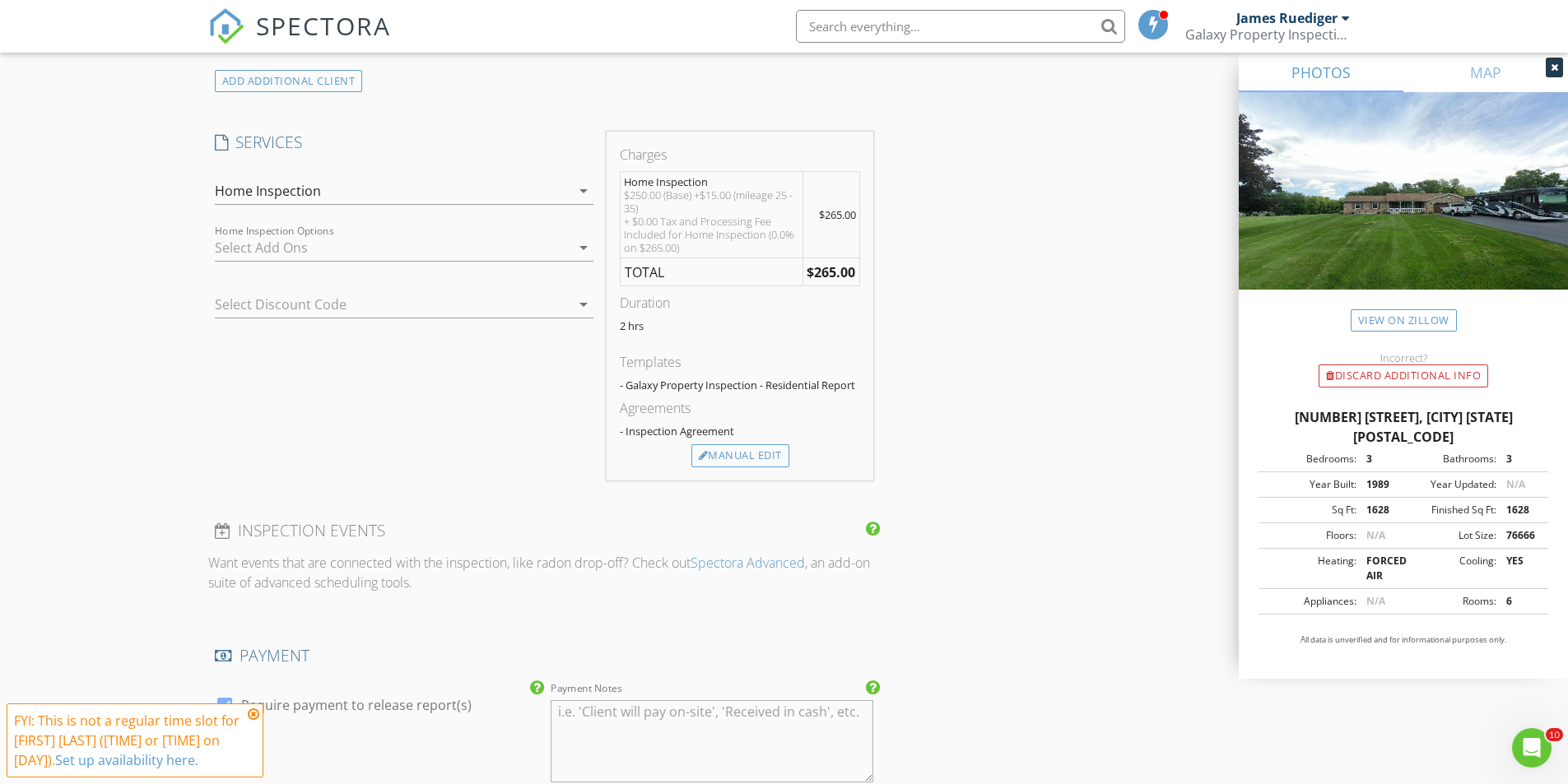 scroll, scrollTop: 1316, scrollLeft: 0, axis: vertical 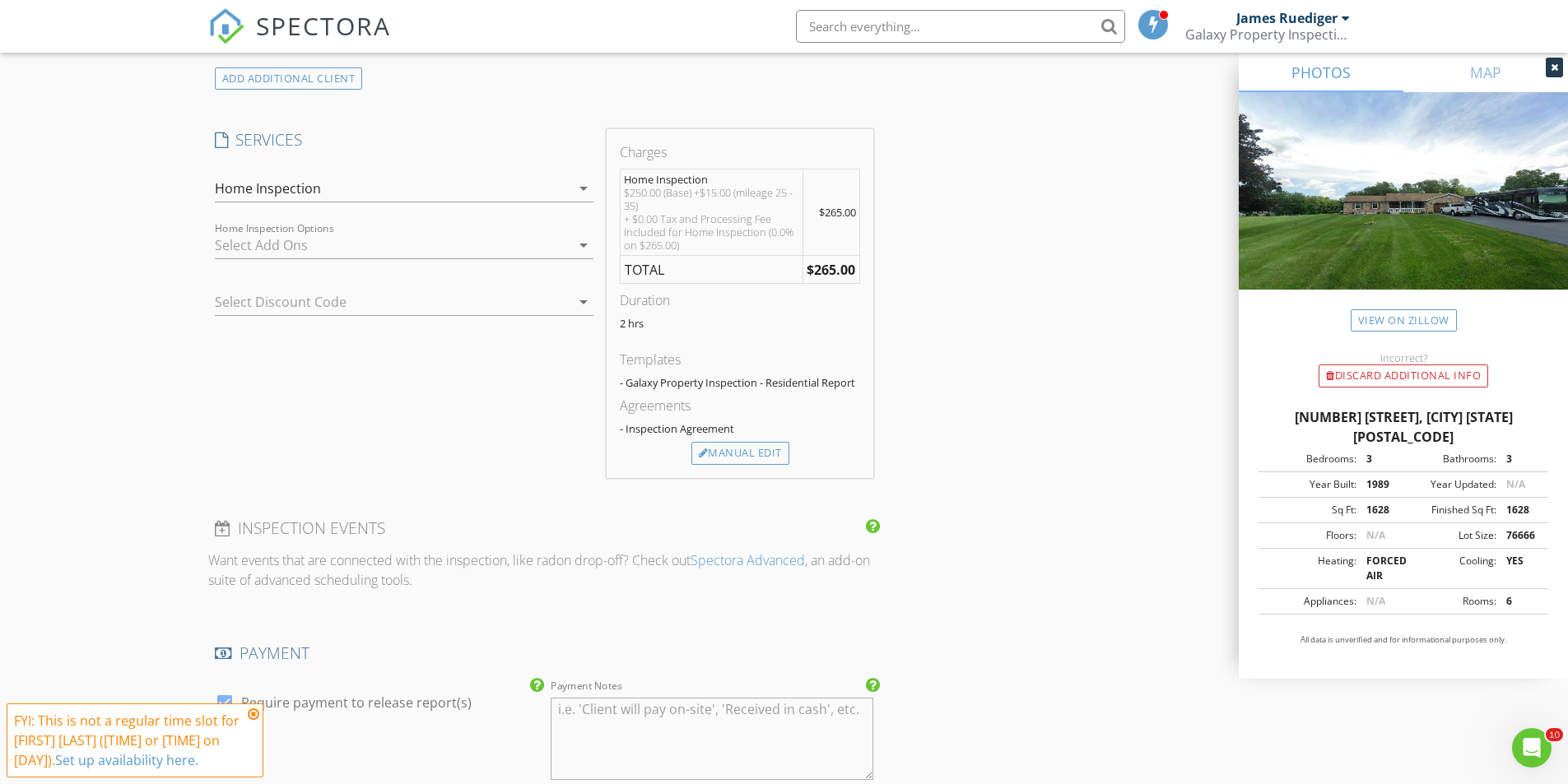 type on "717-339-7352" 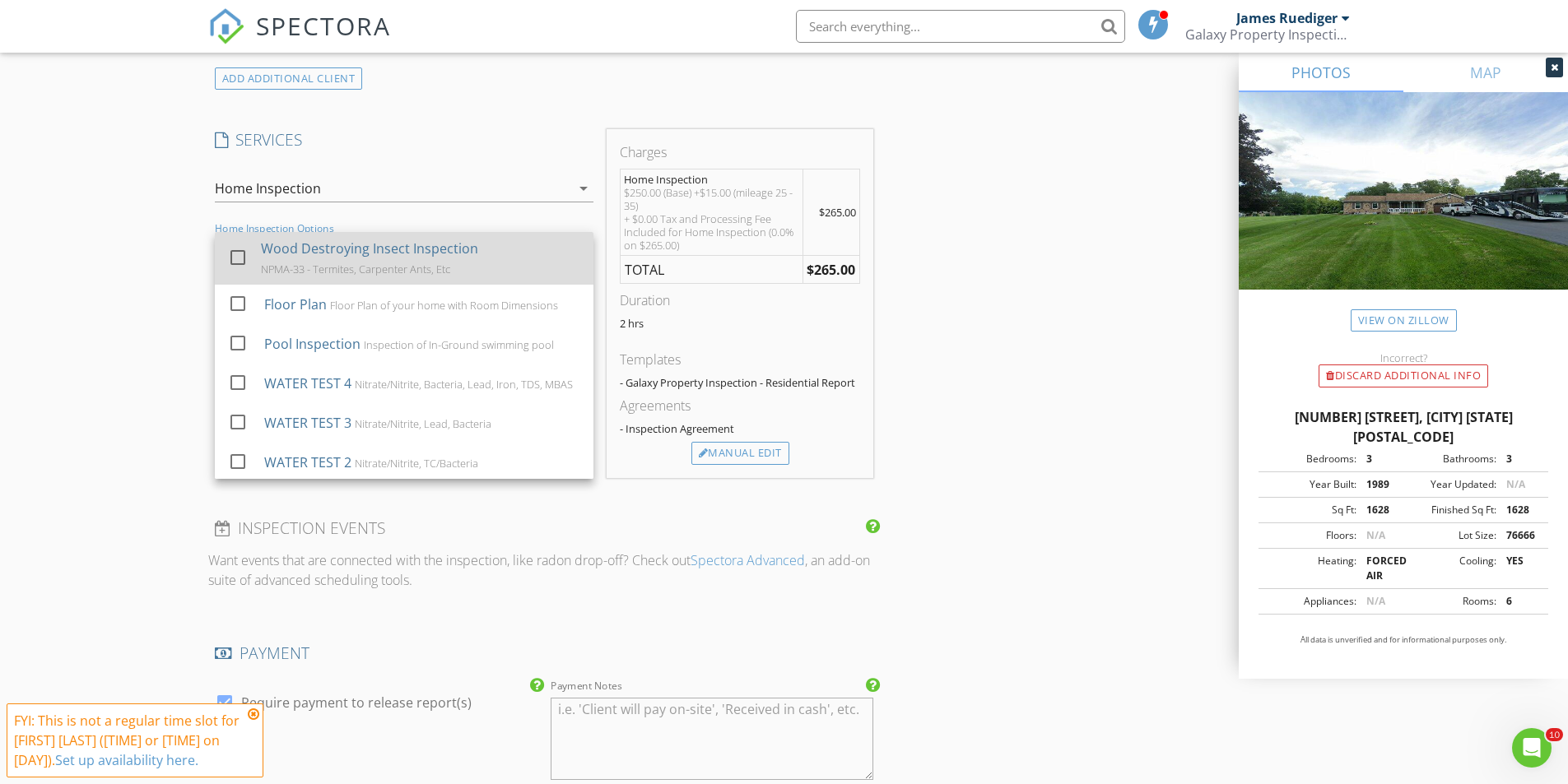 click at bounding box center [238, 257] 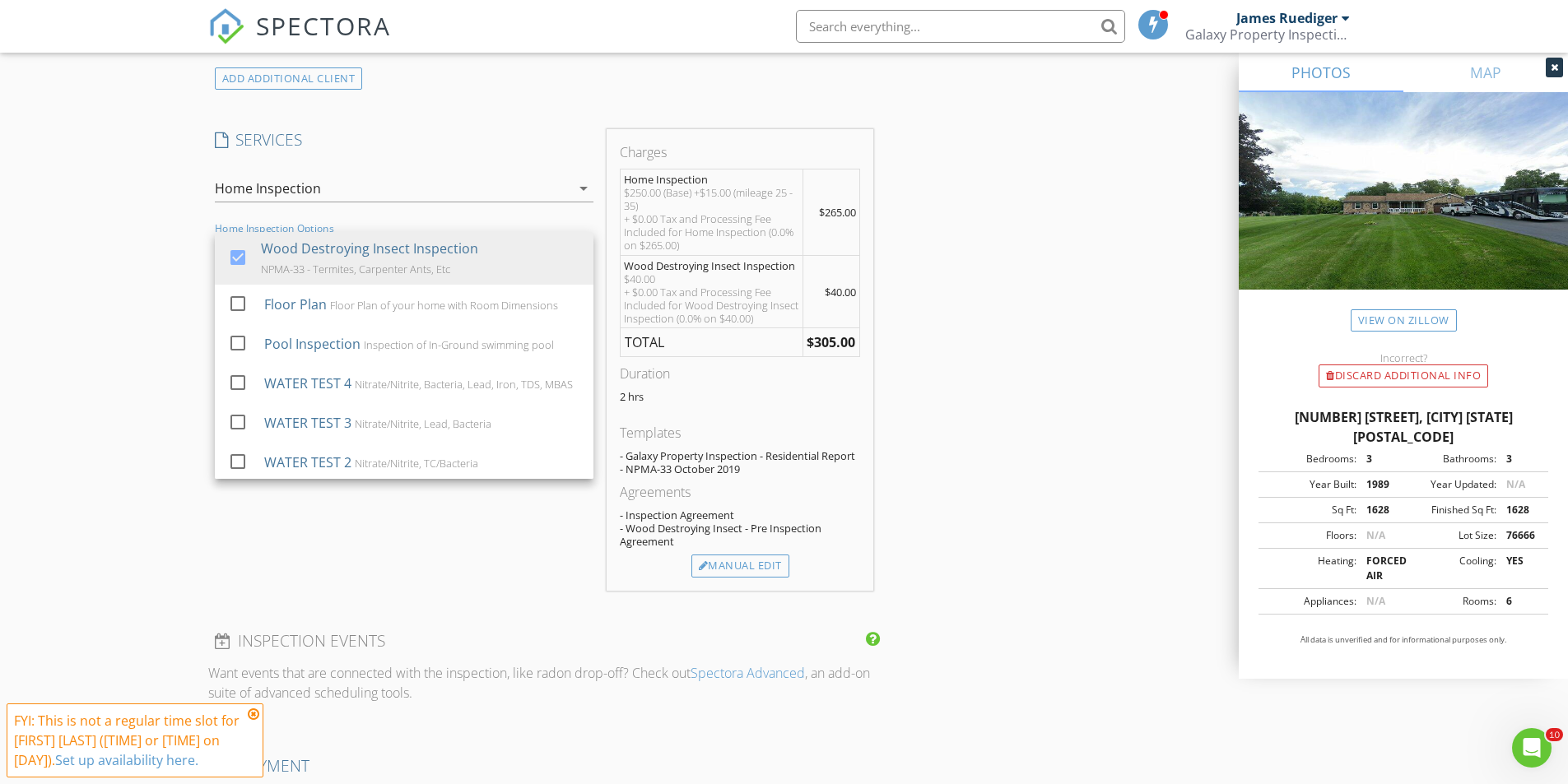 click on "SERVICES" at bounding box center [404, 140] 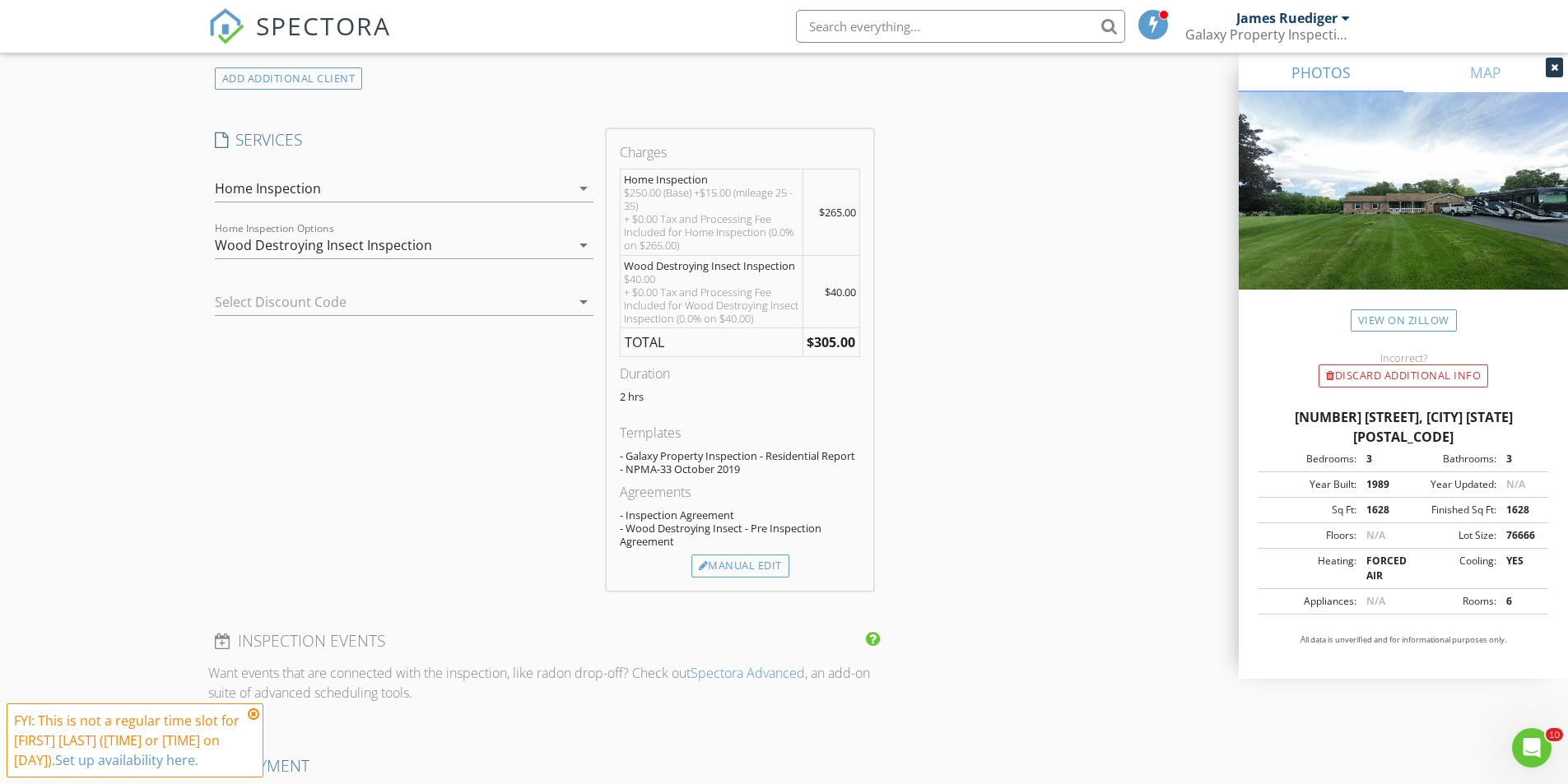 click on "arrow_drop_down" at bounding box center [584, 245] 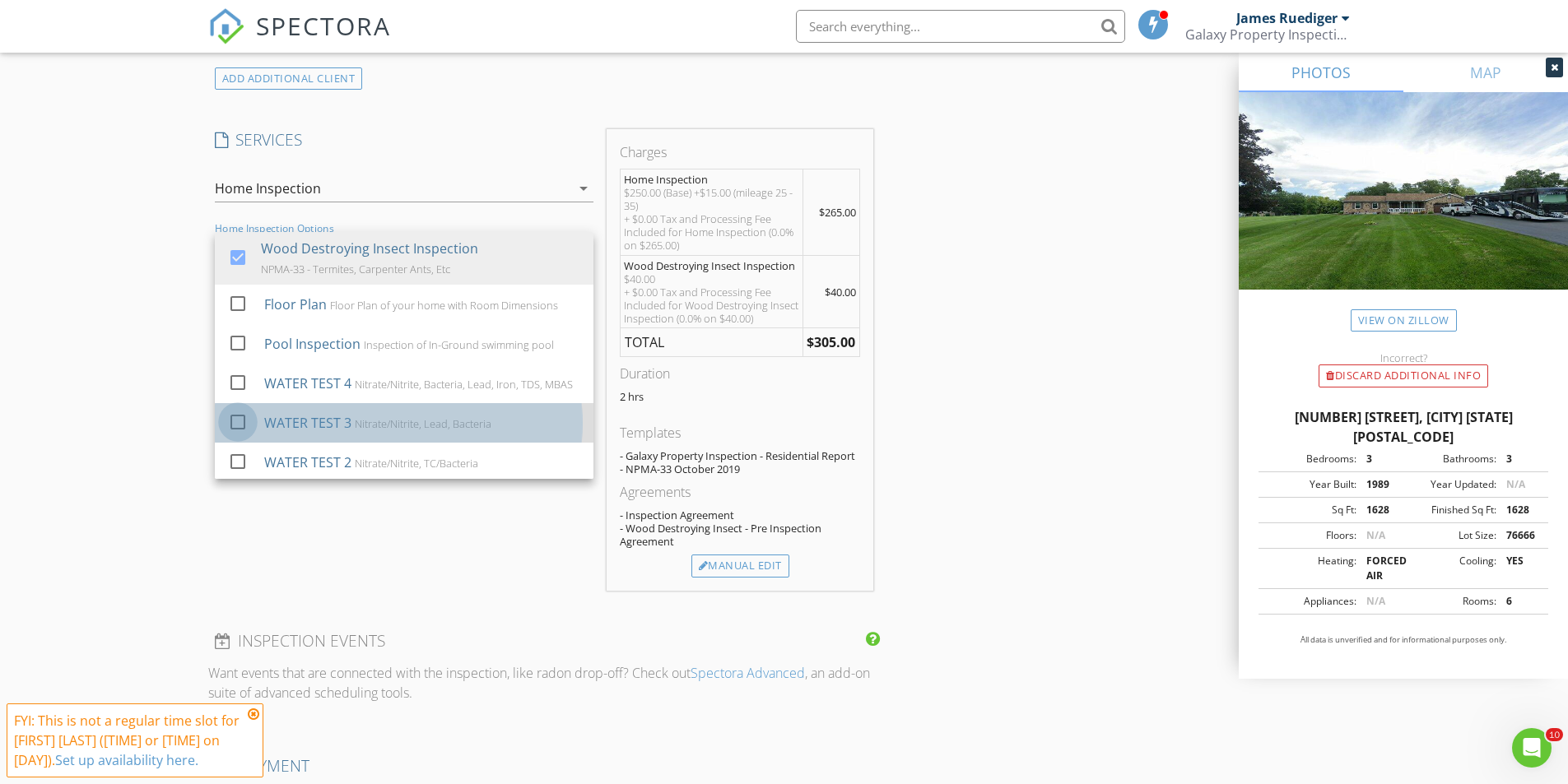 click at bounding box center [238, 422] 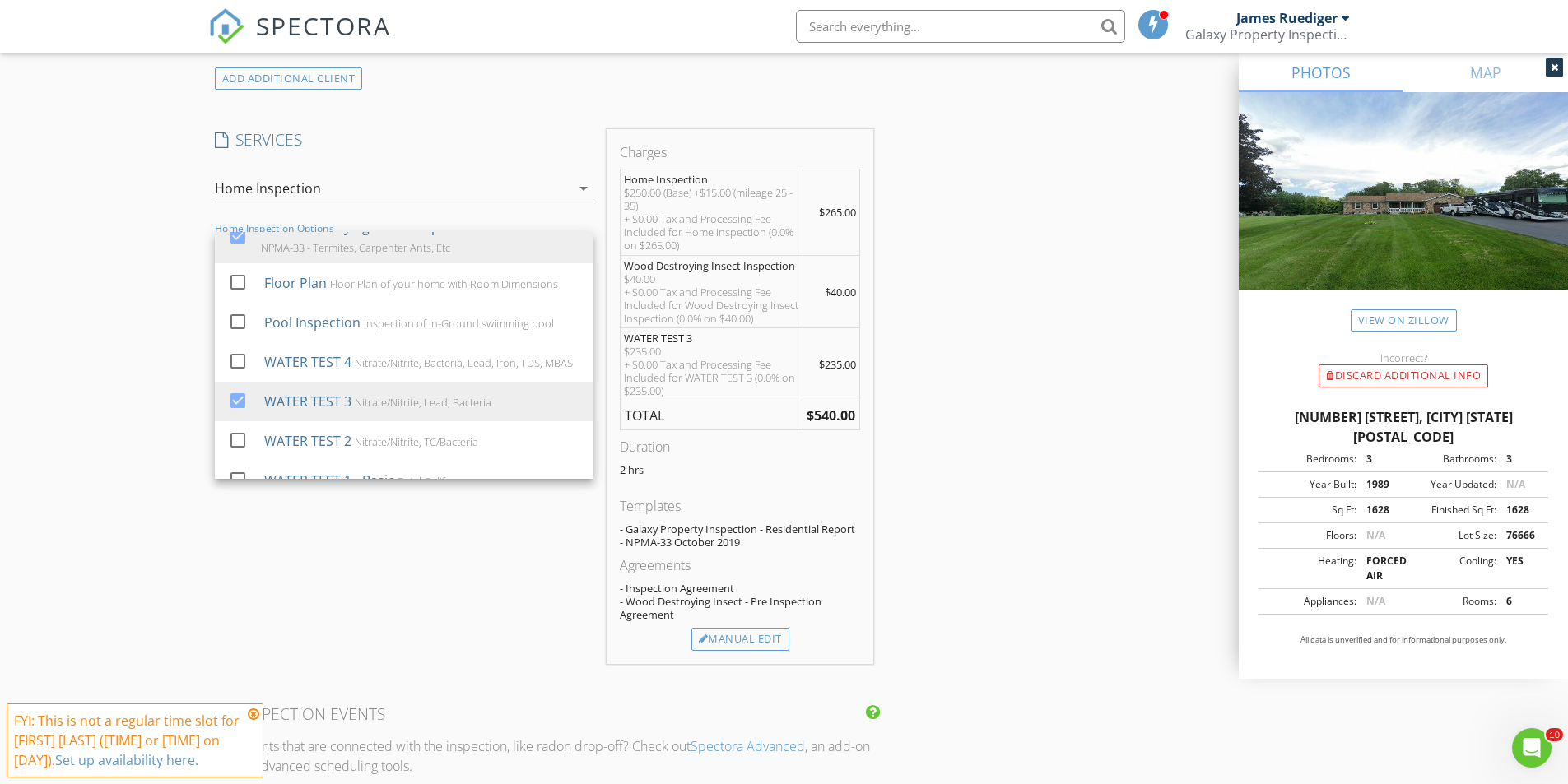 scroll, scrollTop: 0, scrollLeft: 0, axis: both 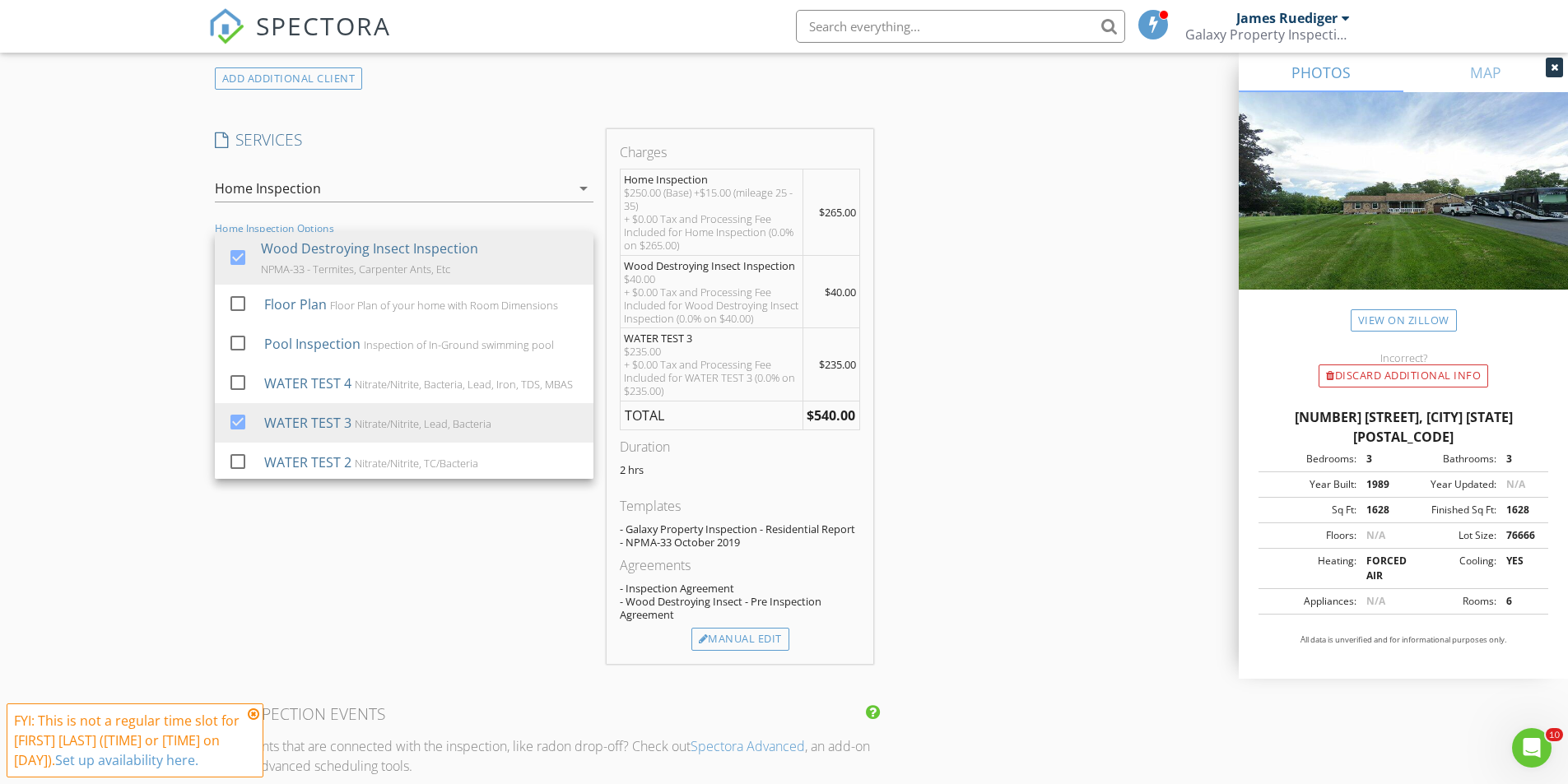 click on "SERVICES
check_box   Home Inspection   check_box_outline_blank   Commercial Inspection   Commercial Building Inspection check_box_outline_blank   Walk and Talk   Pre-sale or Pre-offer Verbal discussion check_box_outline_blank   WDI Inspection - without a Home Inspection   Basic Termite and Wood Destroying Insect Inspection NPMA-33 check_box_outline_blank   Mold Sampling / Air Quality   Limited Air Sampling - 4 samples check_box_outline_blank   11-Month Builder Inspection   Homes that are less than 12 months old check_box_outline_blank   Pre-Dry Wall   Pre-drywall inspection  - all size homes check_box_outline_blank   Water Test 4   Bacteria, Nitrate/Nitrite, Lead, Iron, TDS, PH, MBAS check_box_outline_blank   Water Test 3   Nitrate/Nitrite, Bacteria, Lead,  check_box_outline_blank   Water Test 2   TC /Bacteria, Nitrate, Nitrite, check_box_outline_blank   Water Test 1 - Basic   Total Coliform check_box_outline_blank   Reinspection   check_box_outline_blank       check_box" at bounding box center (404, 396) 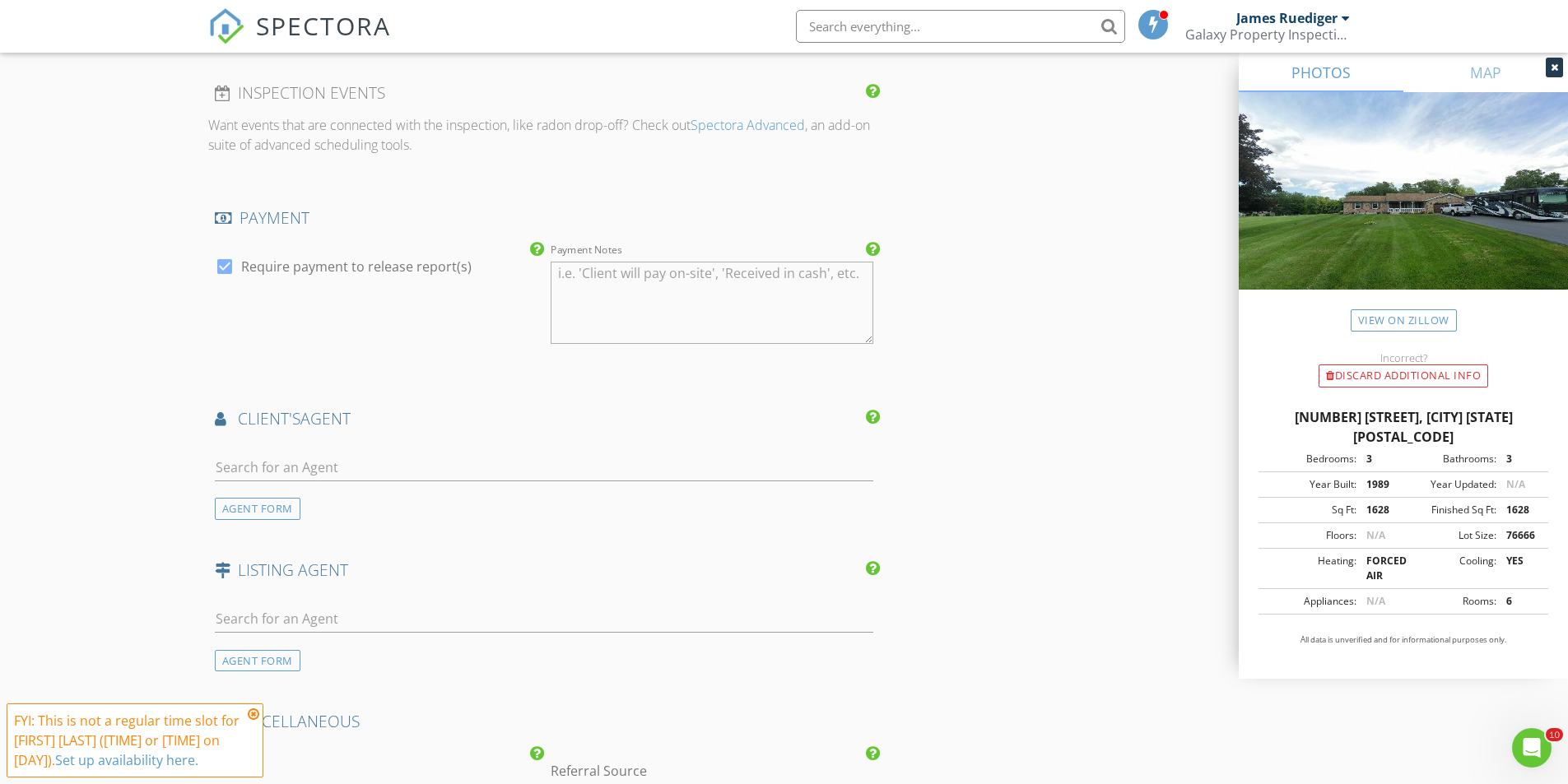 scroll, scrollTop: 1974, scrollLeft: 0, axis: vertical 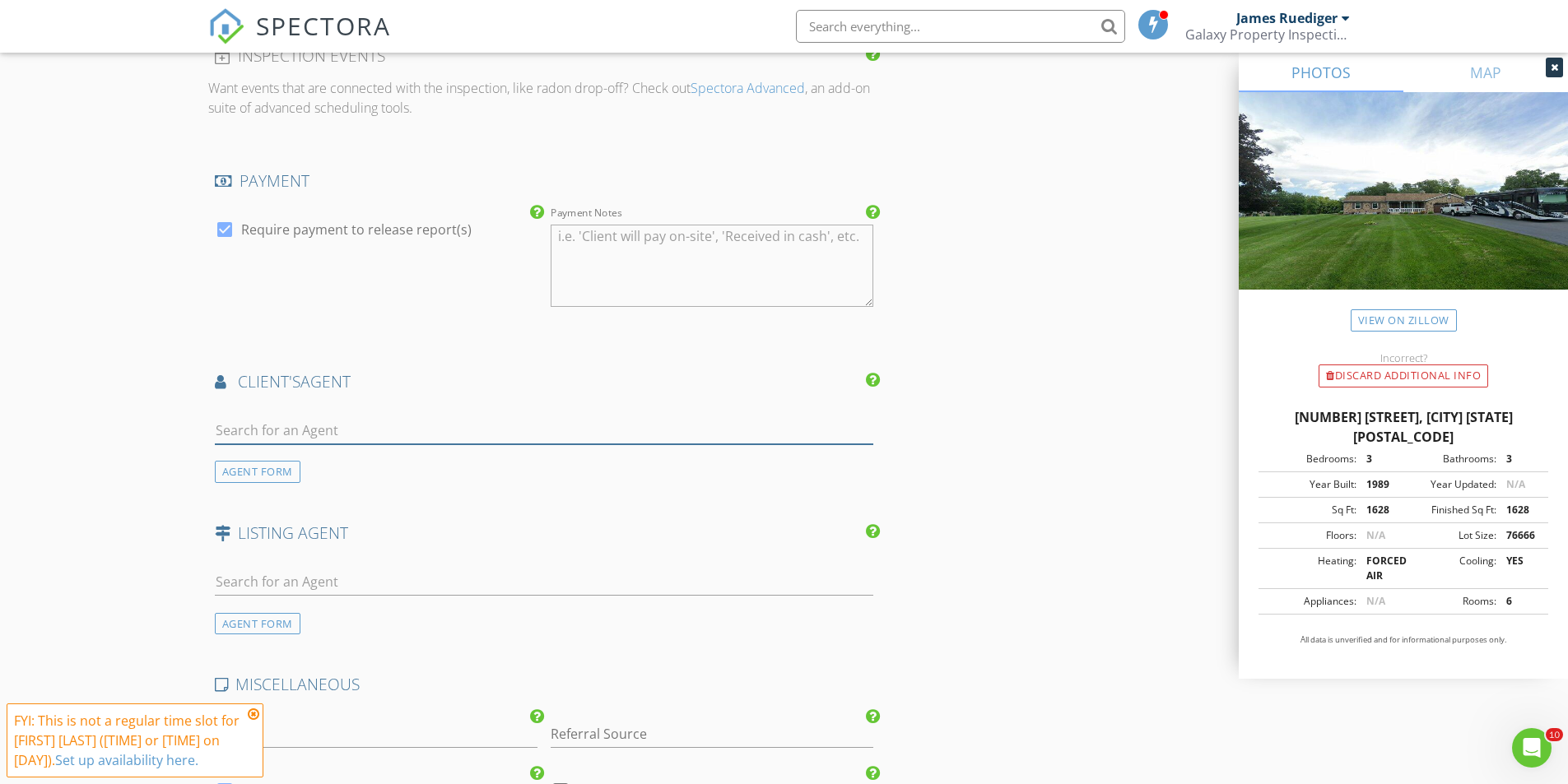 click at bounding box center [544, 430] 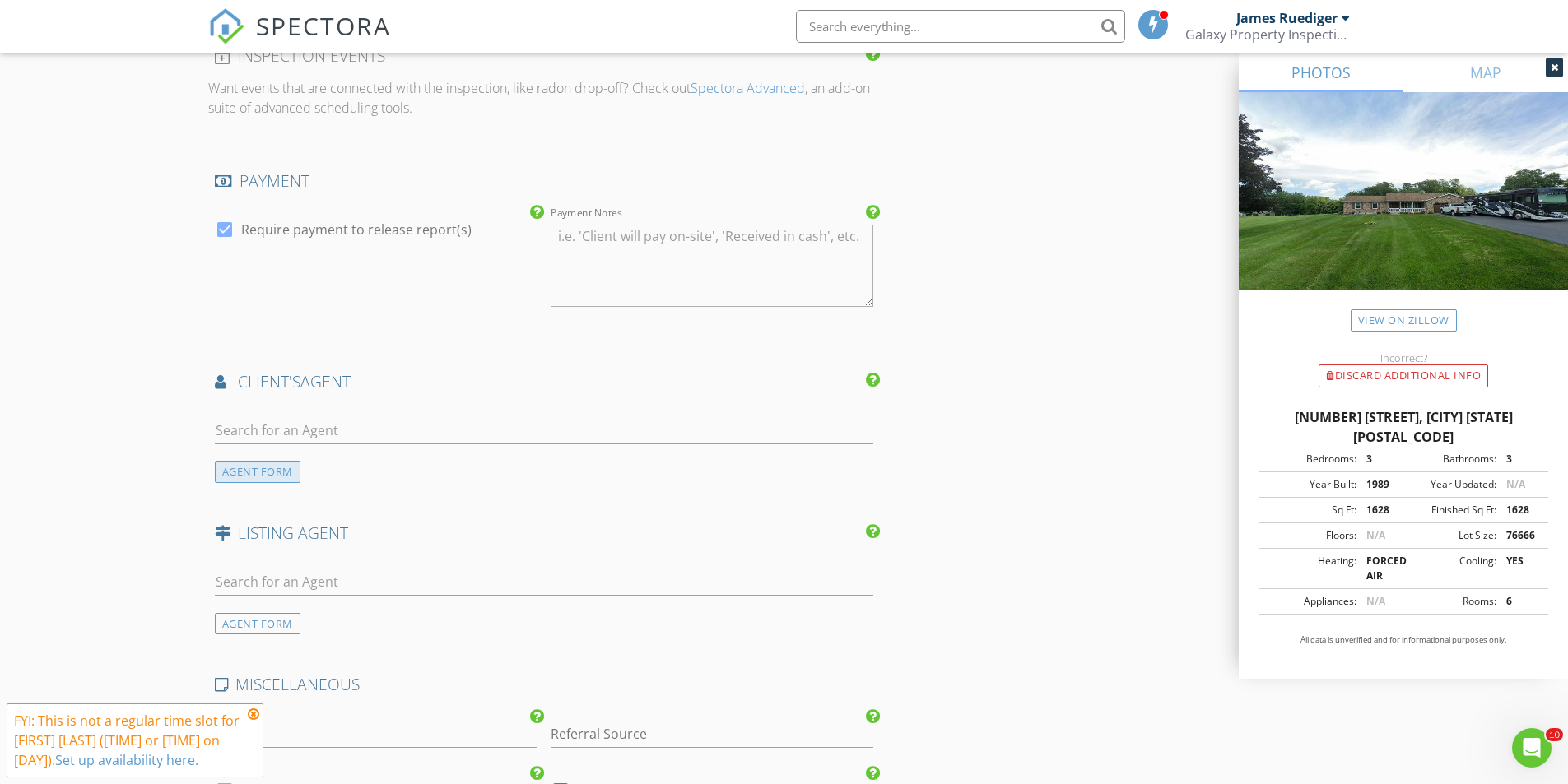 click on "AGENT FORM" at bounding box center [258, 471] 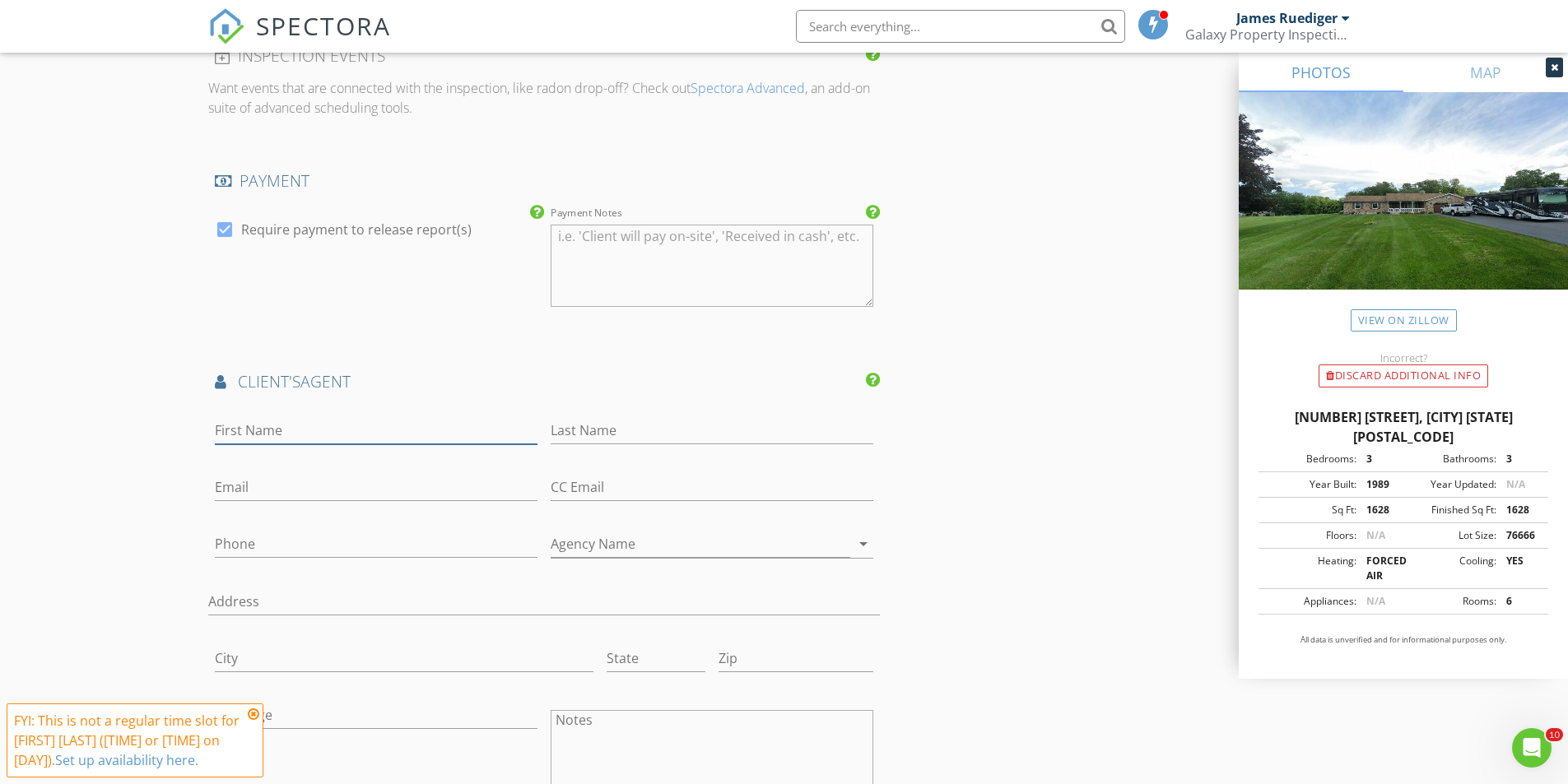 click on "First Name" at bounding box center [376, 430] 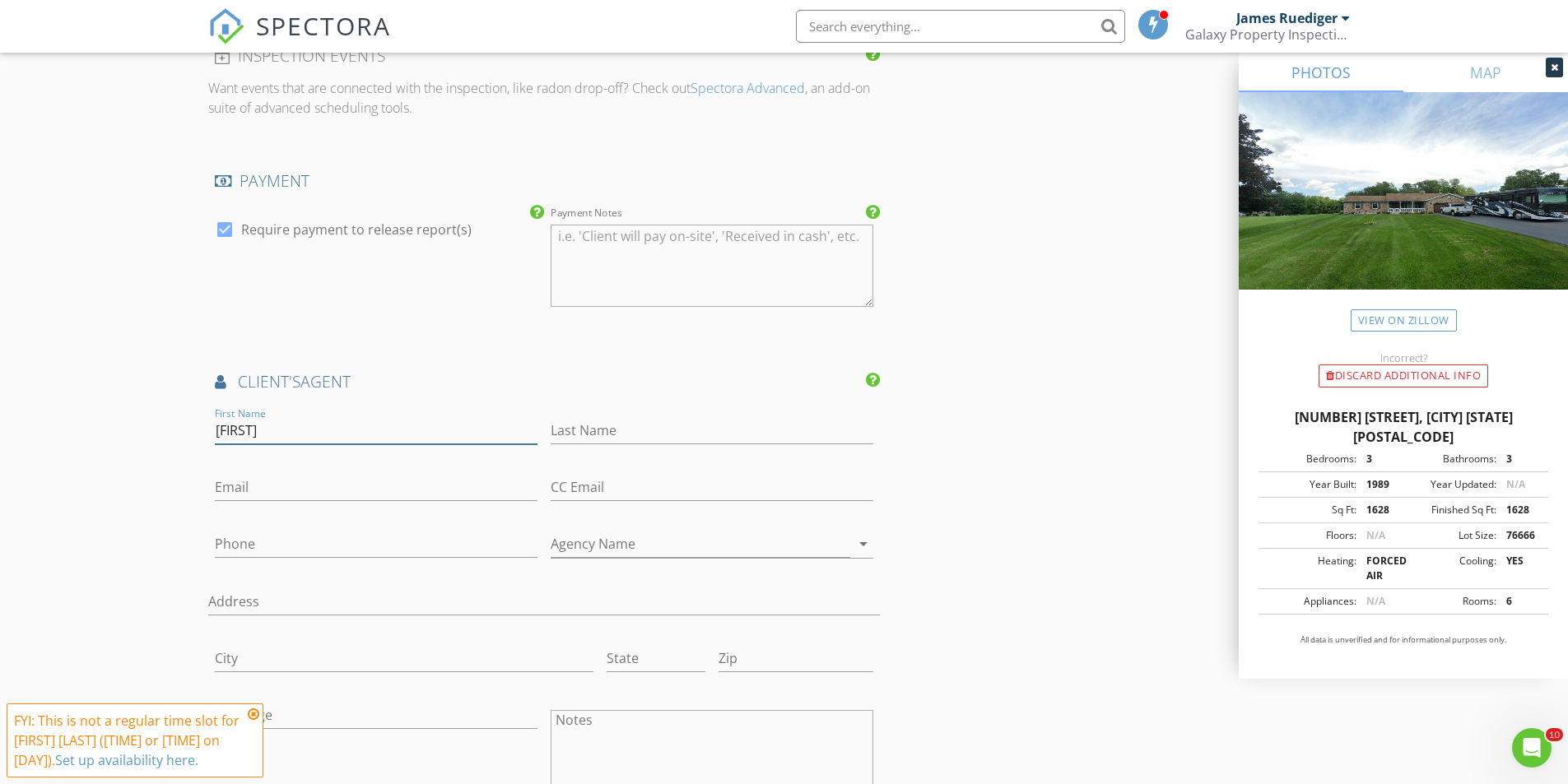 type on "Rachelle" 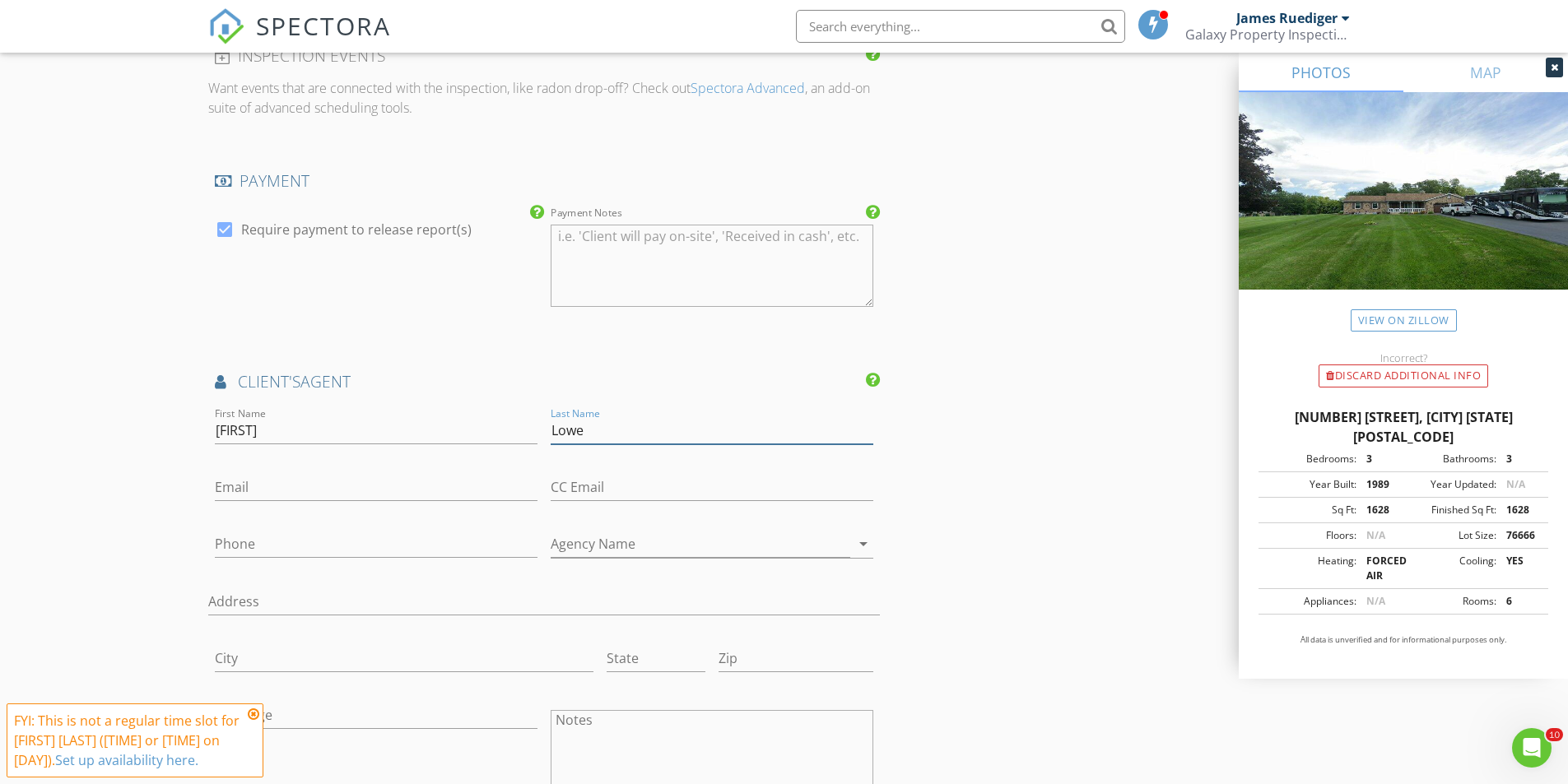 type on "Lowe" 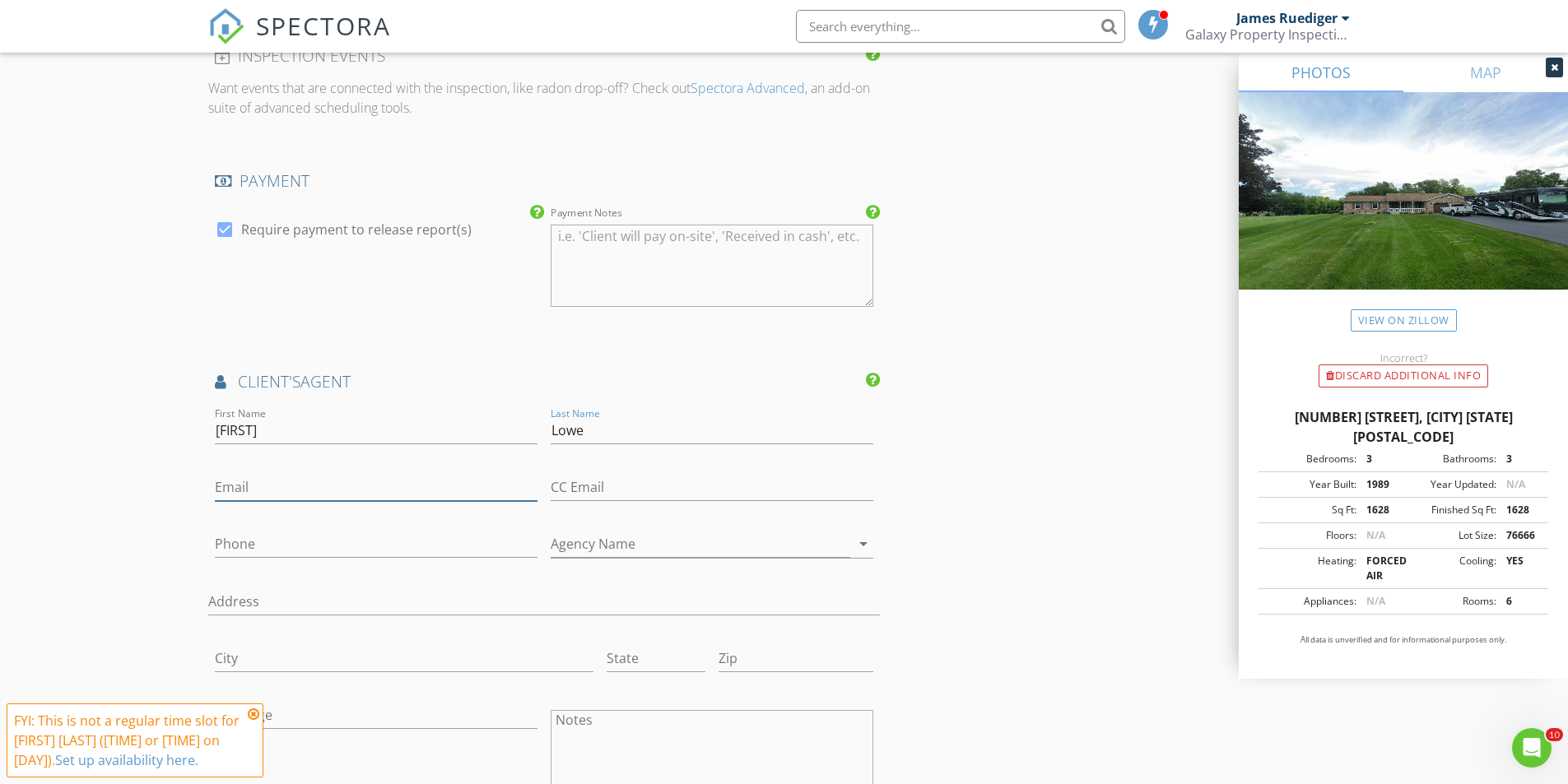 click on "Email" at bounding box center [376, 487] 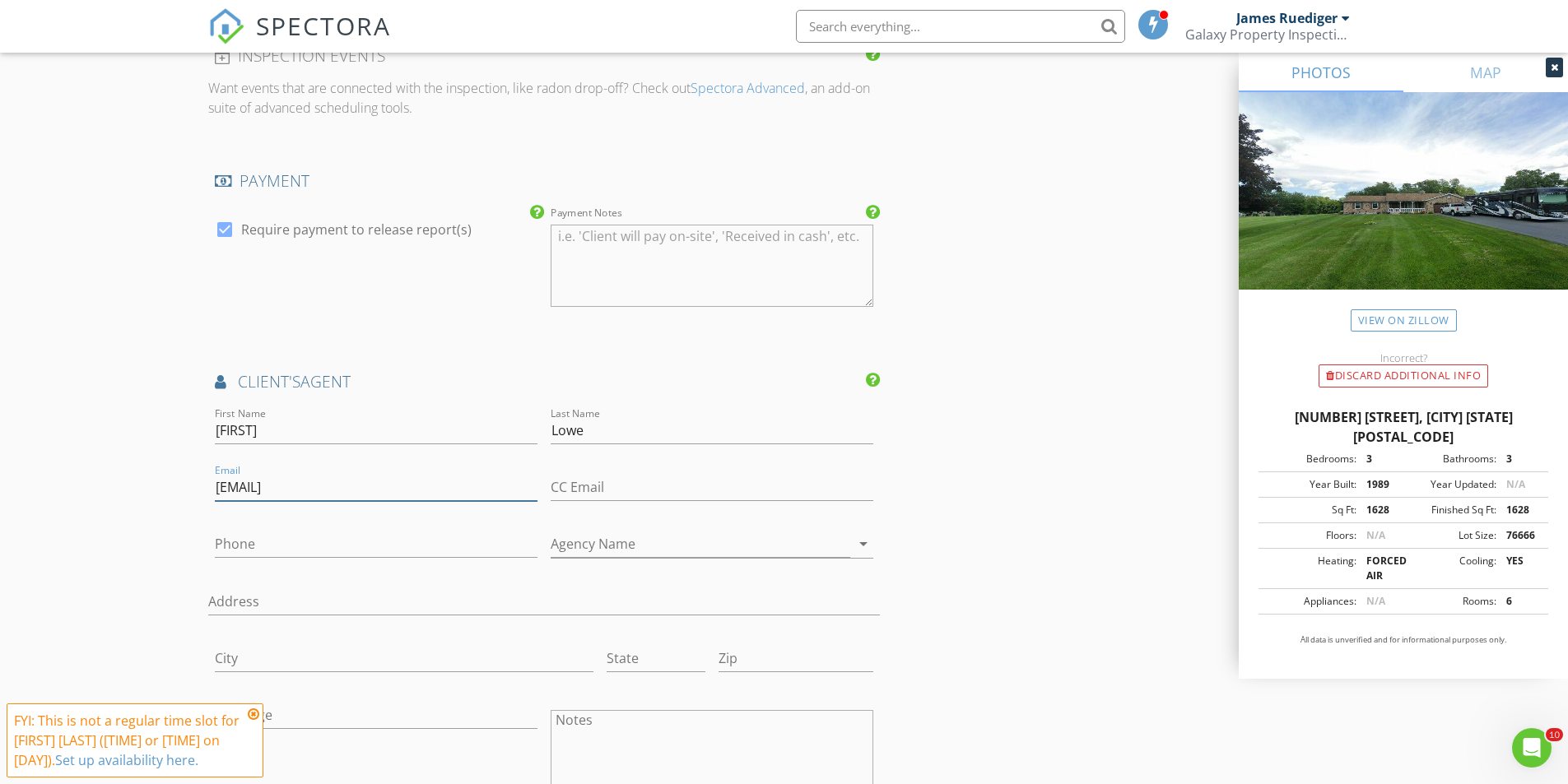 type on "rachellelowe@kw.com" 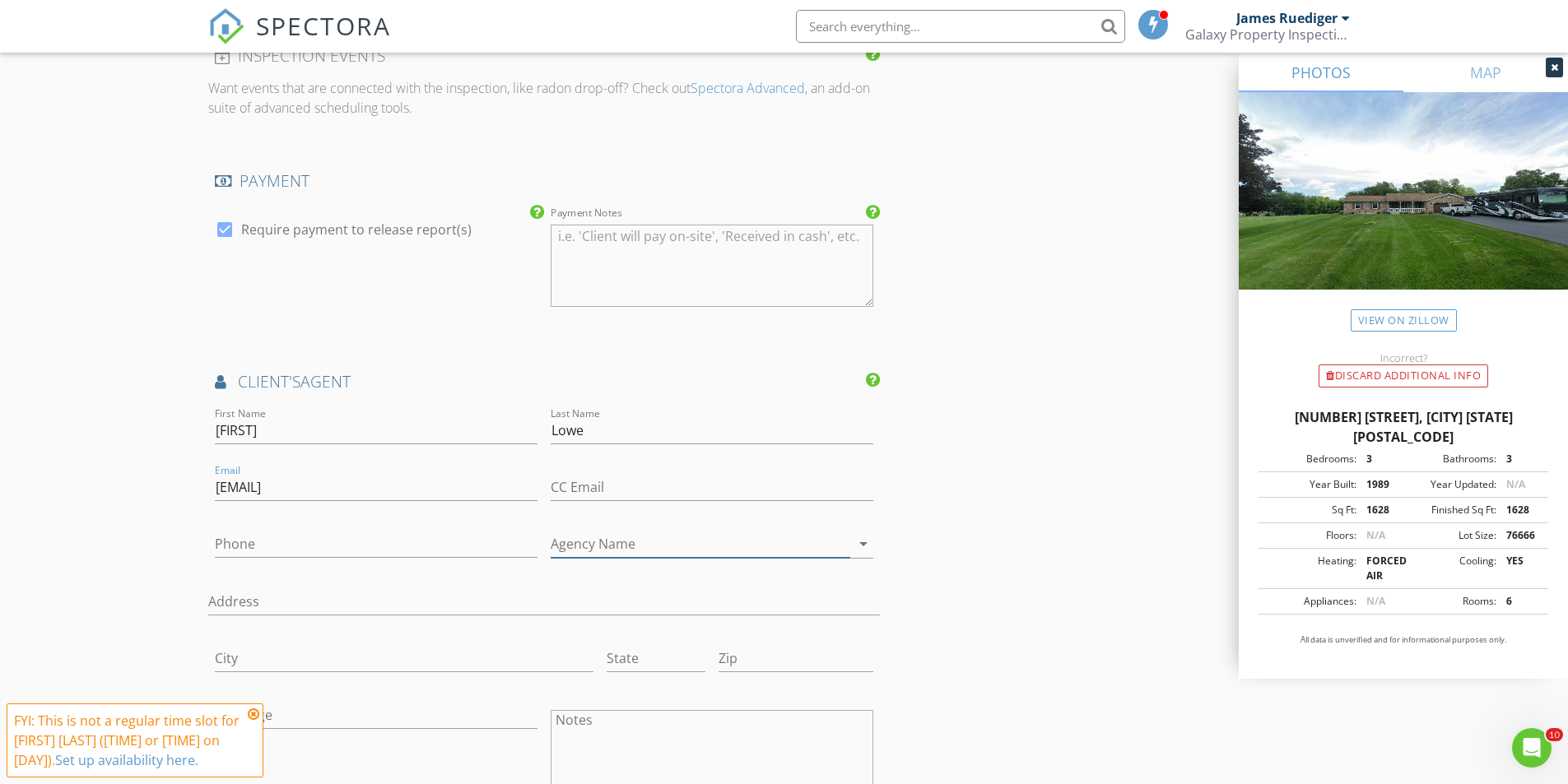 click on "Agency Name" at bounding box center [700, 544] 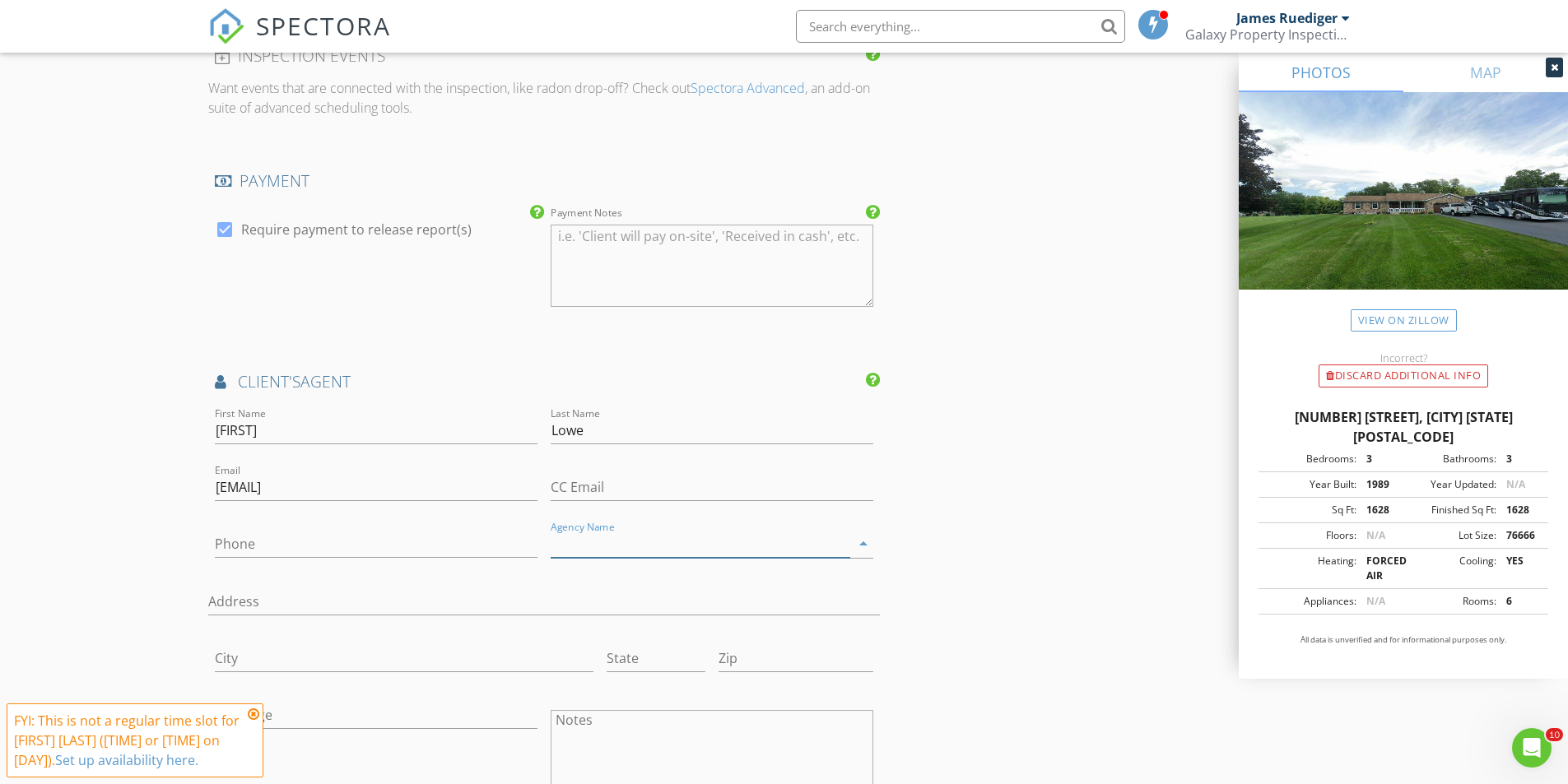 click on "Agency Name" at bounding box center (700, 544) 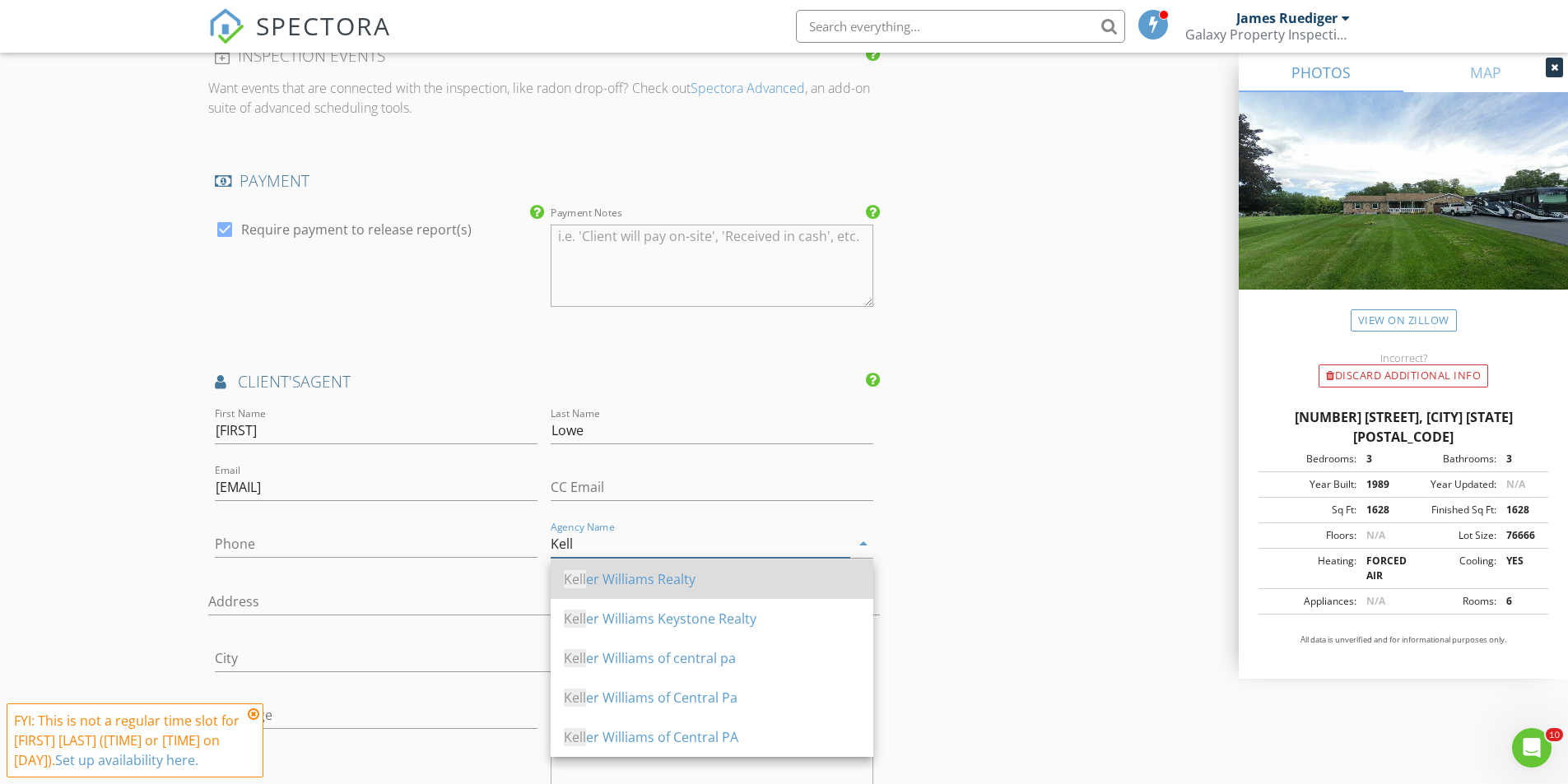 click on "Kell er Williams Realty" at bounding box center (712, 579) 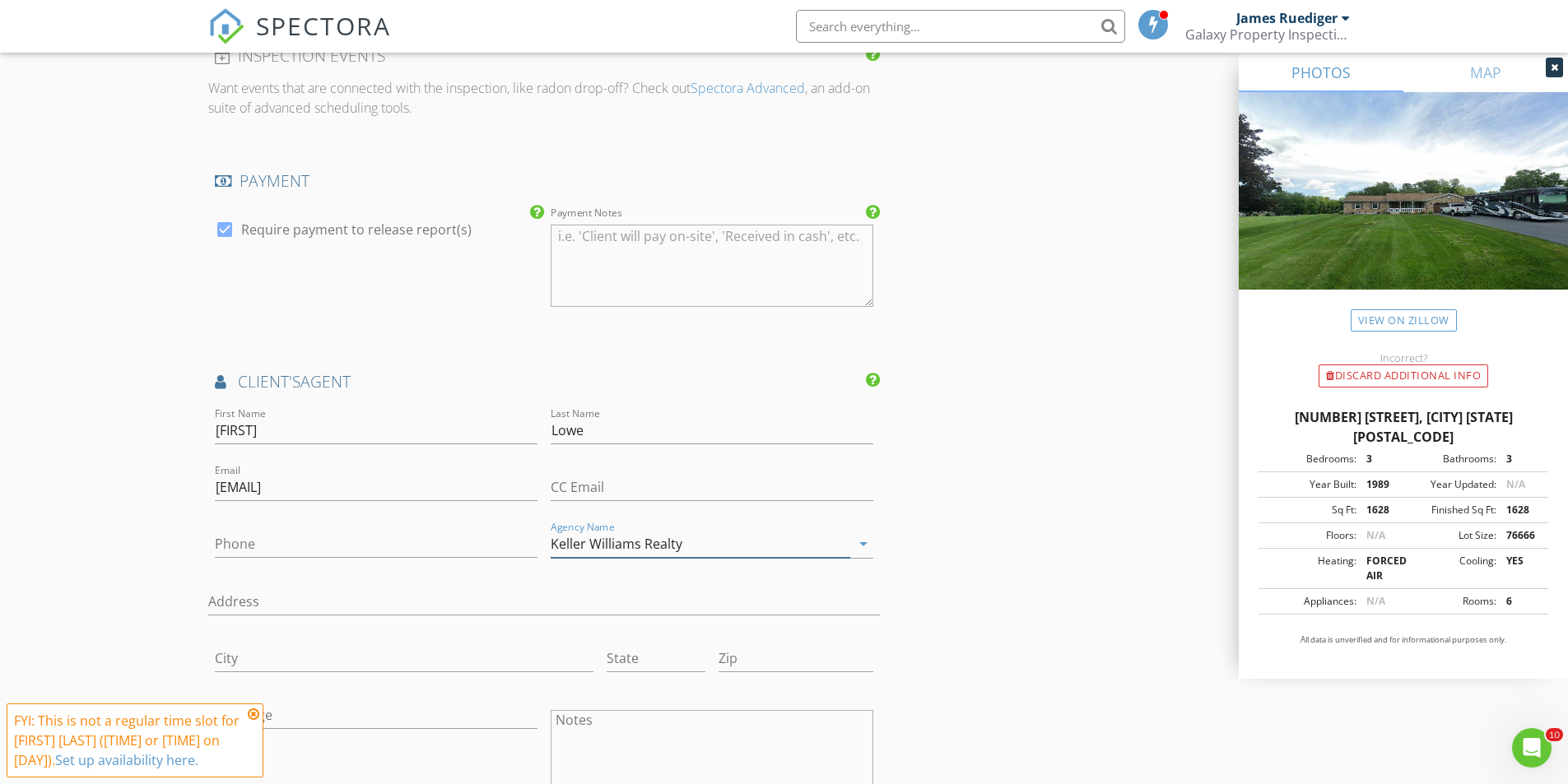 type on "Keller Williams Realty" 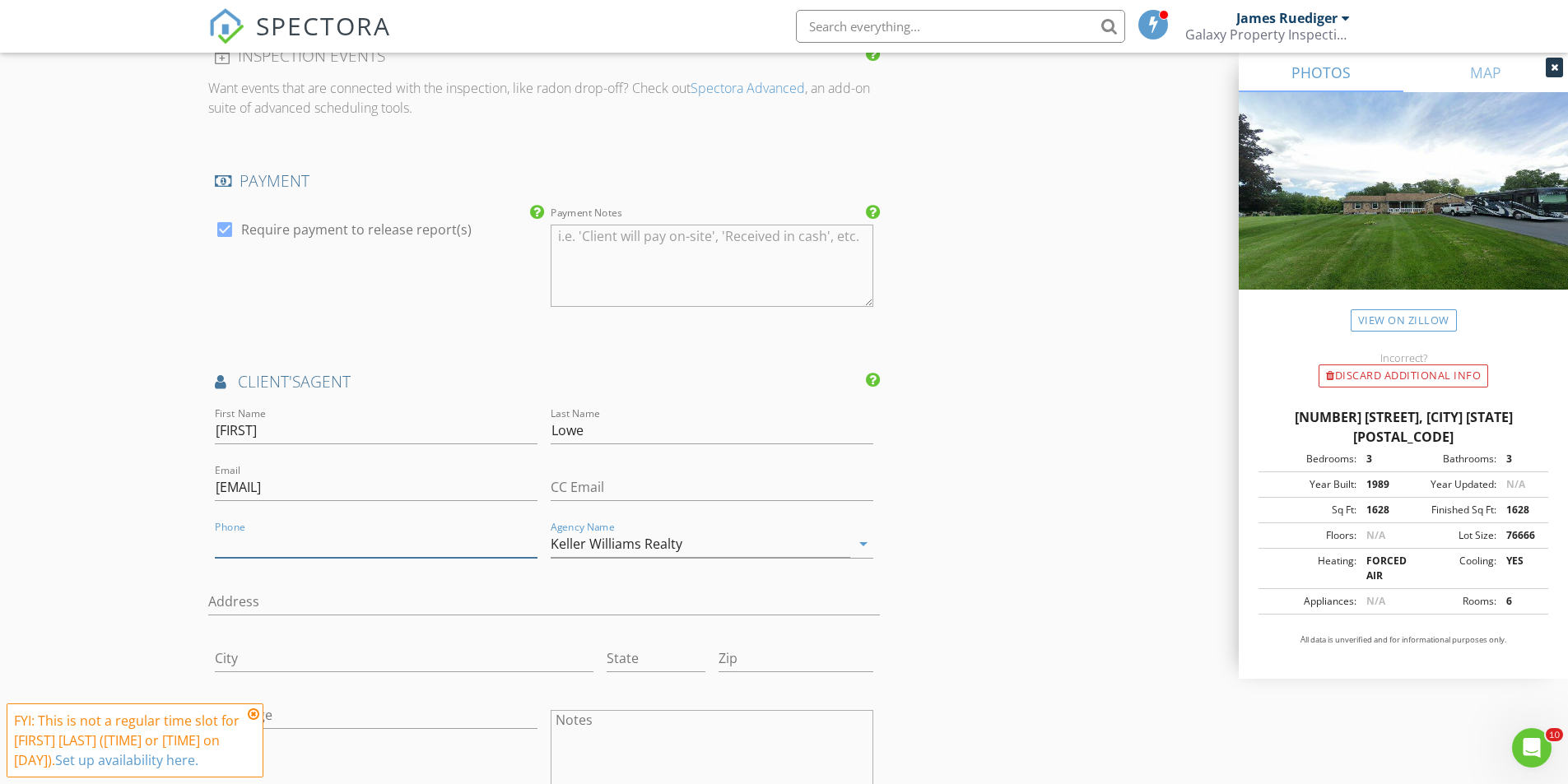 click on "Phone" at bounding box center (376, 544) 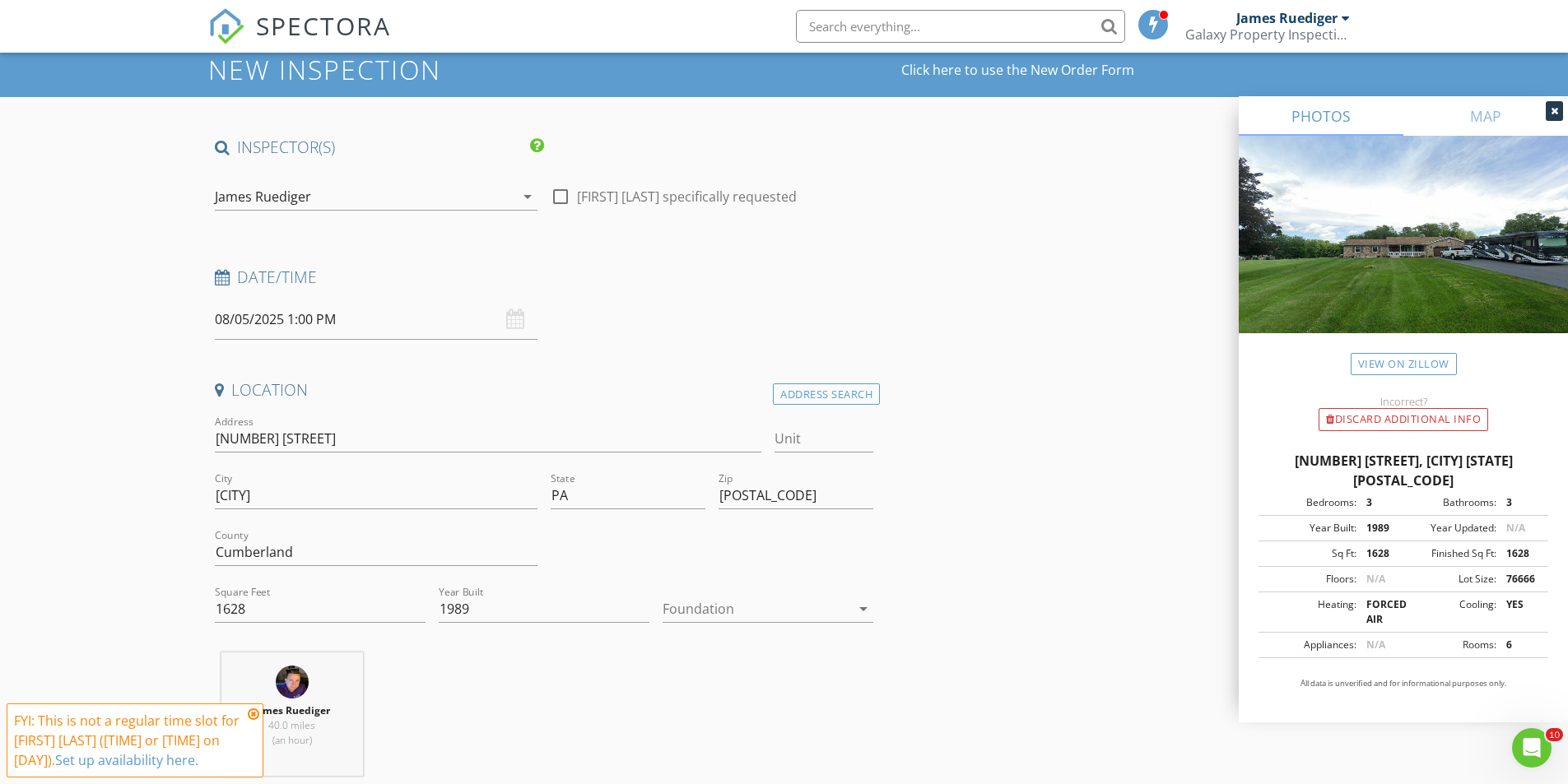 scroll, scrollTop: 0, scrollLeft: 0, axis: both 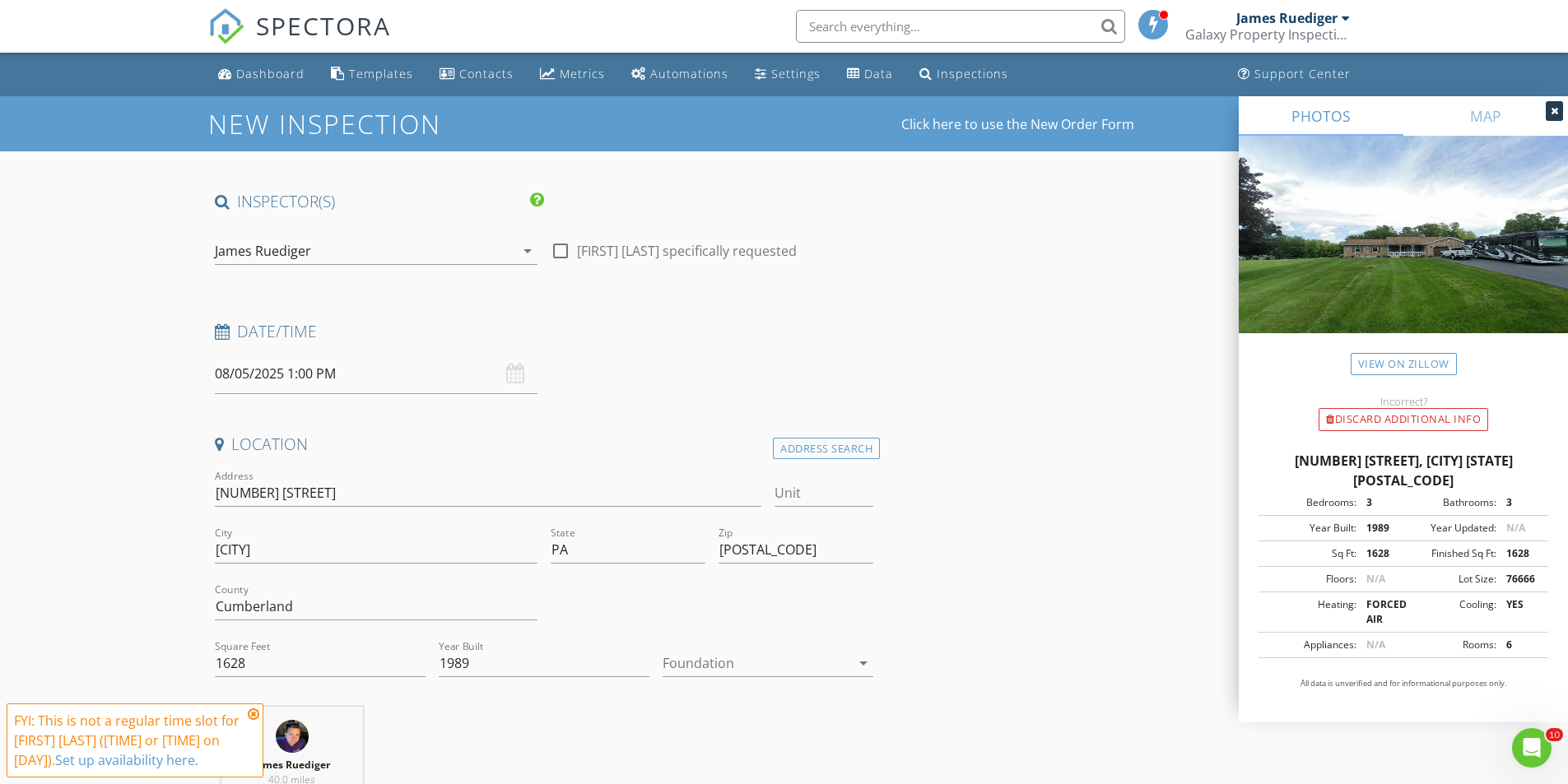 type on "717-743-7644" 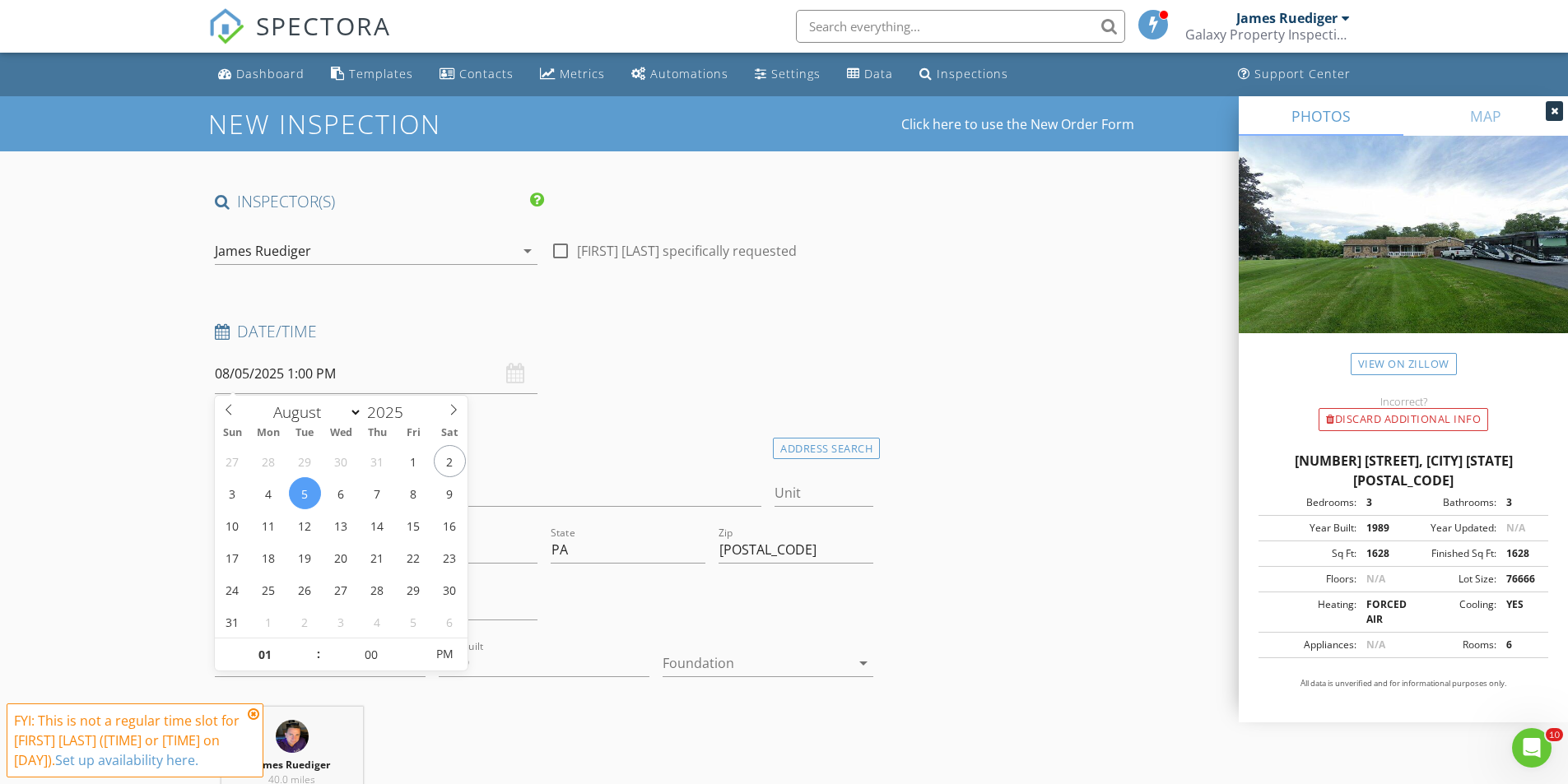 click on "08/05/2025 1:00 PM" at bounding box center (376, 373) 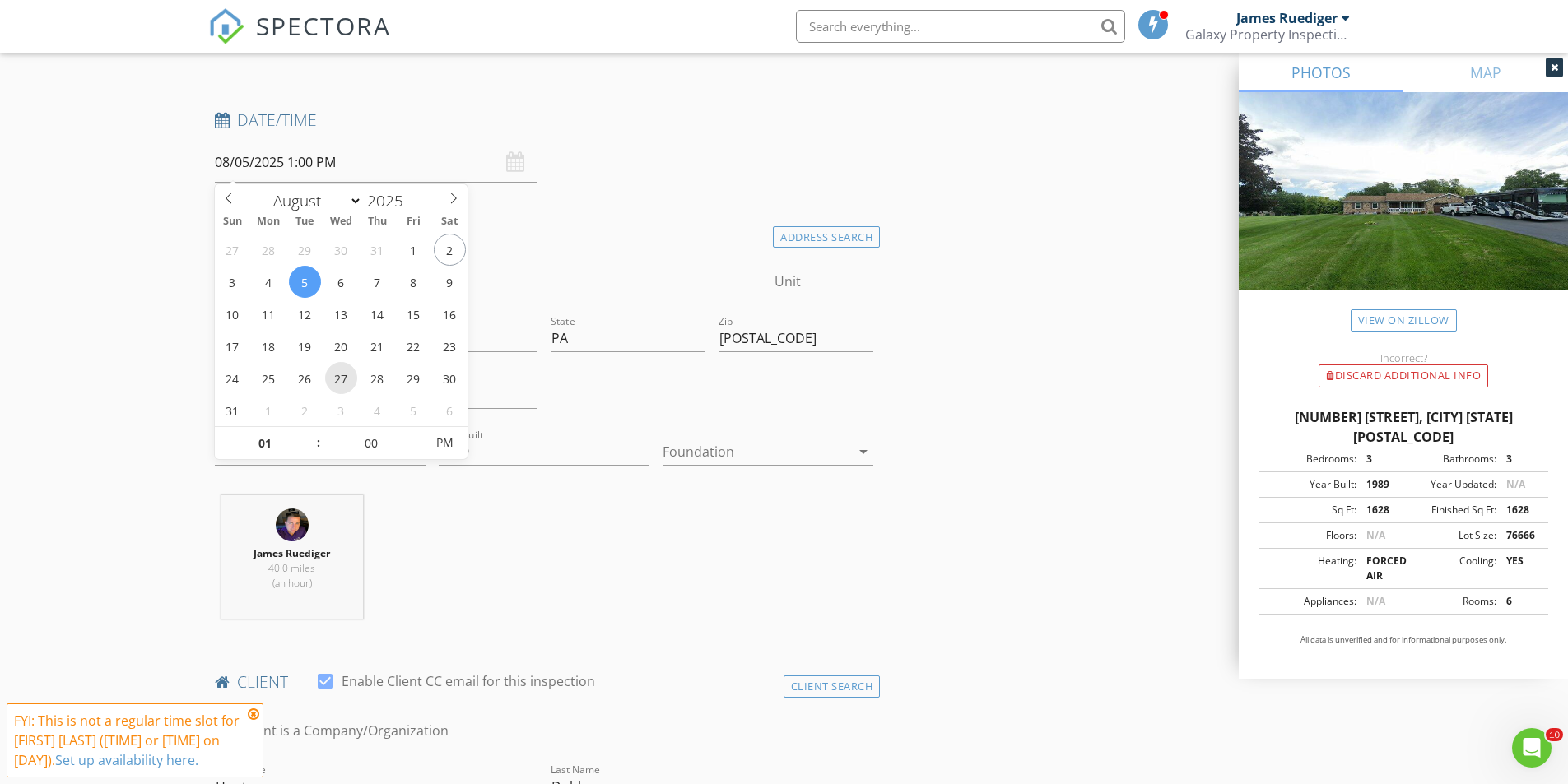 scroll, scrollTop: 247, scrollLeft: 0, axis: vertical 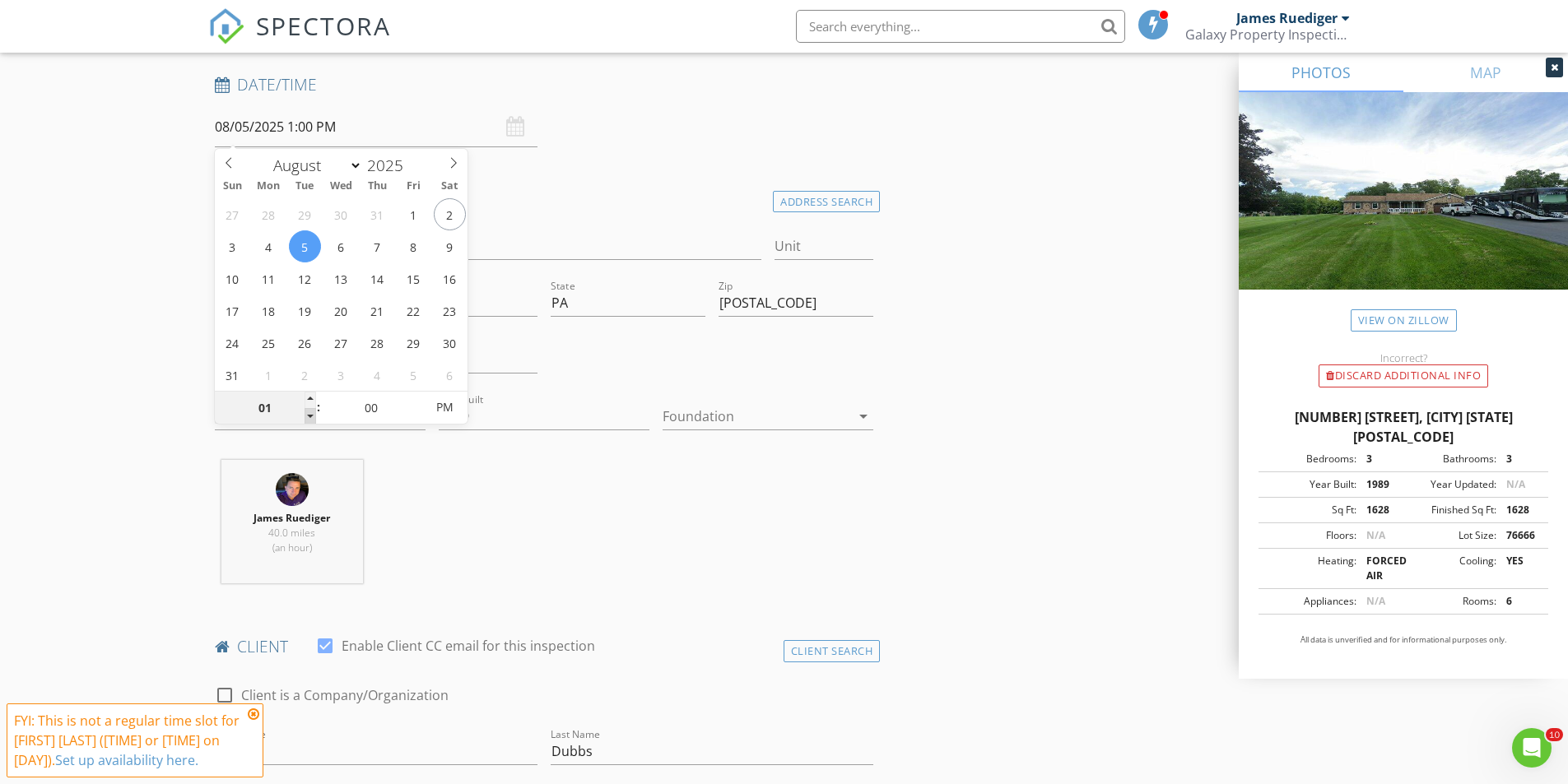 type on "08/05/2025 12:00 PM" 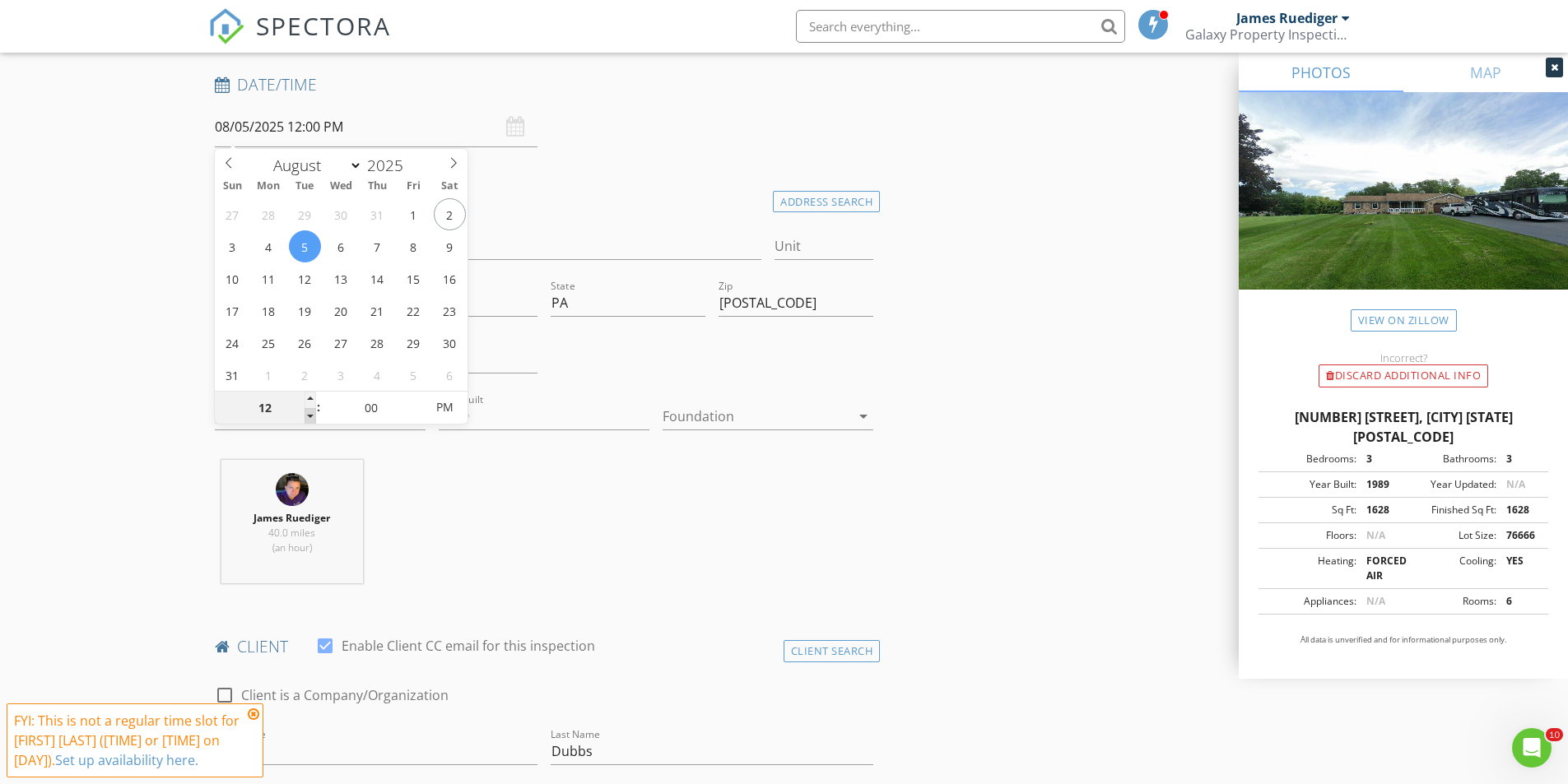 click at bounding box center [310, 416] 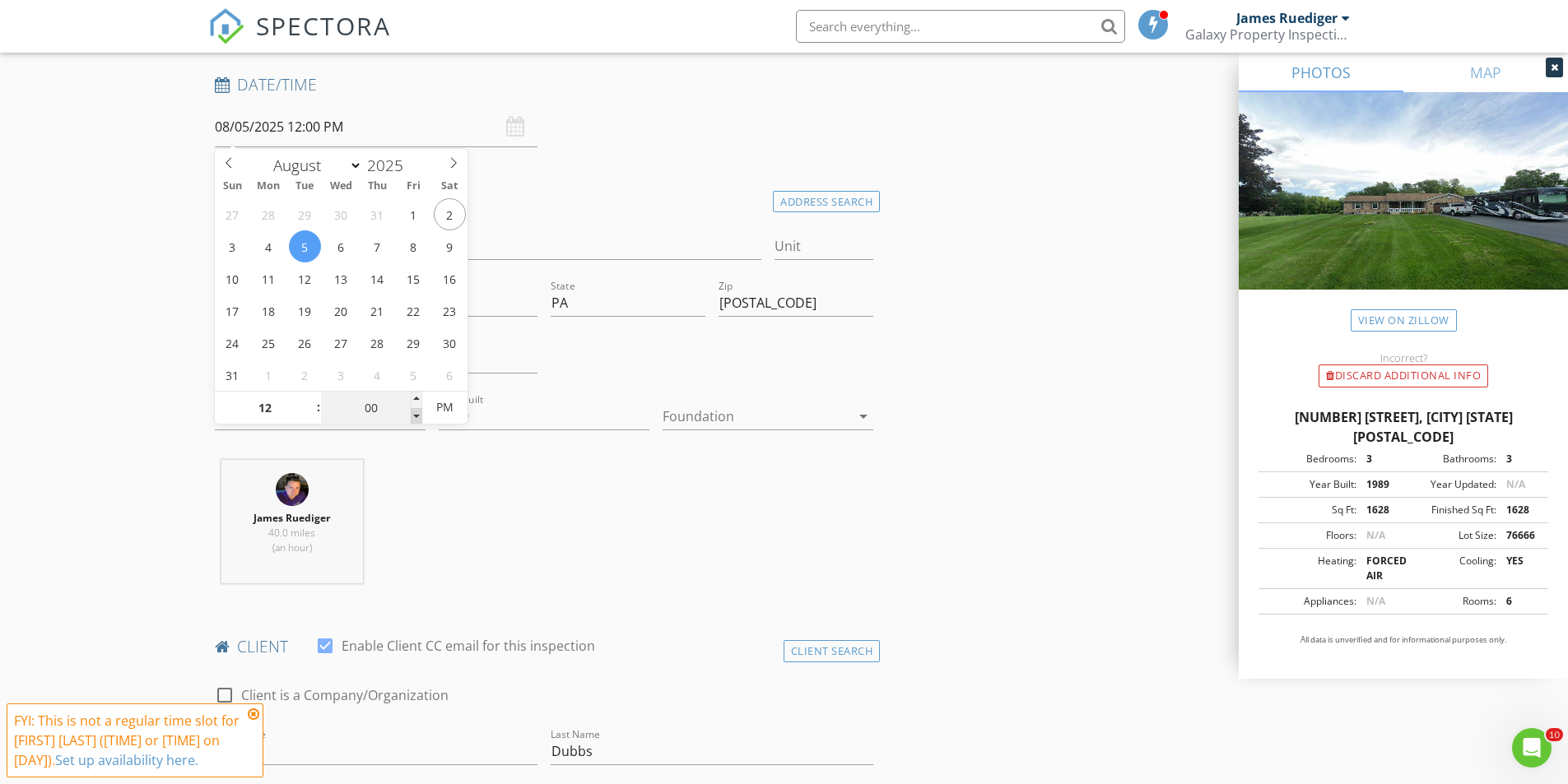 type on "08/05/2025 11:55 AM" 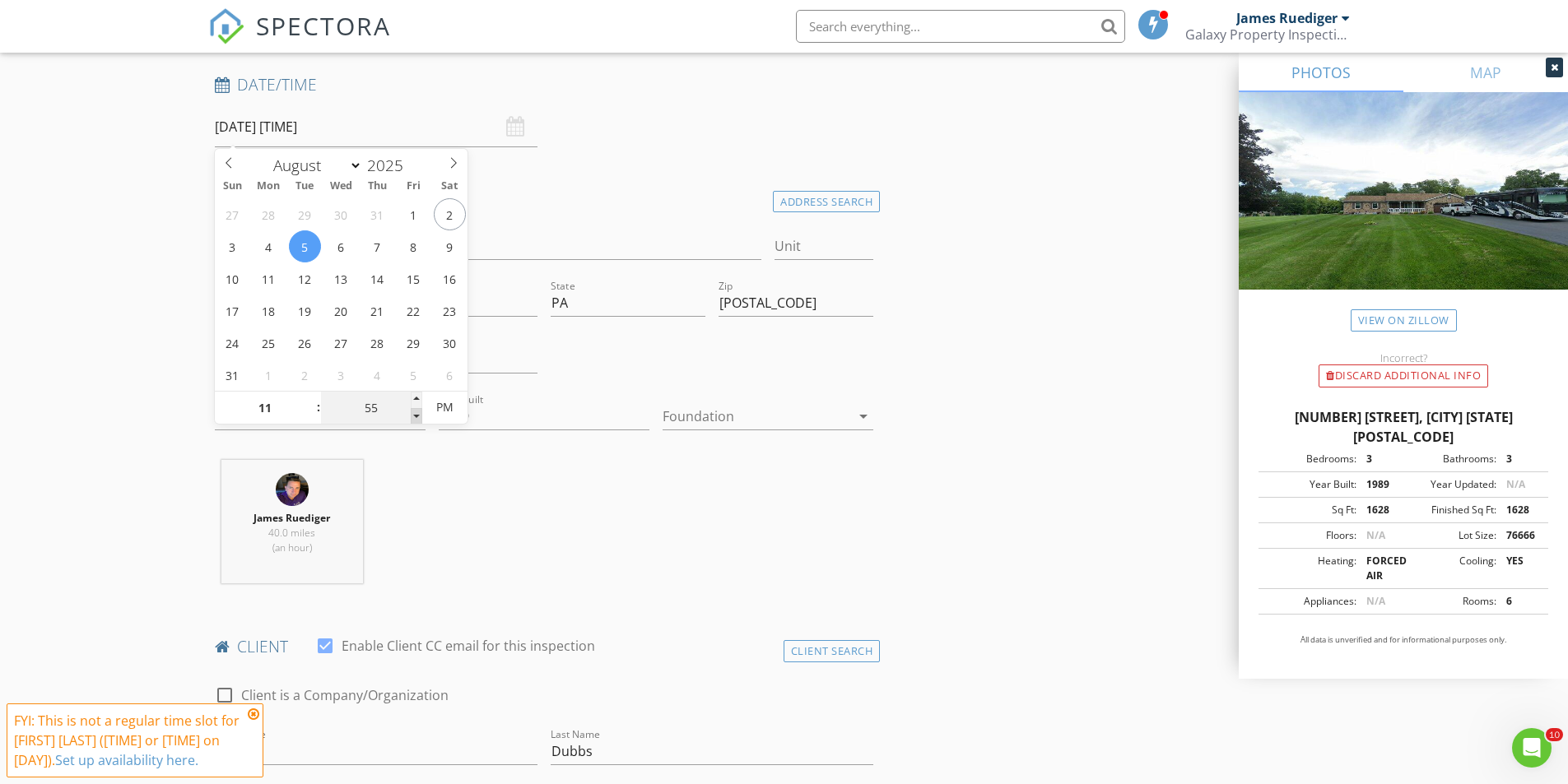 click at bounding box center (416, 416) 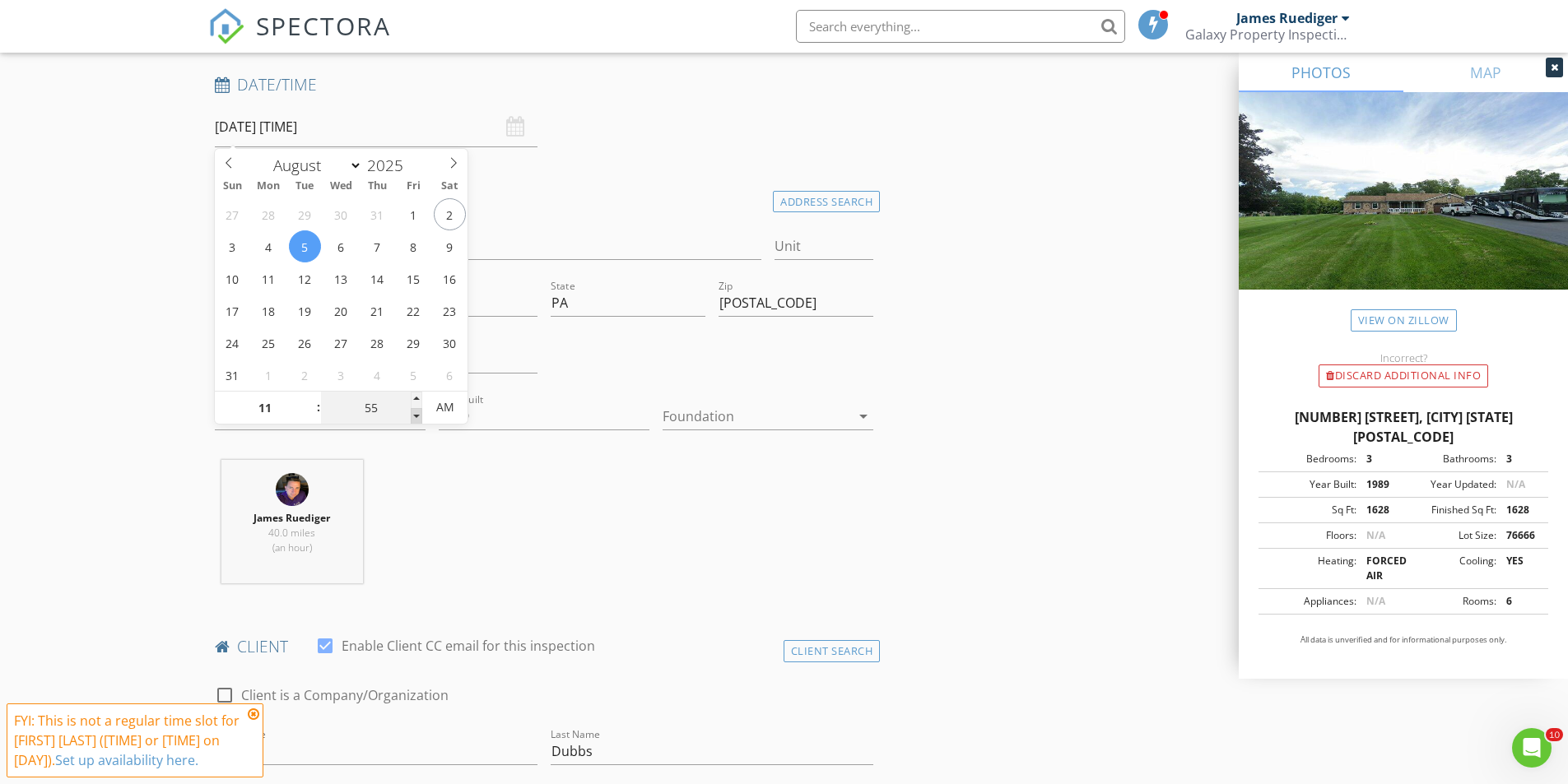 type on "08/05/2025 11:50 AM" 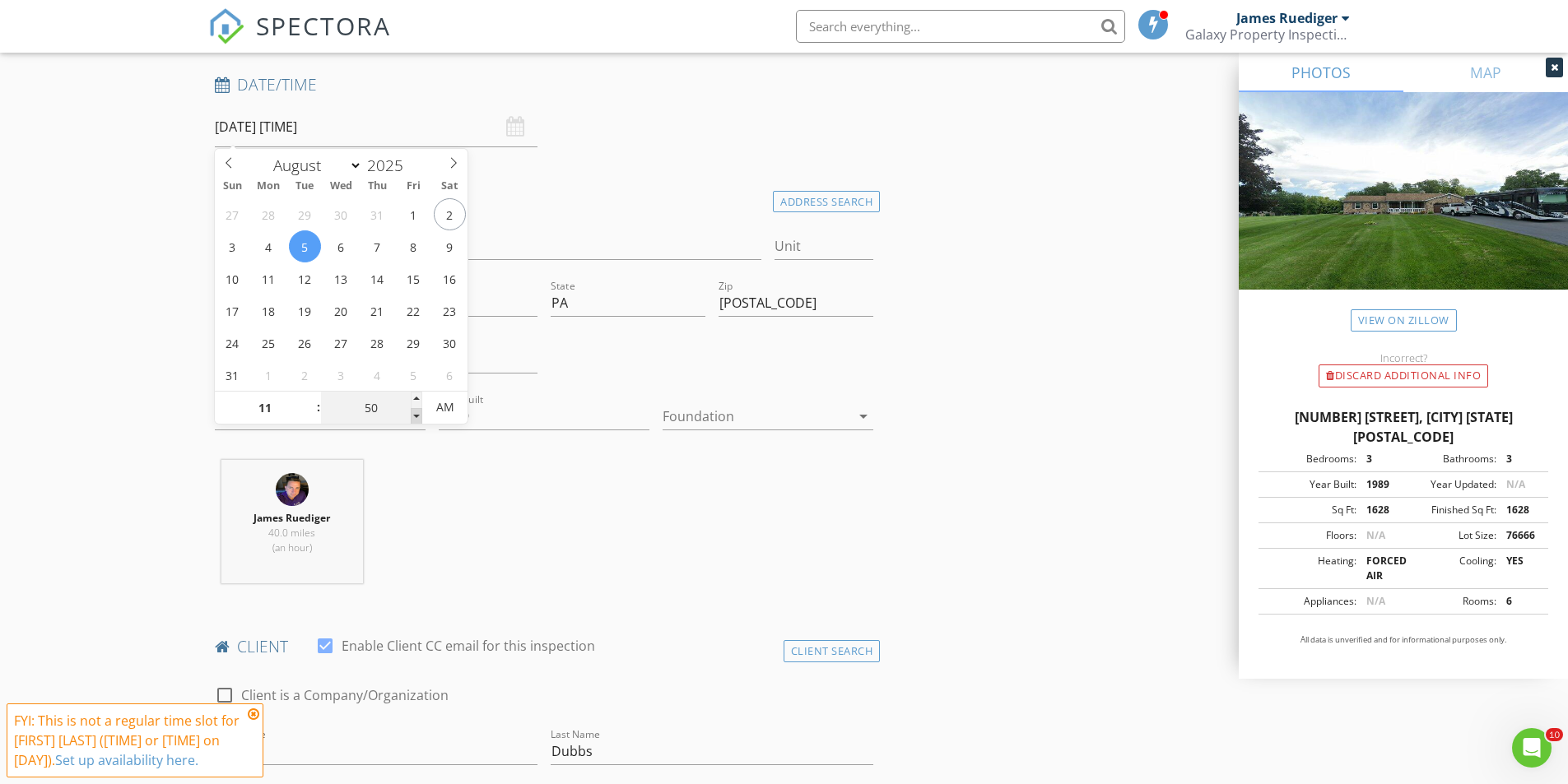 click at bounding box center (416, 416) 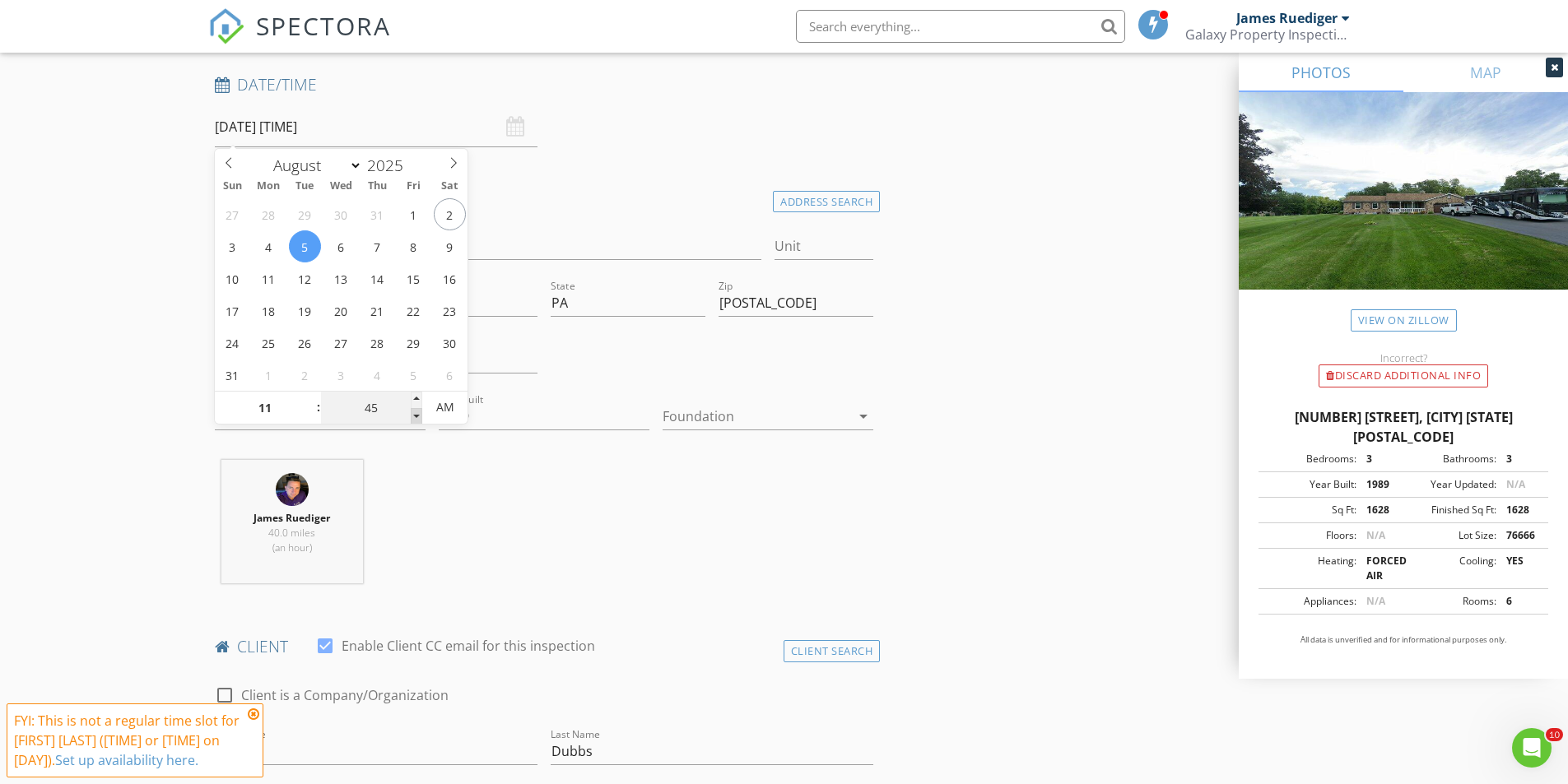 click at bounding box center [416, 416] 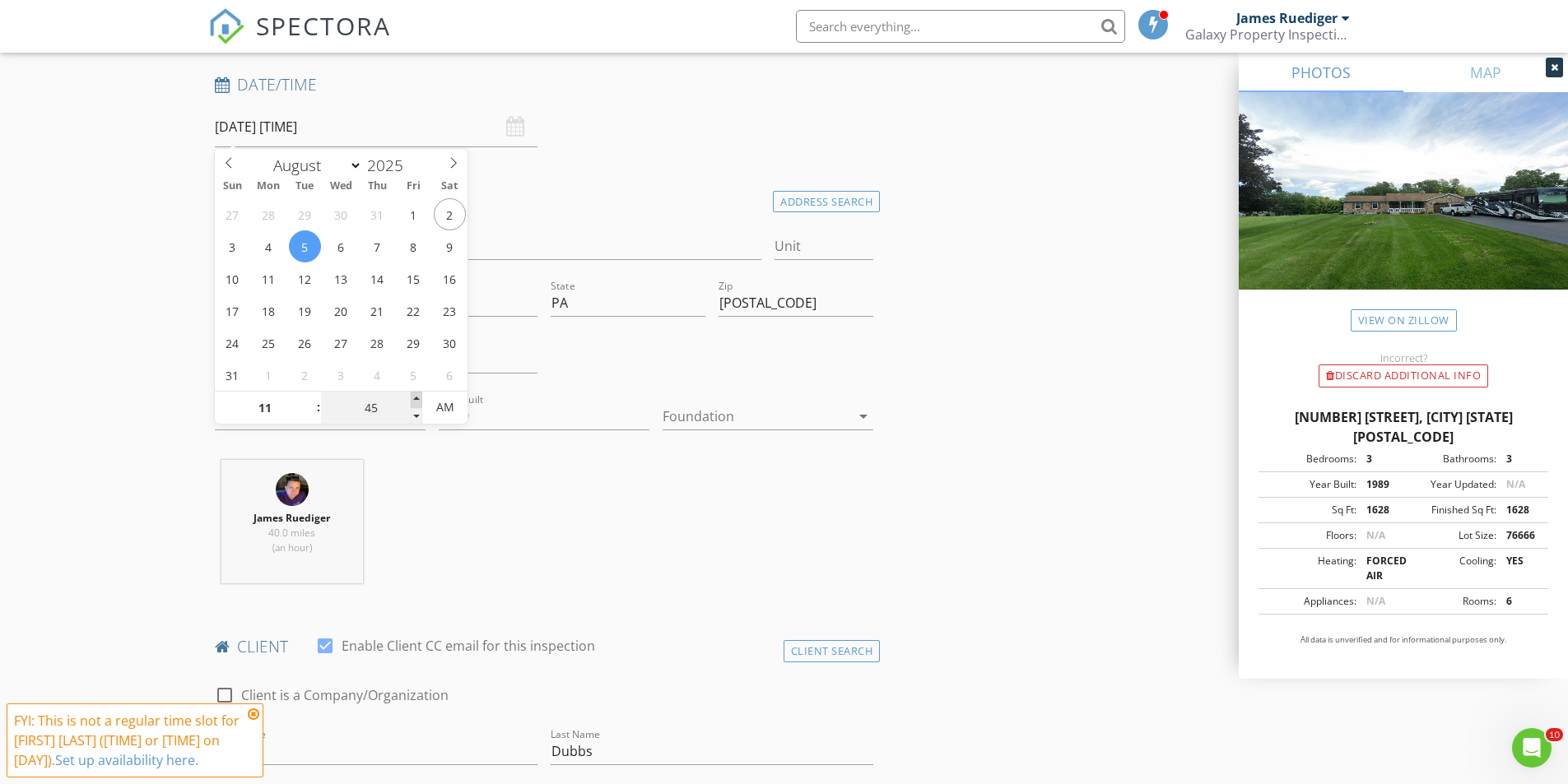 type on "08/05/2025 11:50 AM" 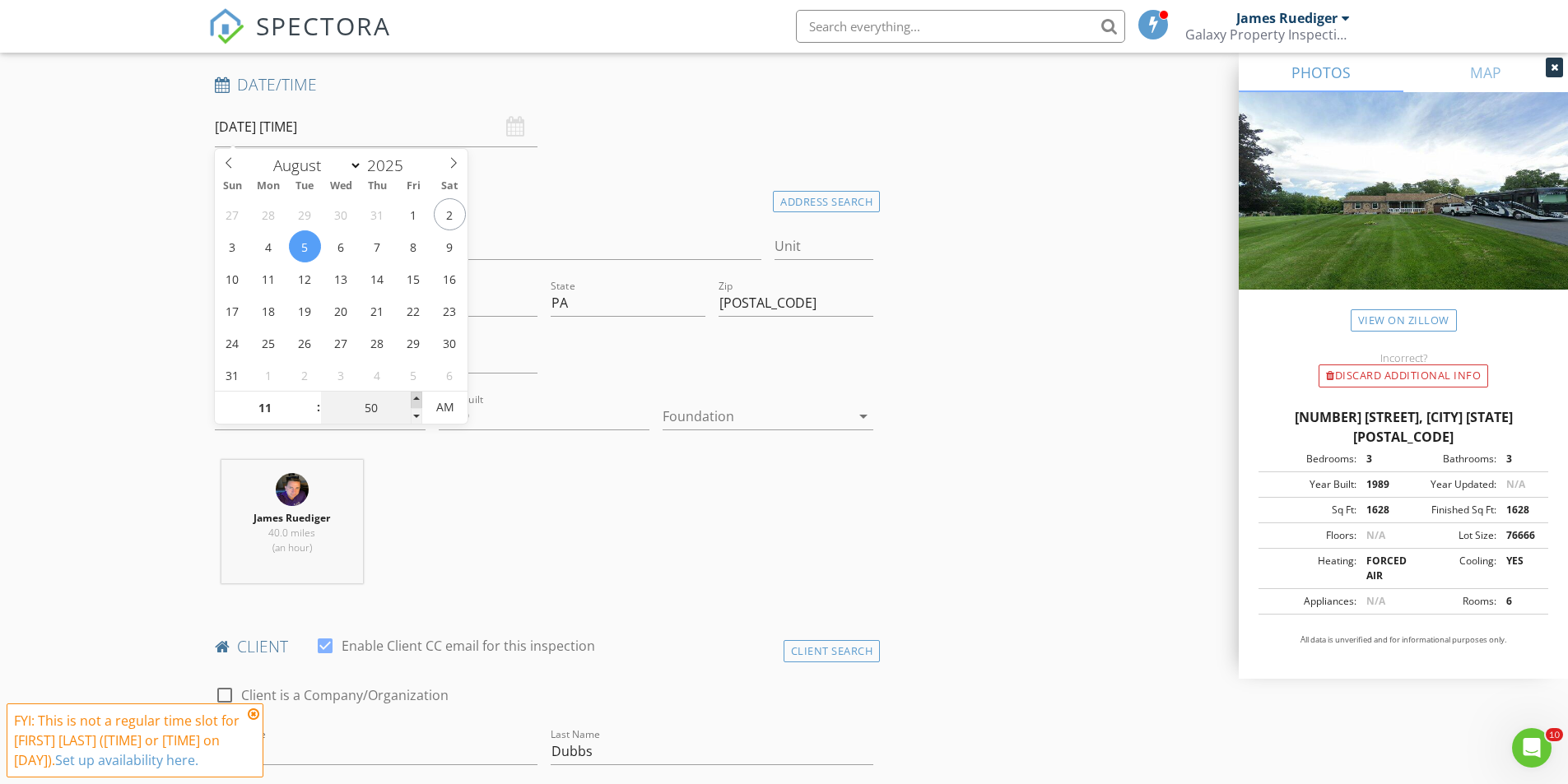 click at bounding box center (416, 400) 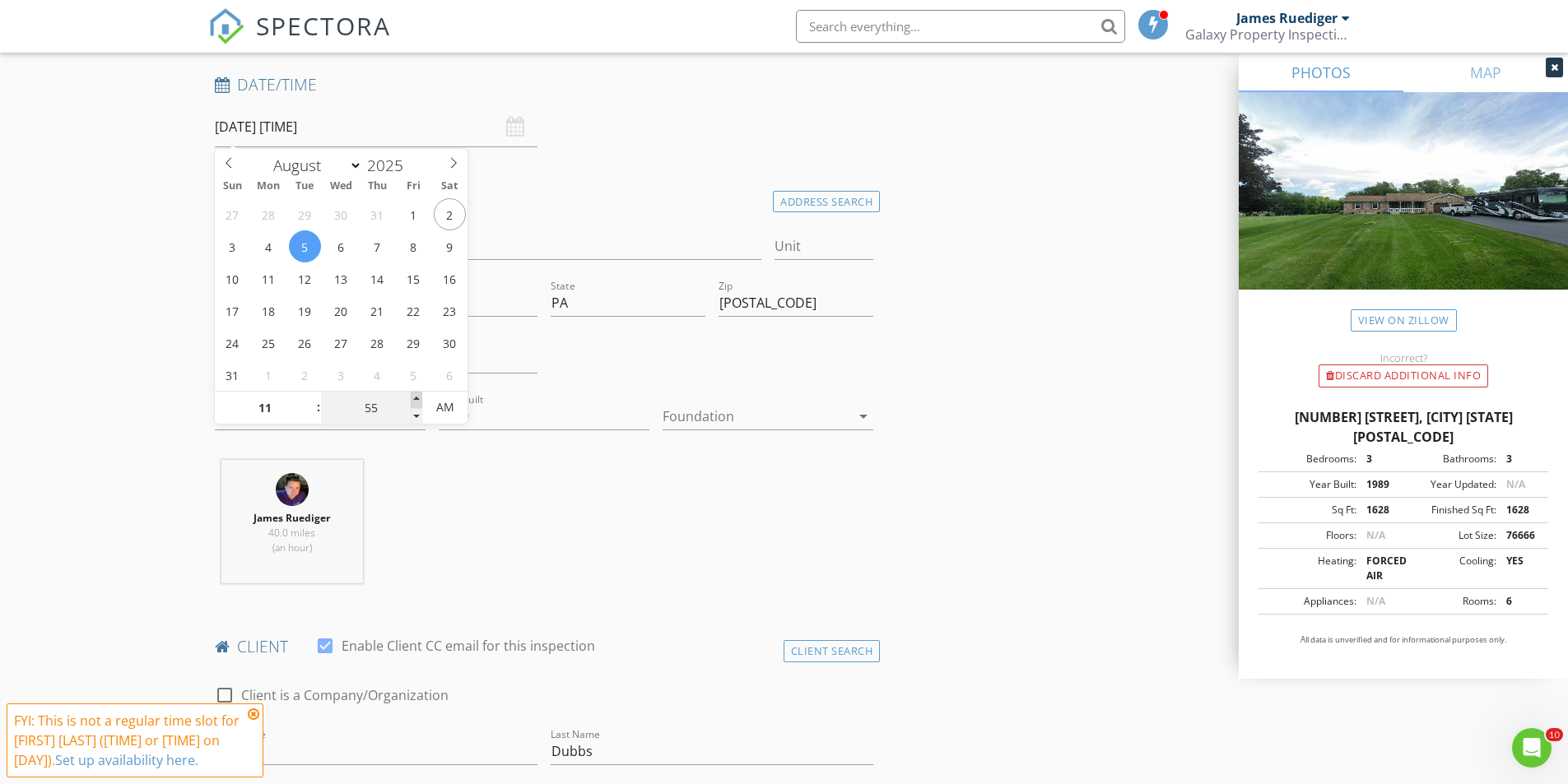 click at bounding box center (416, 400) 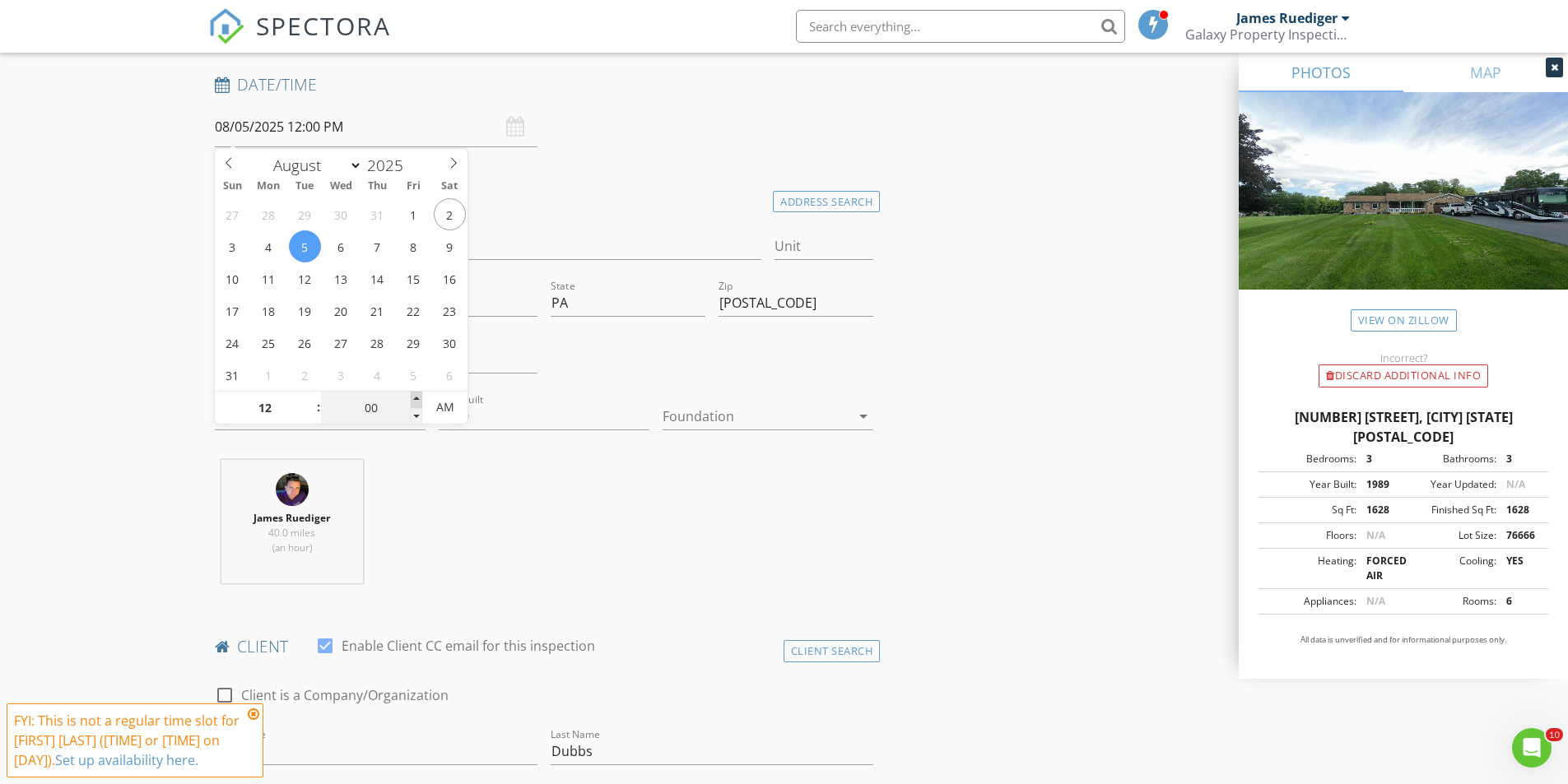 click at bounding box center [416, 400] 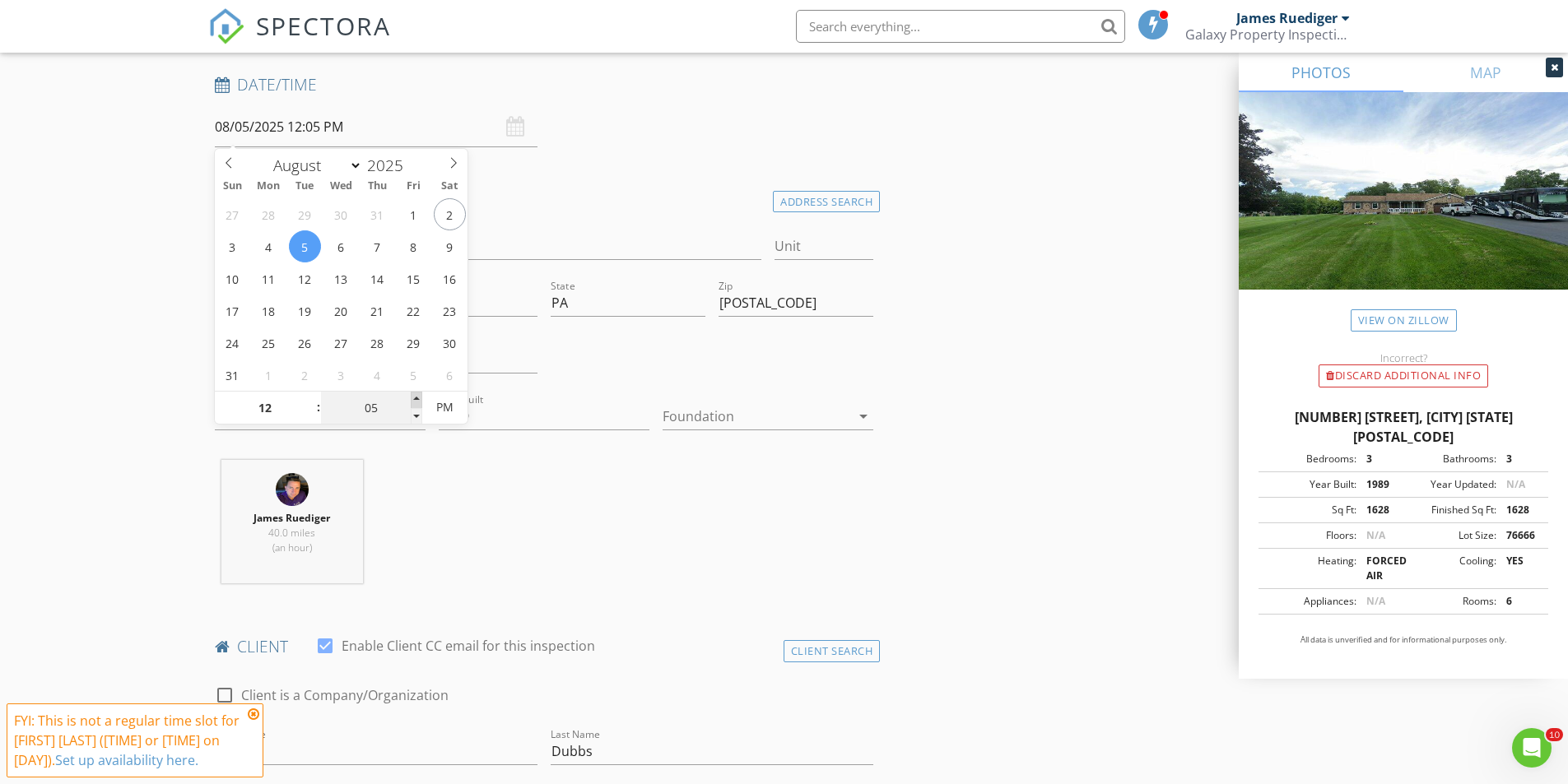 click at bounding box center (416, 400) 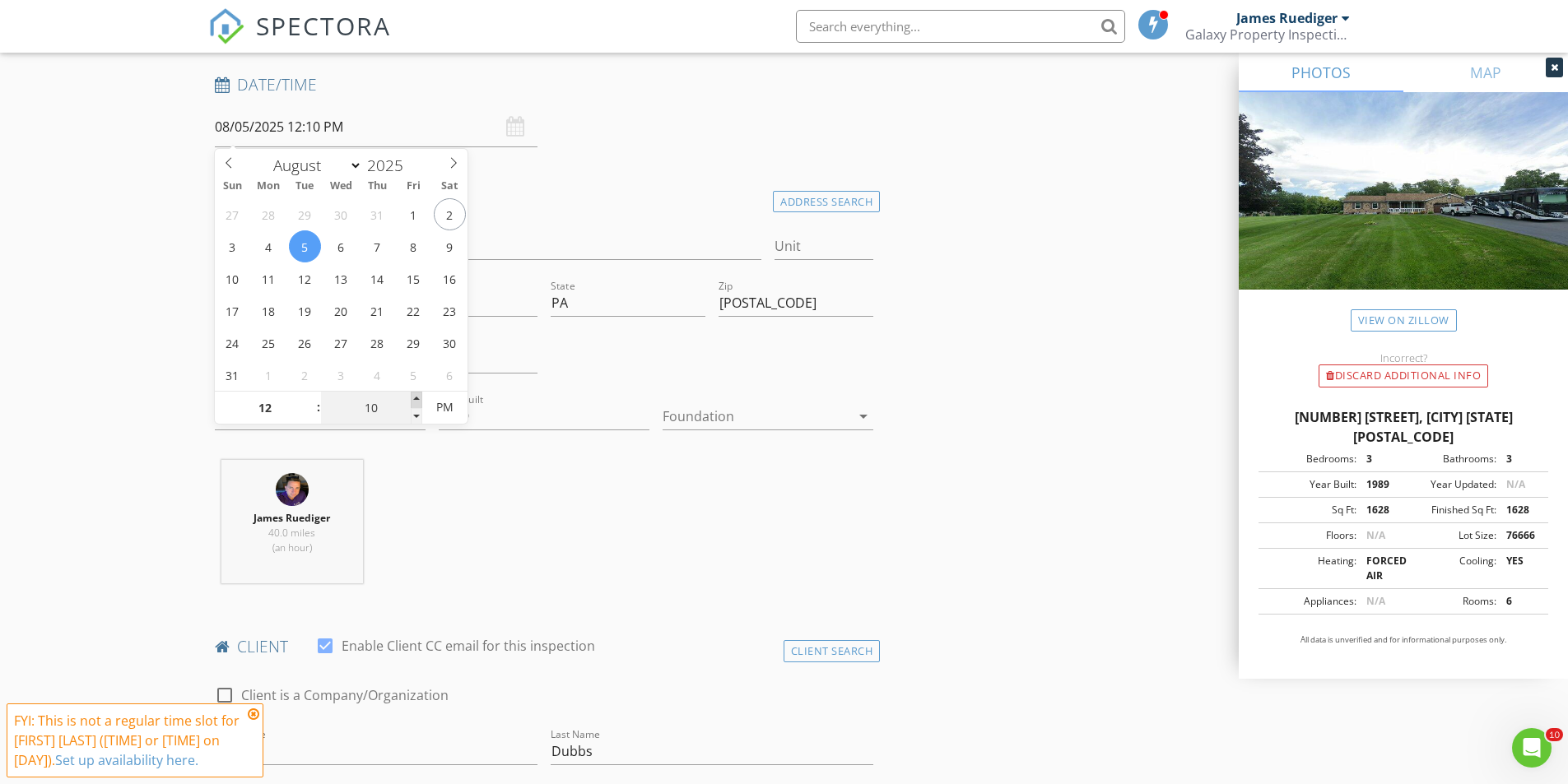 click at bounding box center [416, 400] 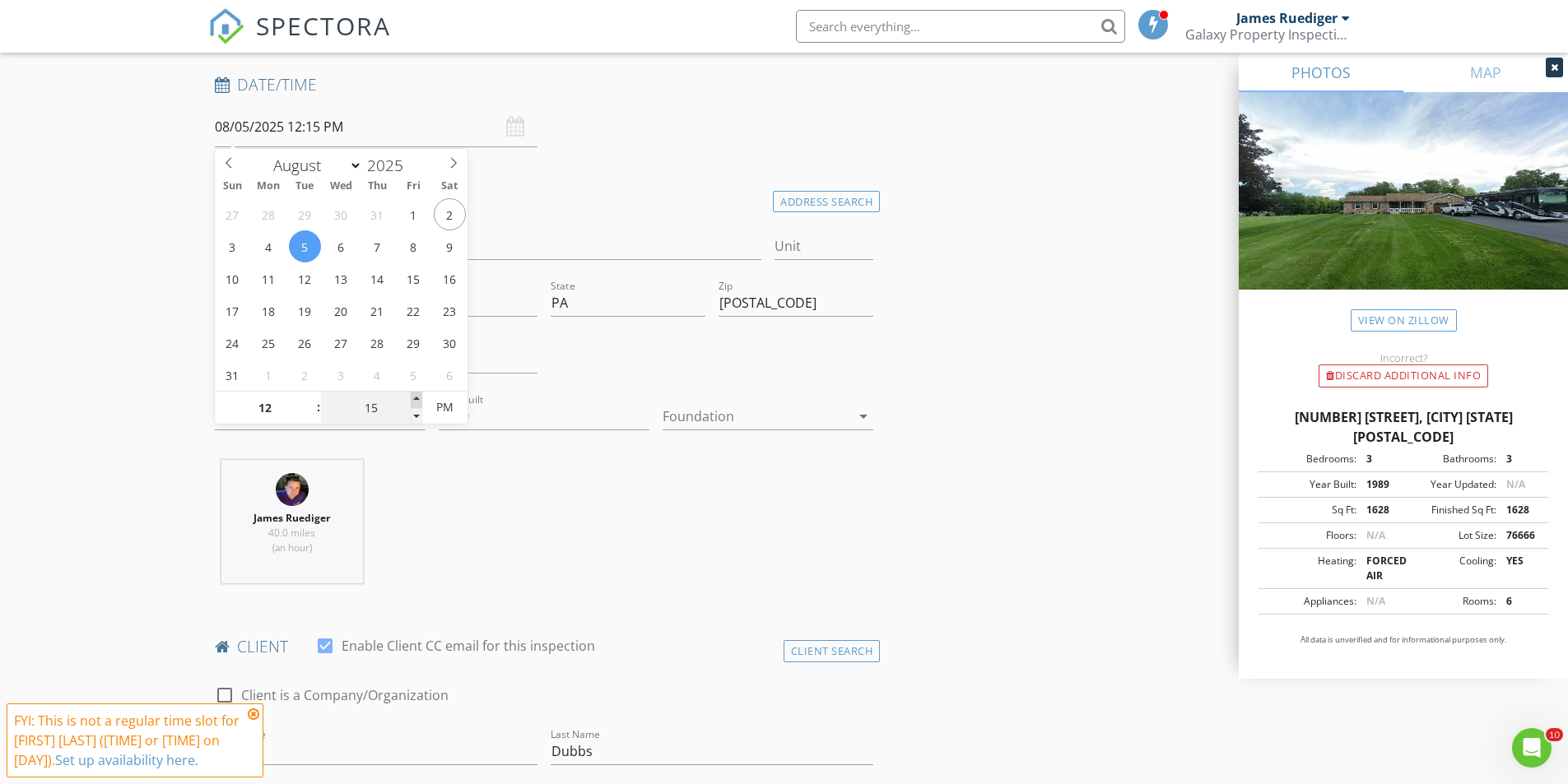 click at bounding box center [416, 400] 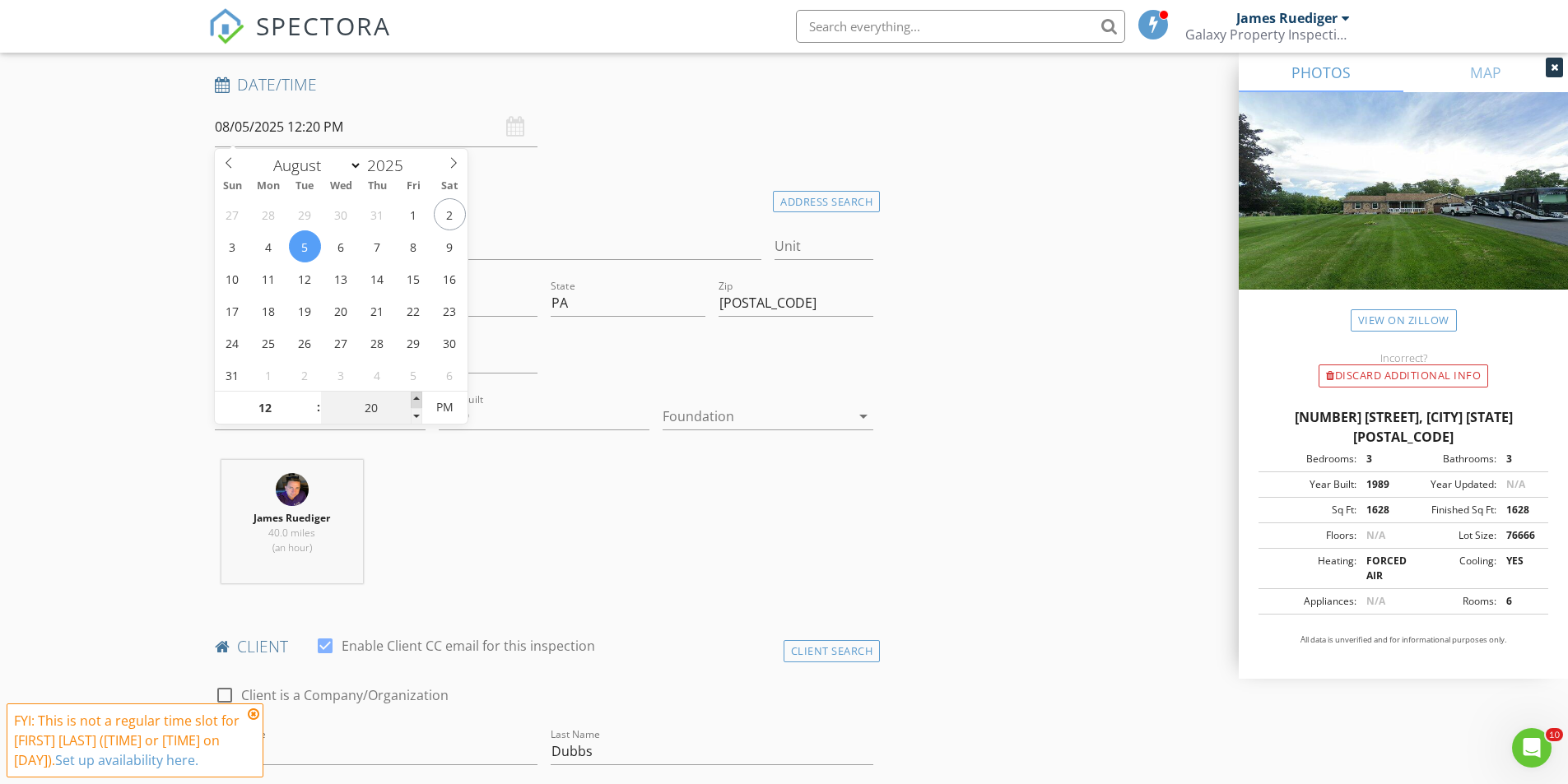 click at bounding box center [416, 400] 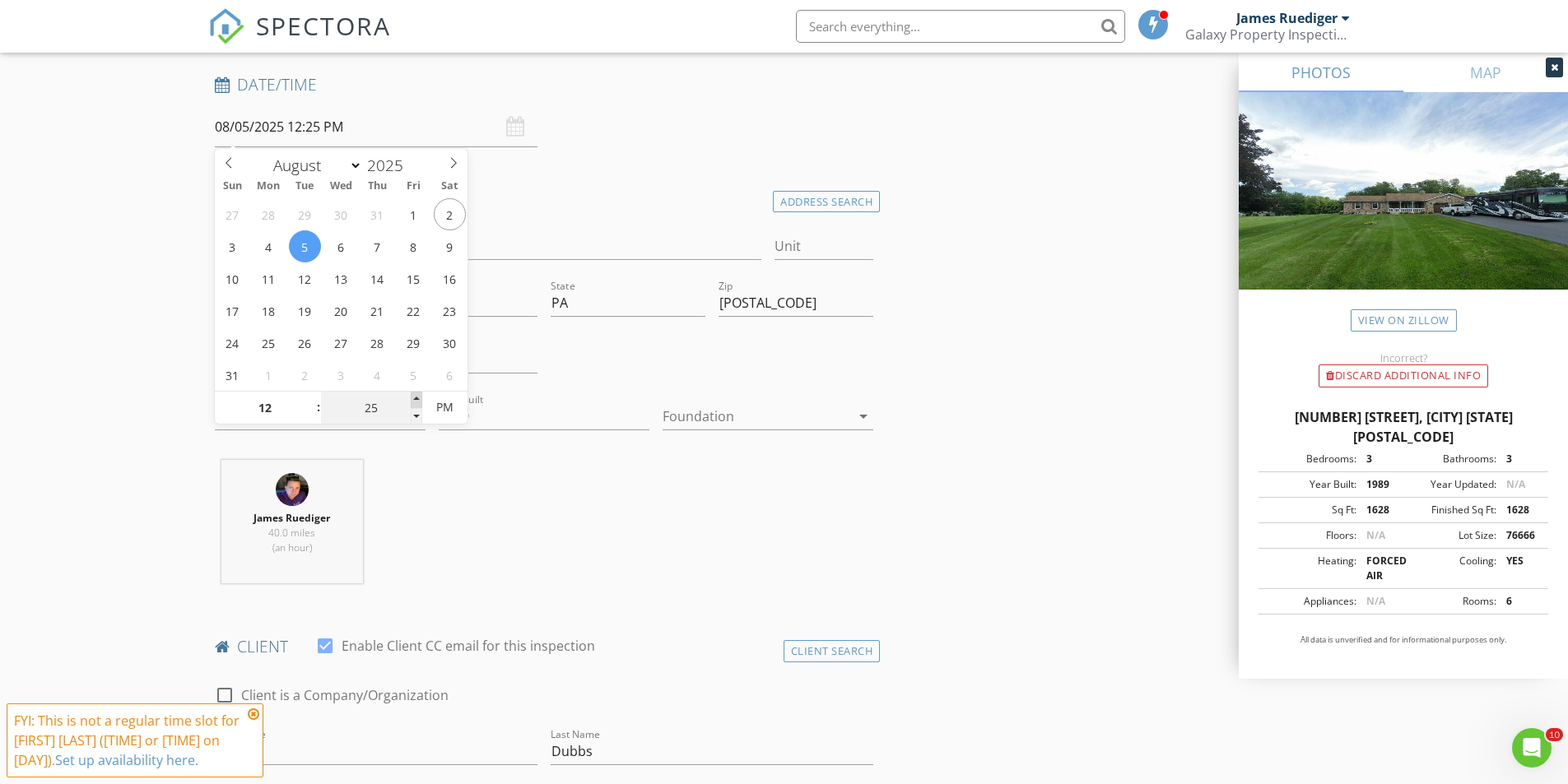 click at bounding box center (416, 400) 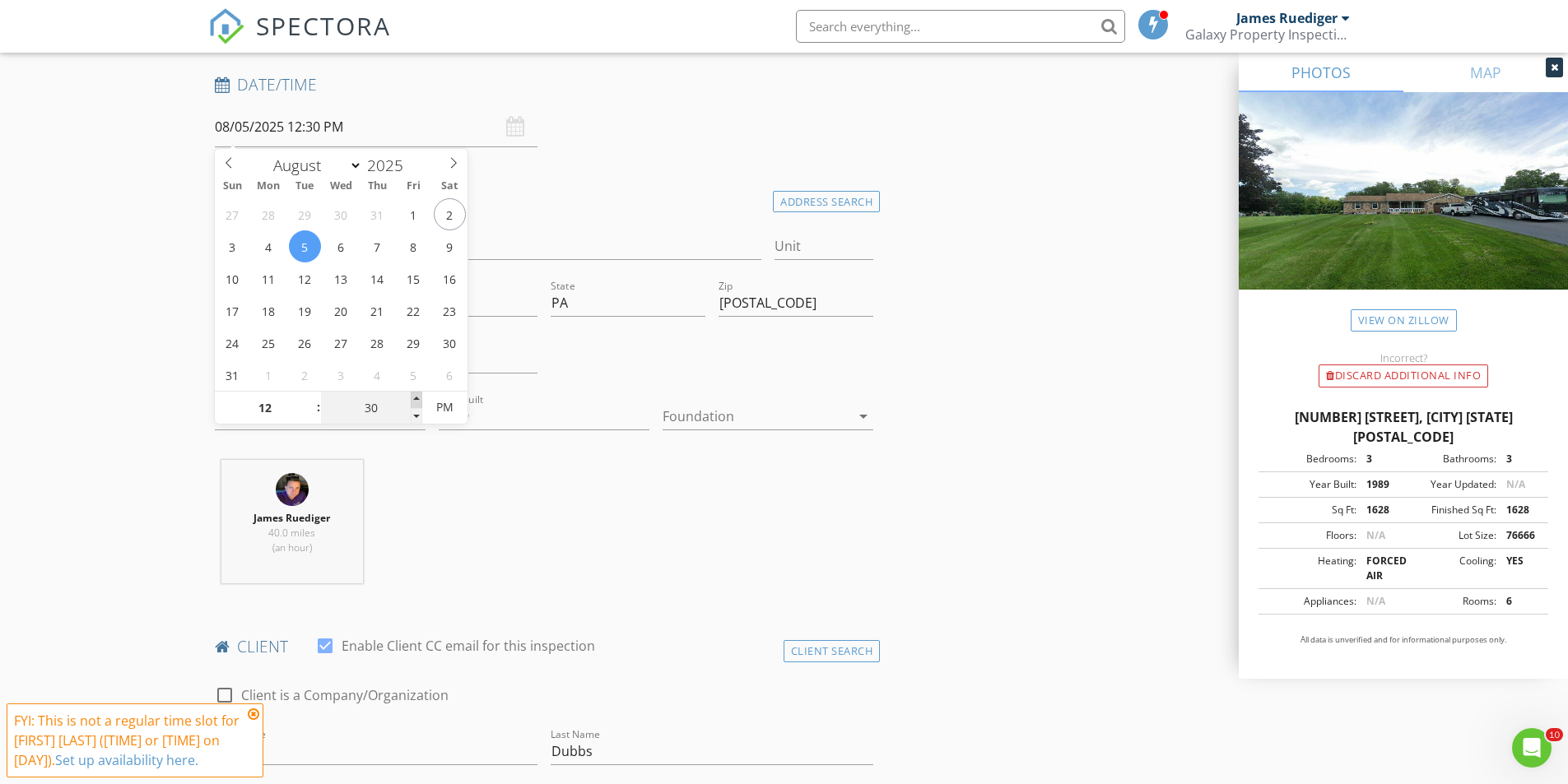 click at bounding box center [416, 400] 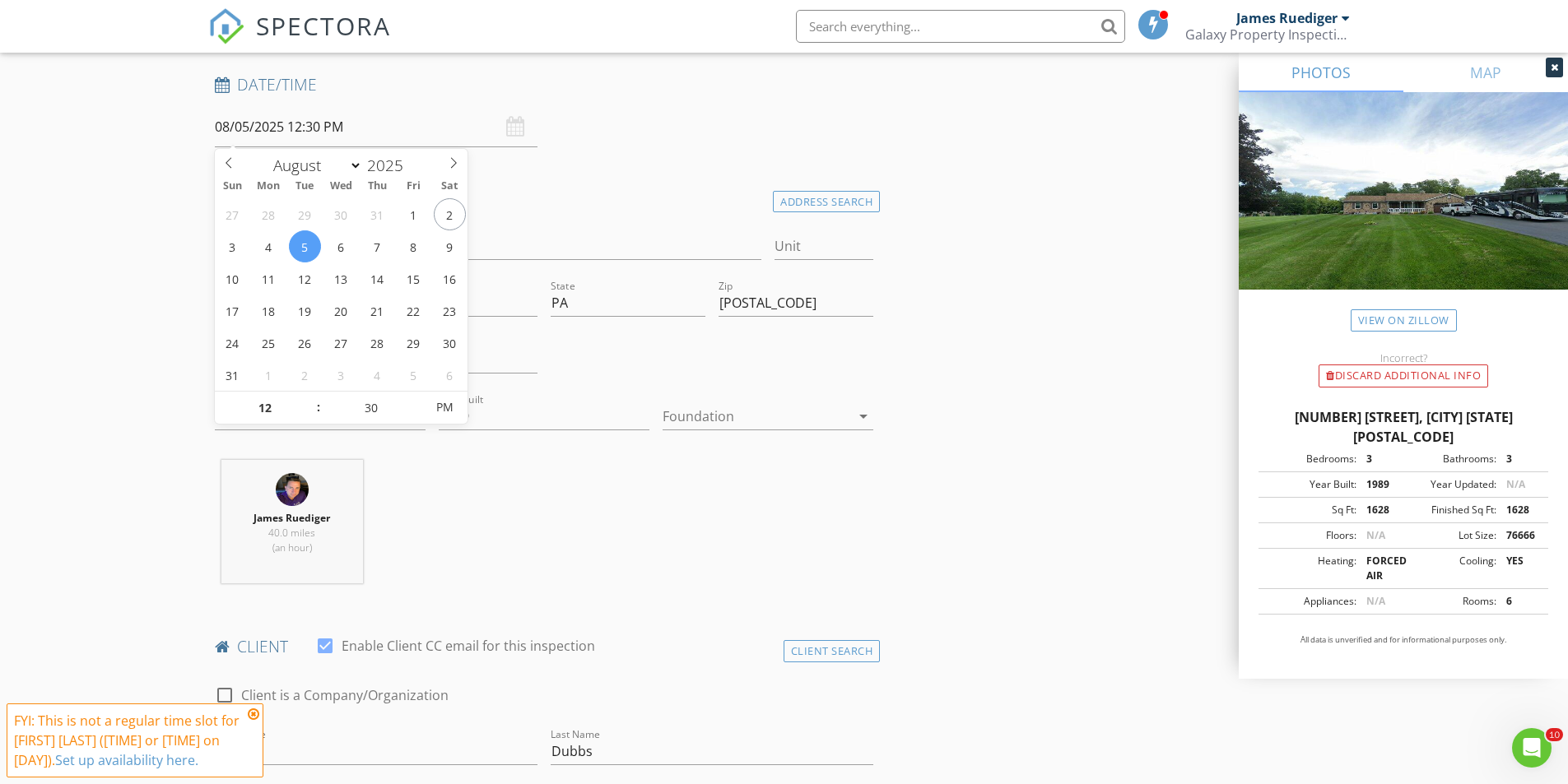click on "INSPECTOR(S)
check_box   James Ruediger   PRIMARY   James Ruediger arrow_drop_down   check_box_outline_blank James Ruediger specifically requested
Date/Time
08/05/2025 12:30 PM
Location
Address Search       Address 4 Wagner Dr   Unit   City Shippensburg   State PA   Zip 17257   County Cumberland     Square Feet 1628   Year Built 1989   Foundation arrow_drop_down     James Ruediger     40.0 miles     (an hour)
client
check_box Enable Client CC email for this inspection   Client Search     check_box_outline_blank Client is a Company/Organization     First Name Hunter   Last Name Dubbs   Email hdubbs77@gmail.com   CC Email   Phone 717-339-7352   Address   City   State   Zip       Notes   Private Notes
ADD ADDITIONAL client
SERVICES
check_box   Home Inspection" at bounding box center [784, 1709] 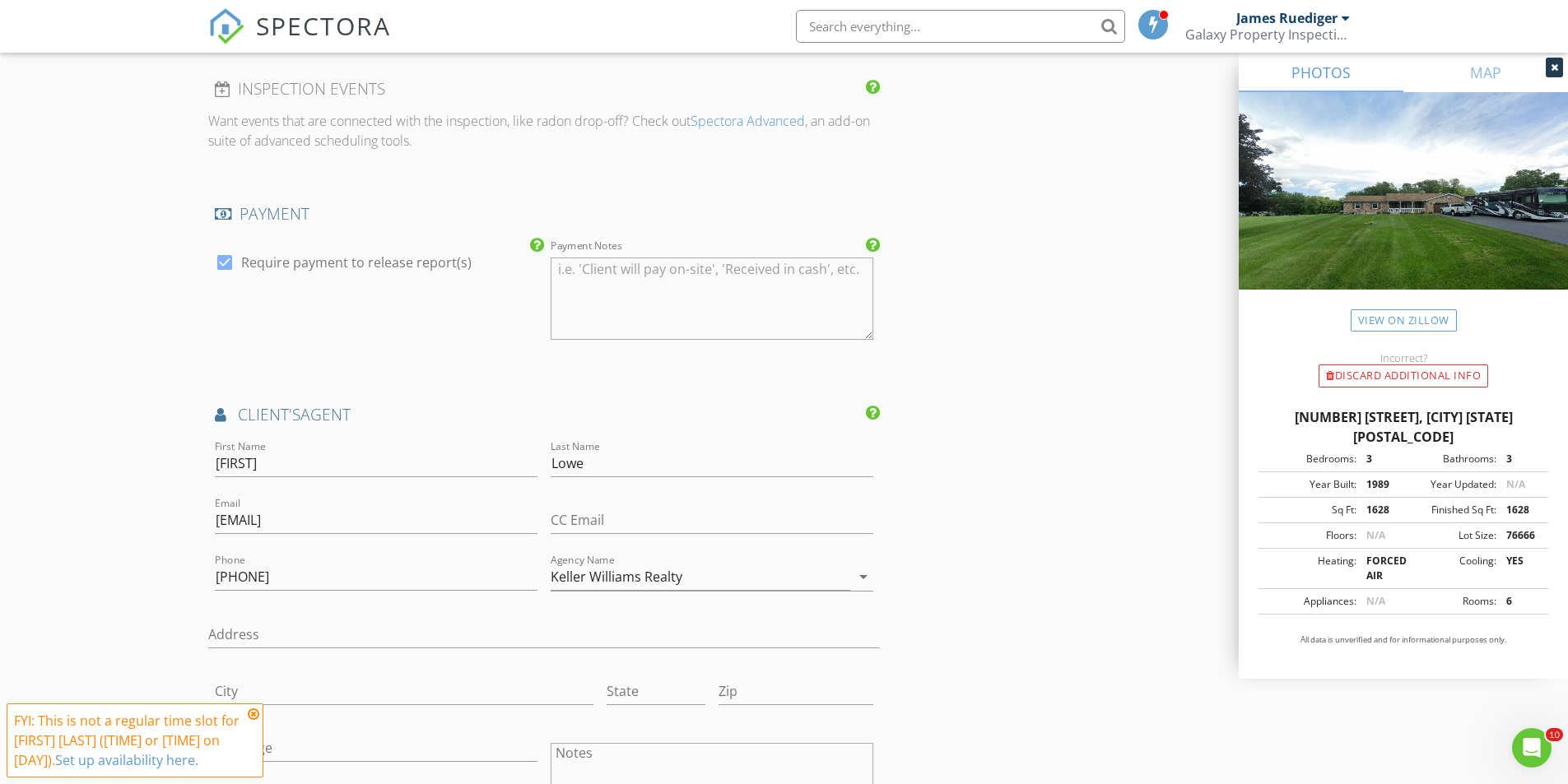 scroll, scrollTop: 1974, scrollLeft: 0, axis: vertical 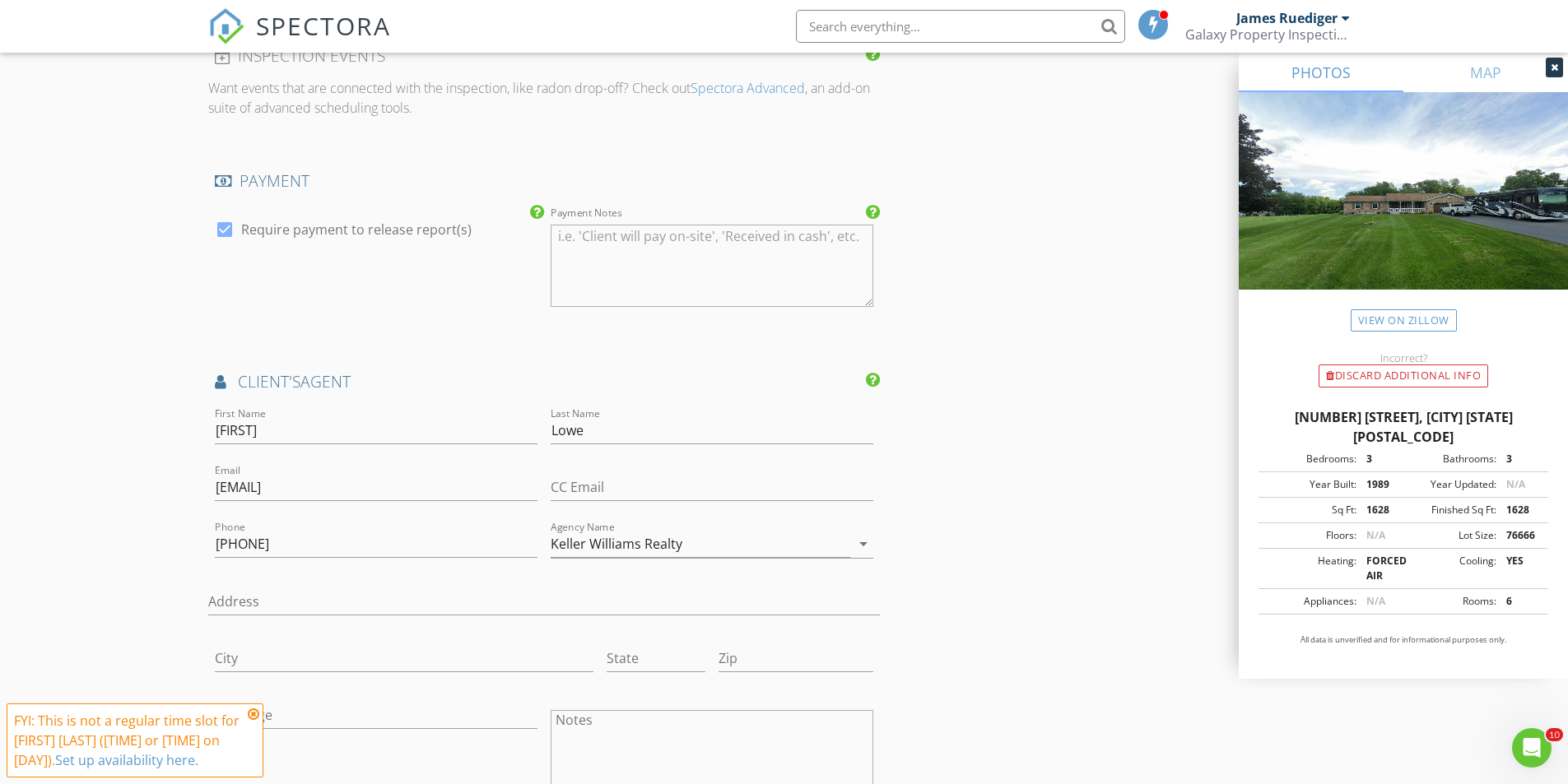 click at bounding box center [254, 714] 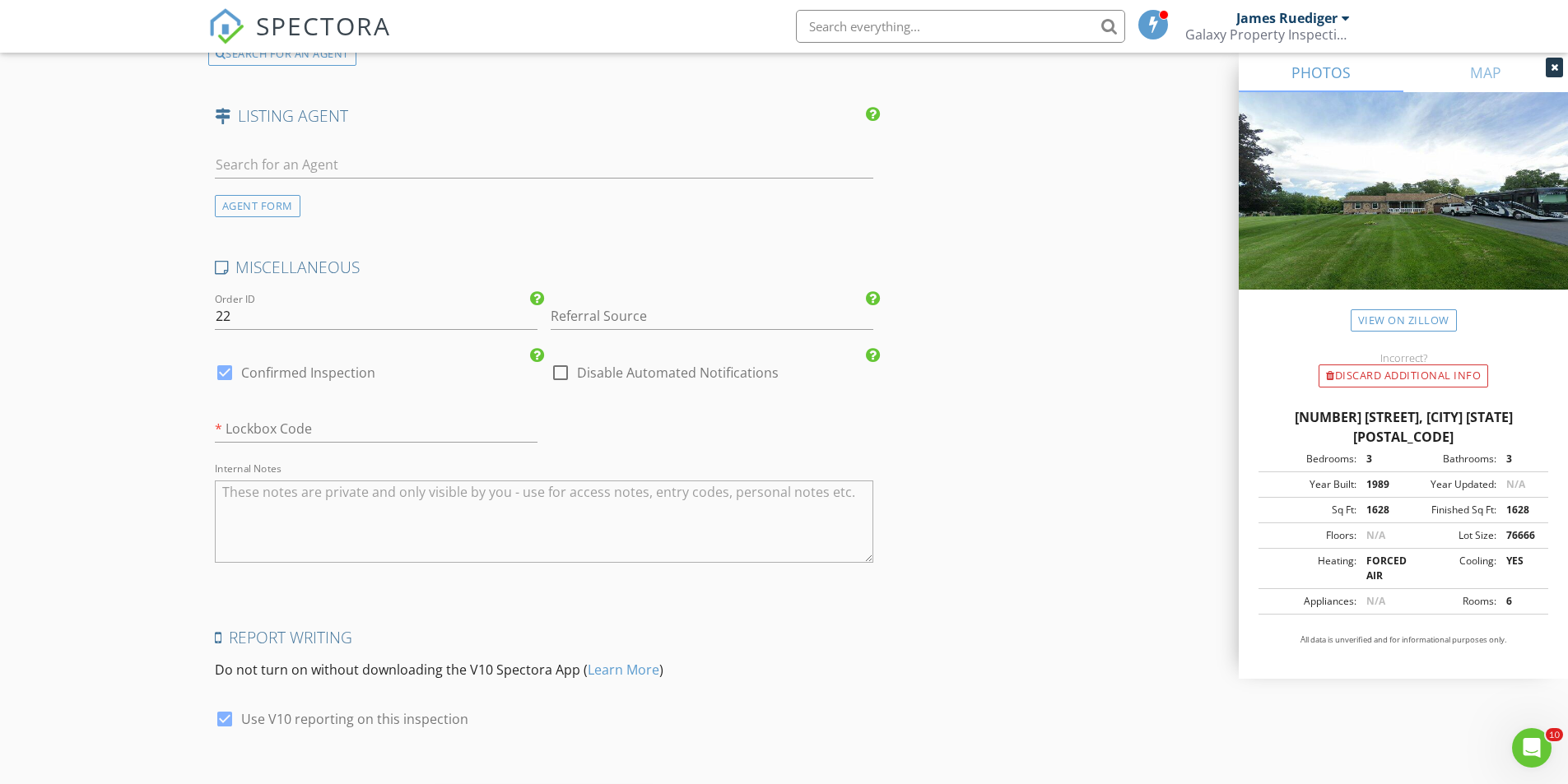 scroll, scrollTop: 2879, scrollLeft: 0, axis: vertical 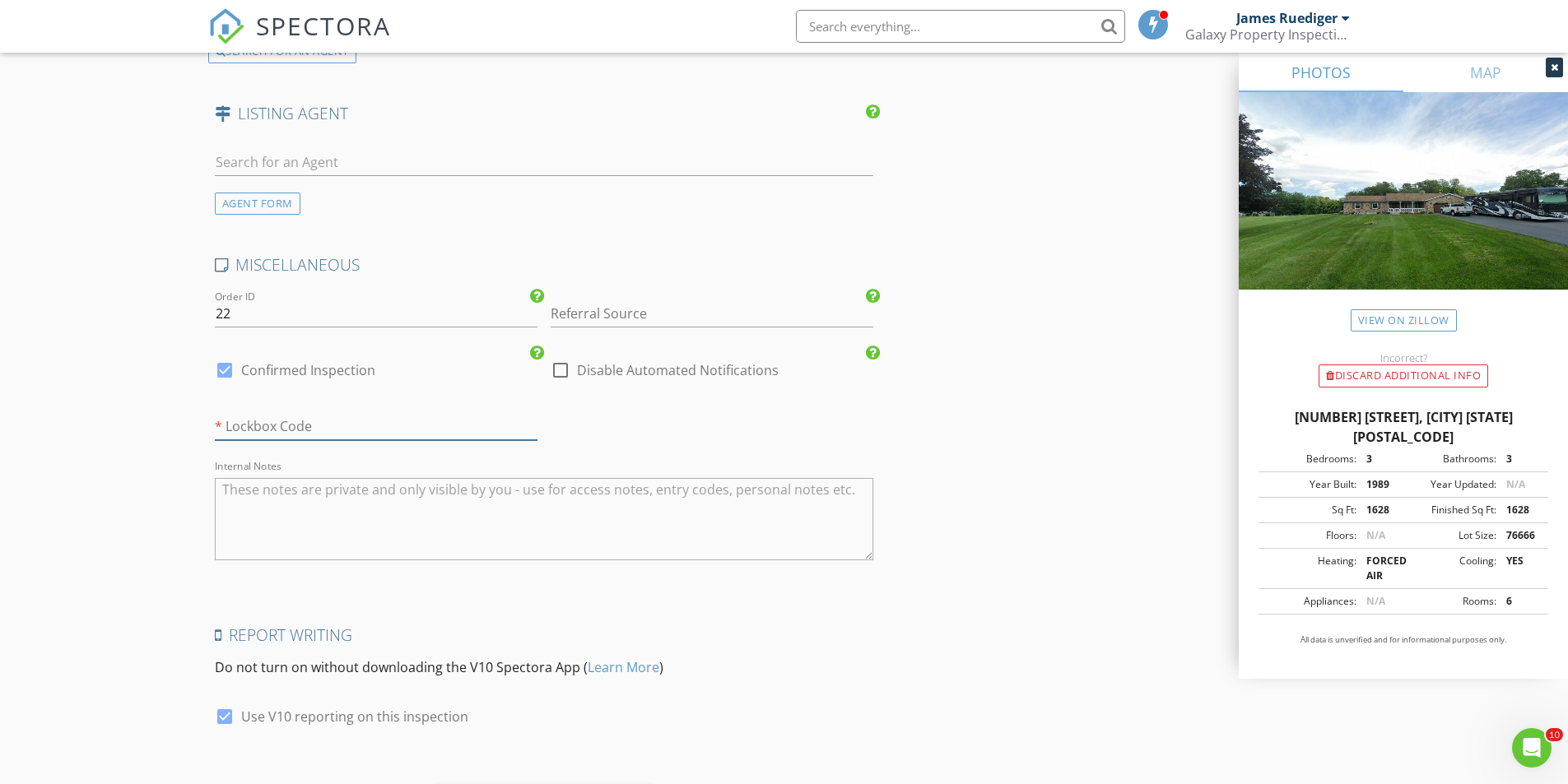 click at bounding box center [376, 426] 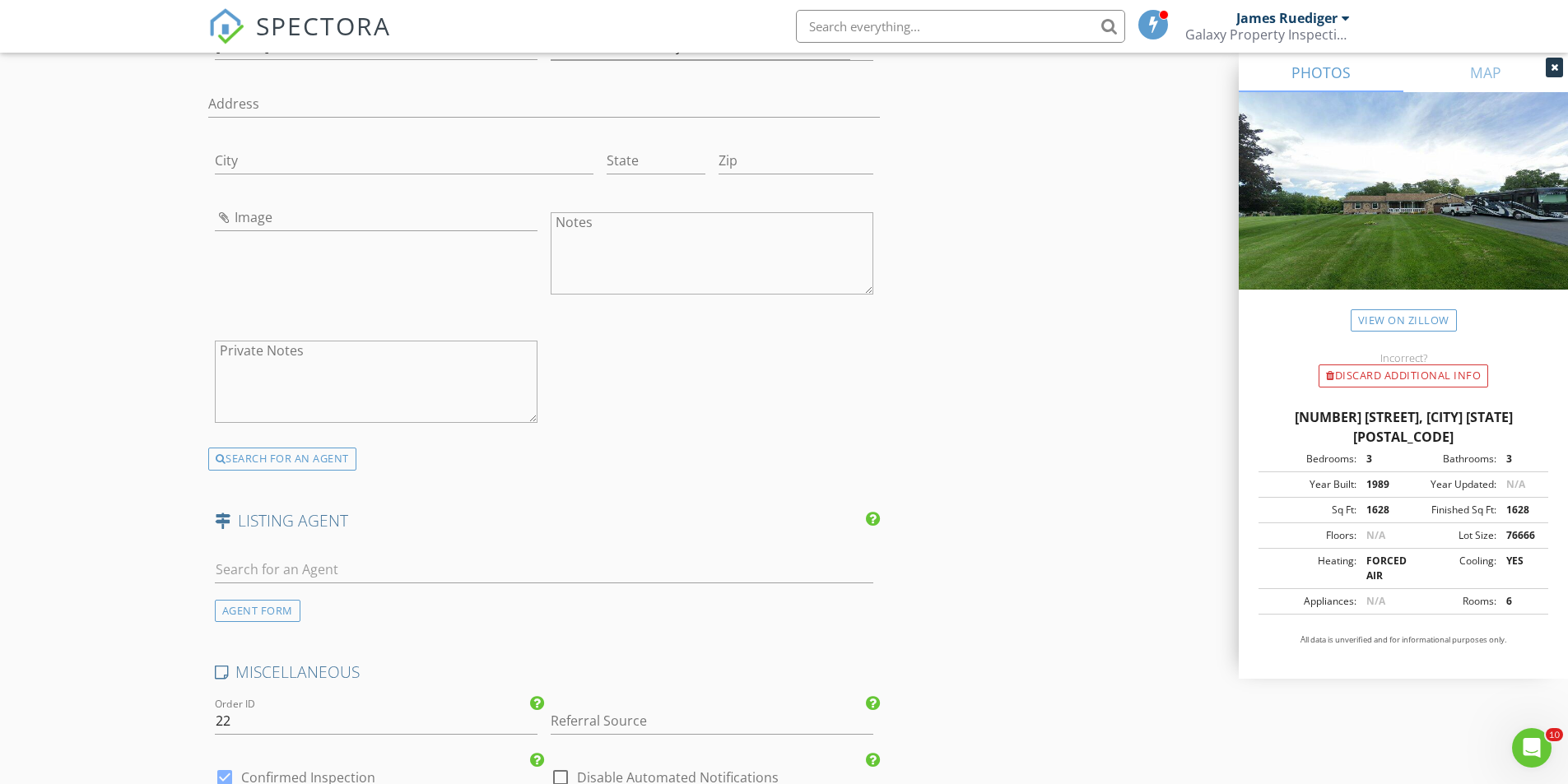 scroll, scrollTop: 2484, scrollLeft: 0, axis: vertical 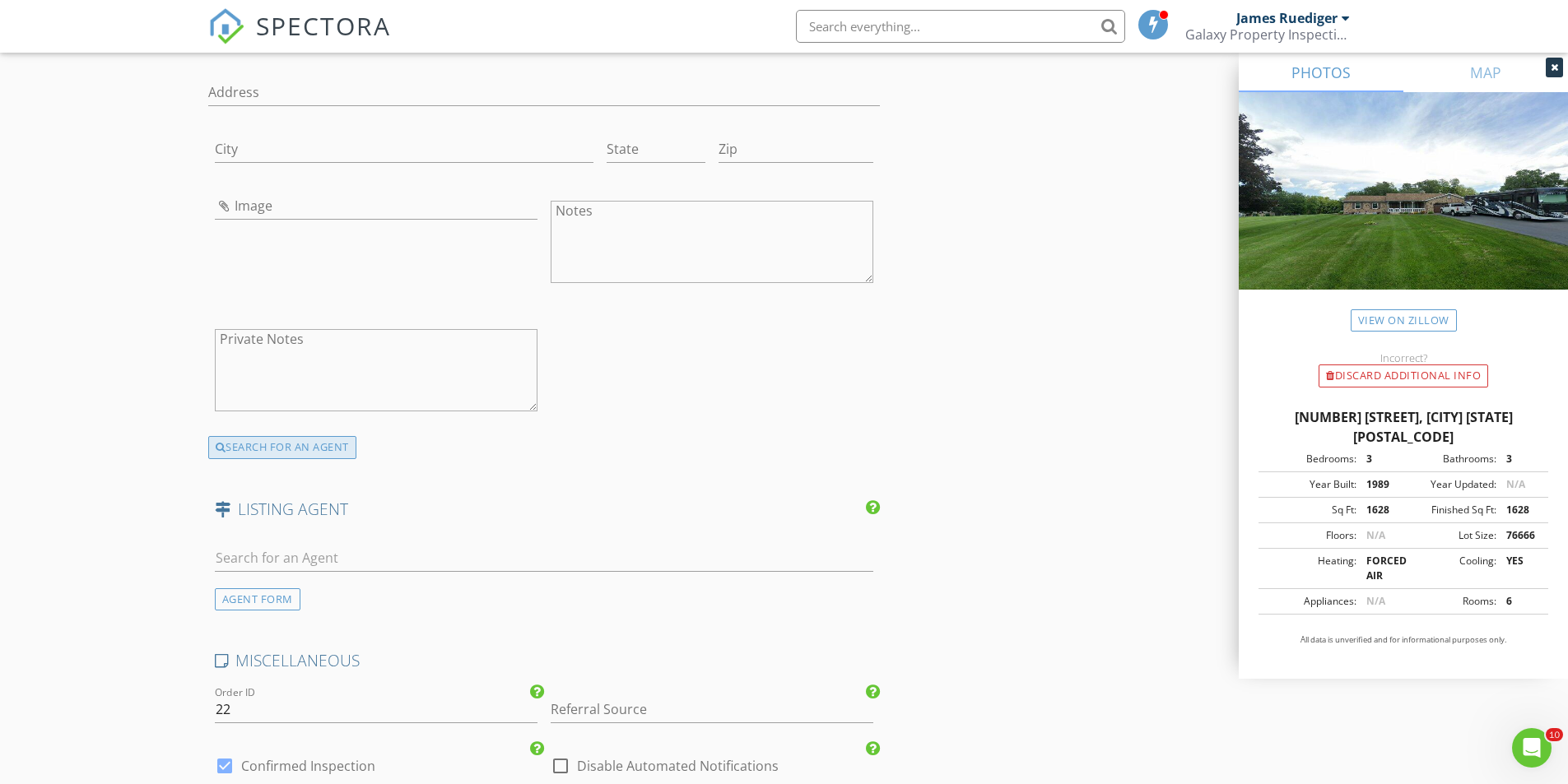 click on "SEARCH FOR AN AGENT" at bounding box center [282, 448] 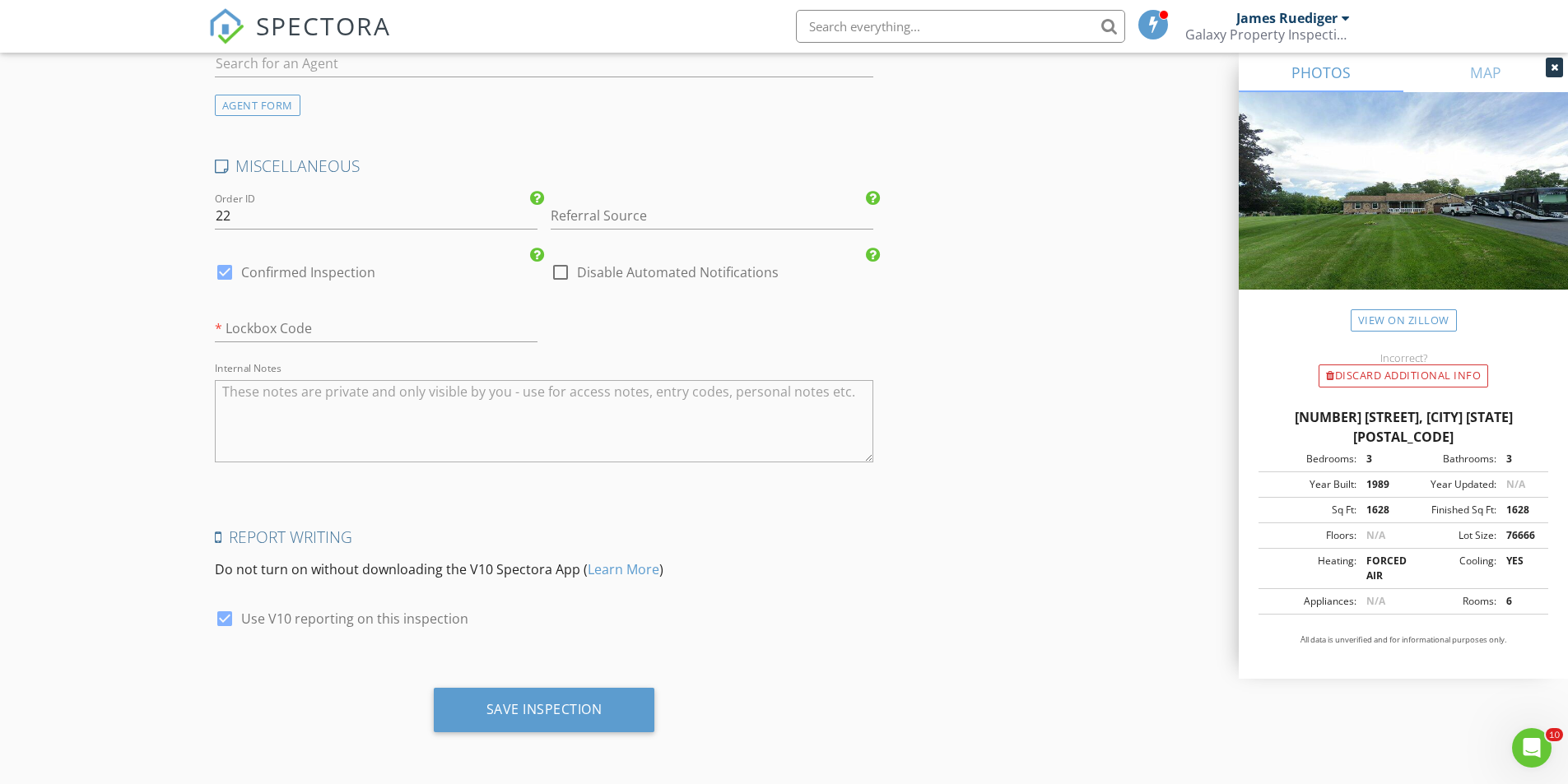 scroll, scrollTop: 2164, scrollLeft: 0, axis: vertical 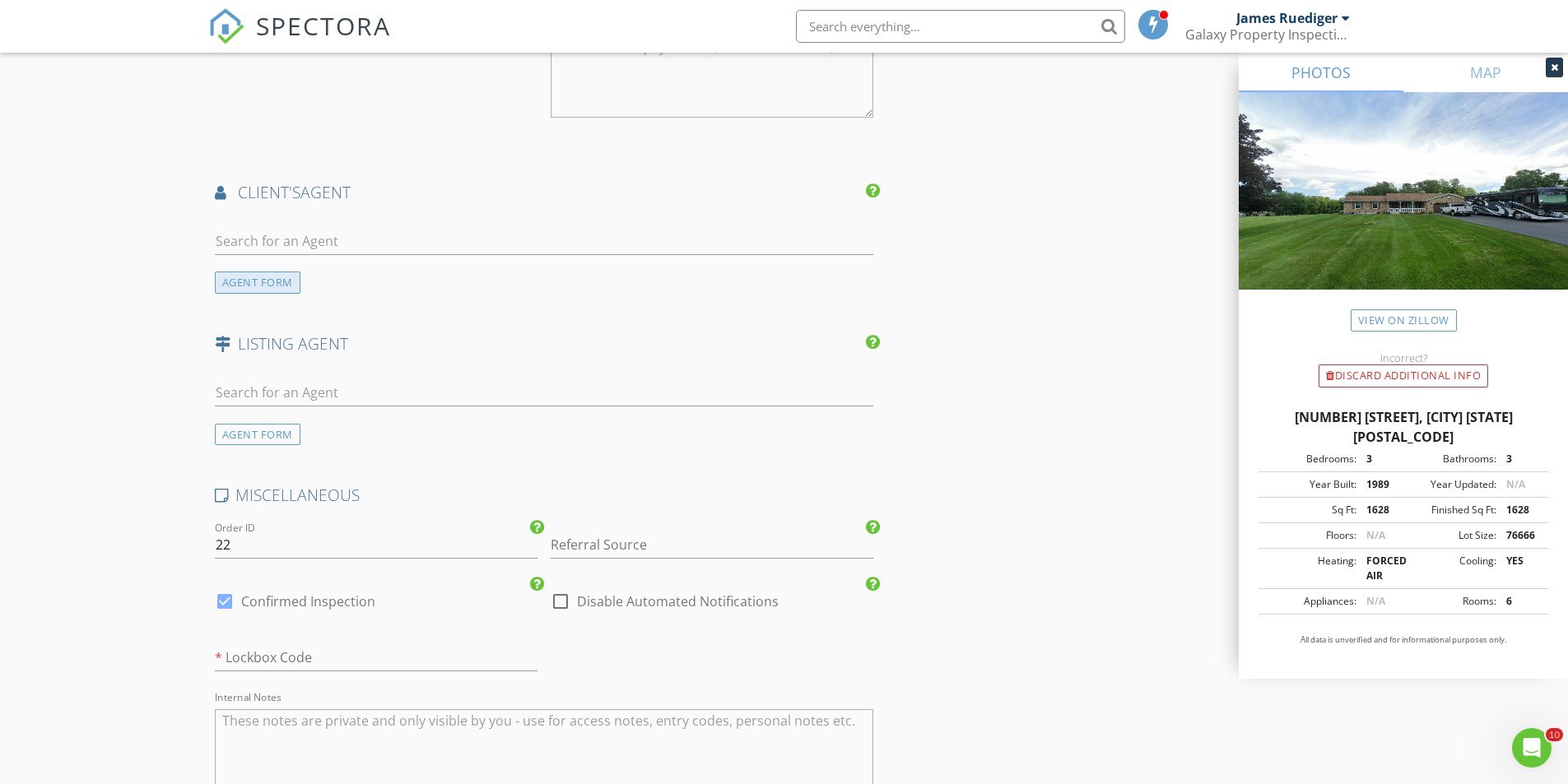 click on "AGENT FORM" at bounding box center (258, 282) 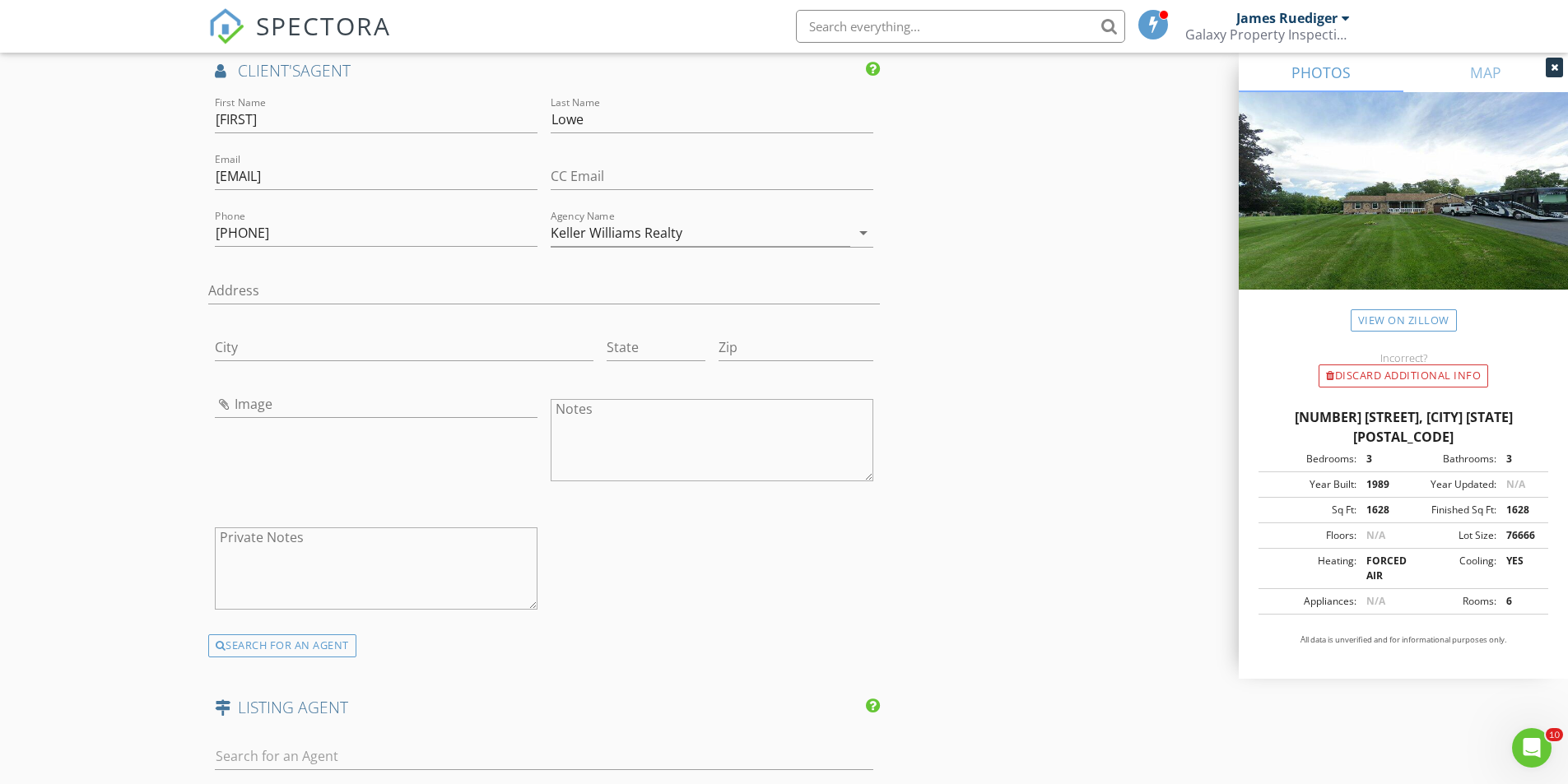 scroll, scrollTop: 2328, scrollLeft: 0, axis: vertical 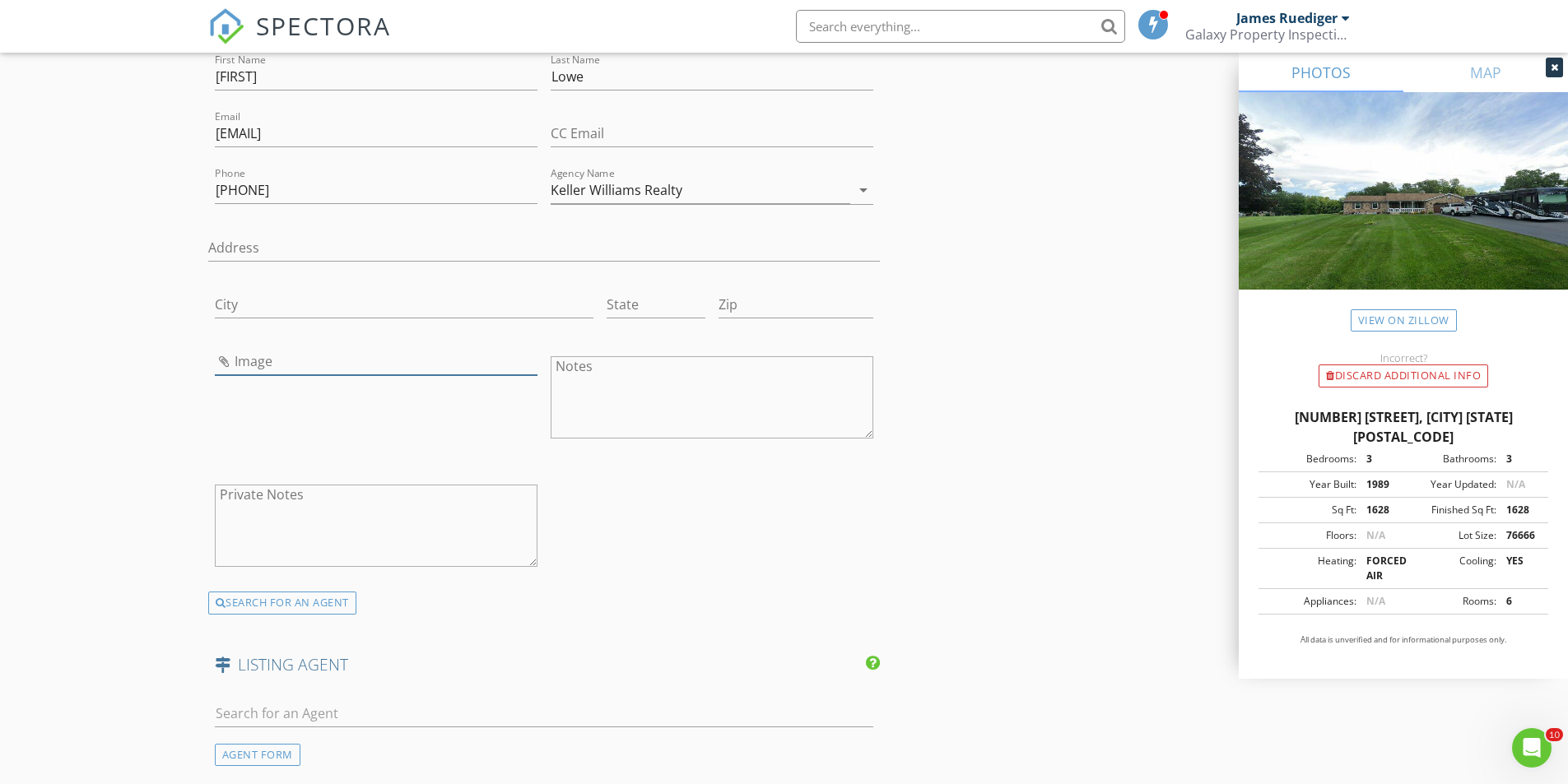 click at bounding box center [376, 361] 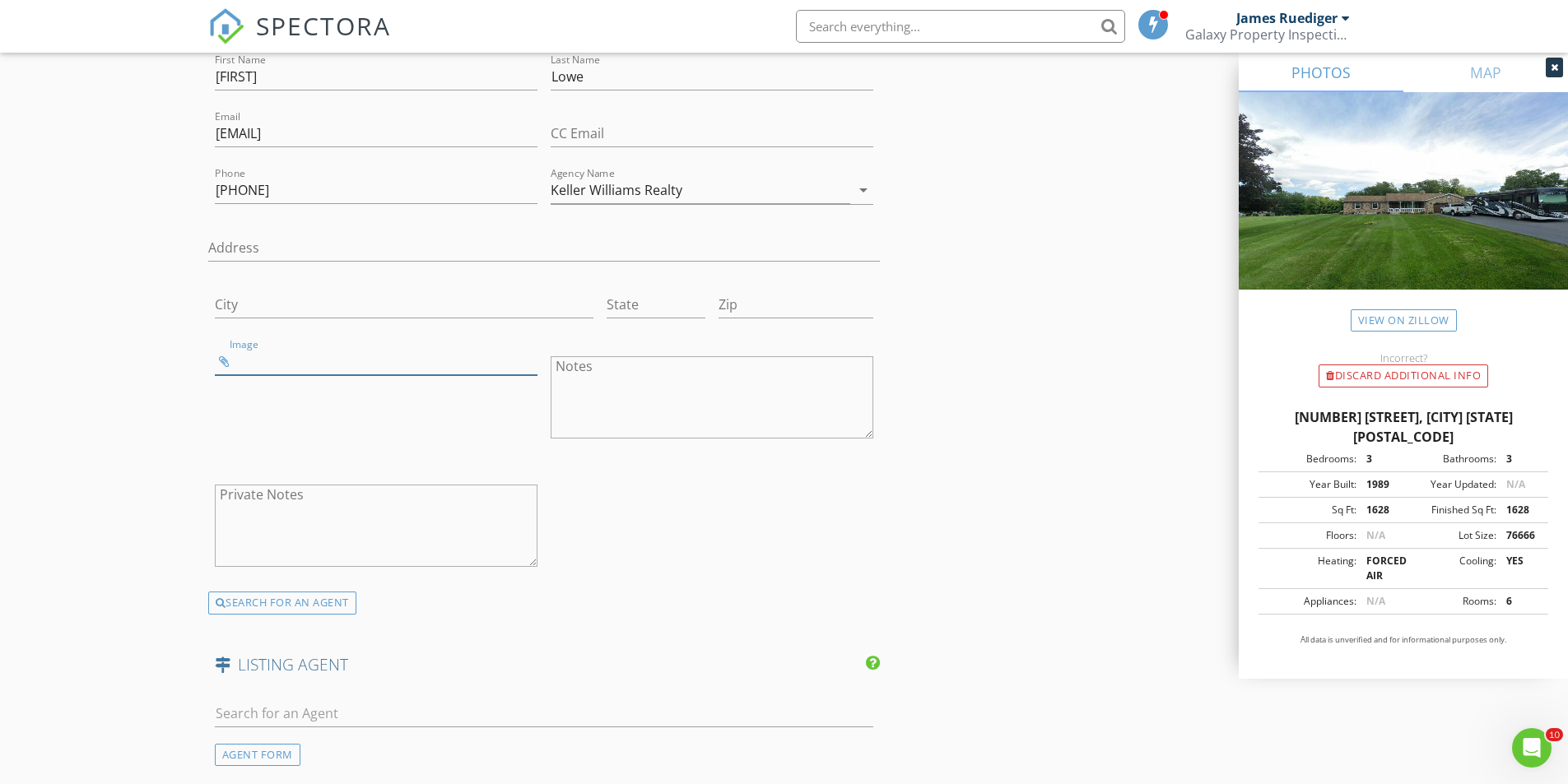 type on "Rachelle Lowe.JPG" 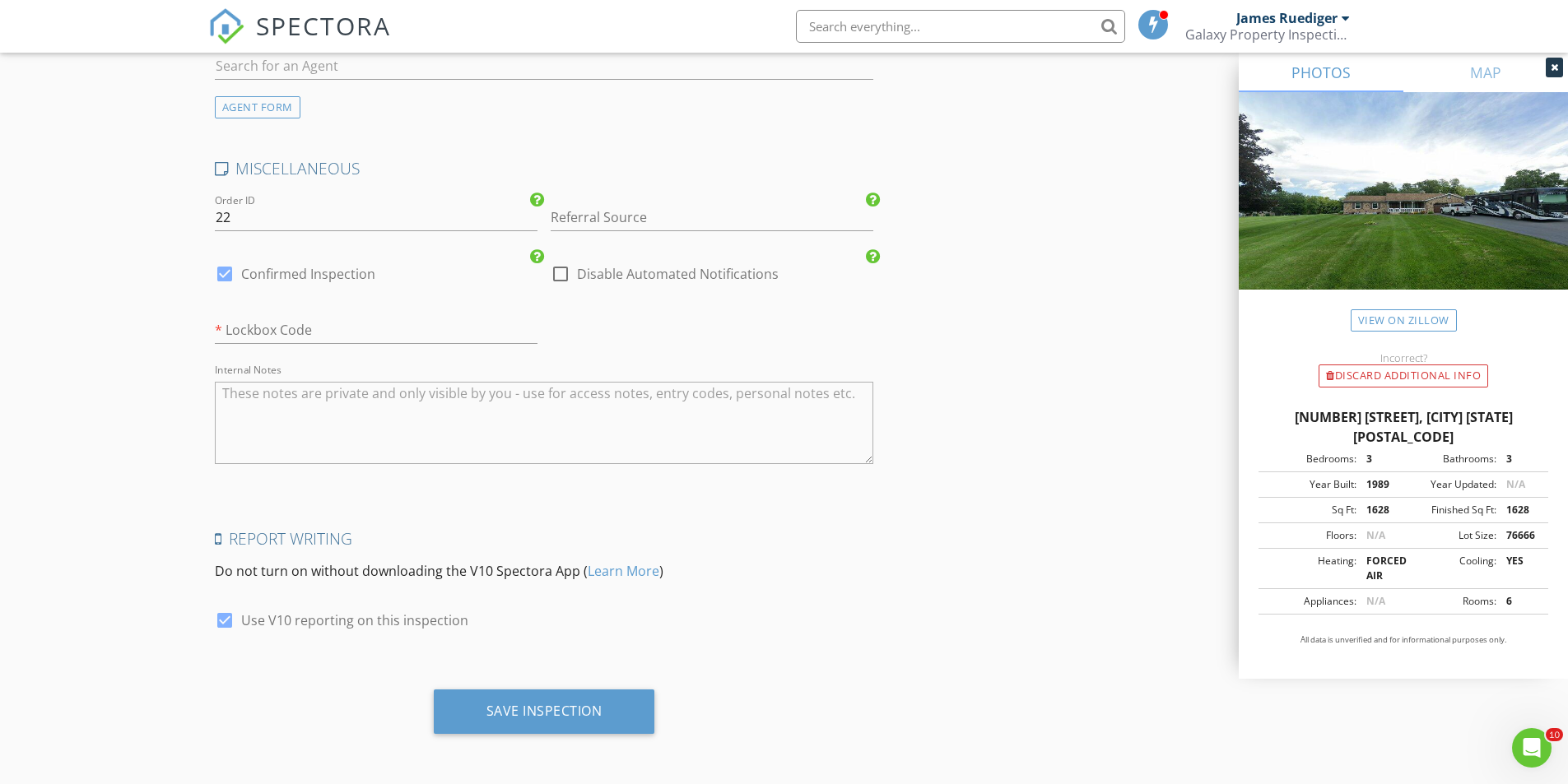 scroll, scrollTop: 2977, scrollLeft: 0, axis: vertical 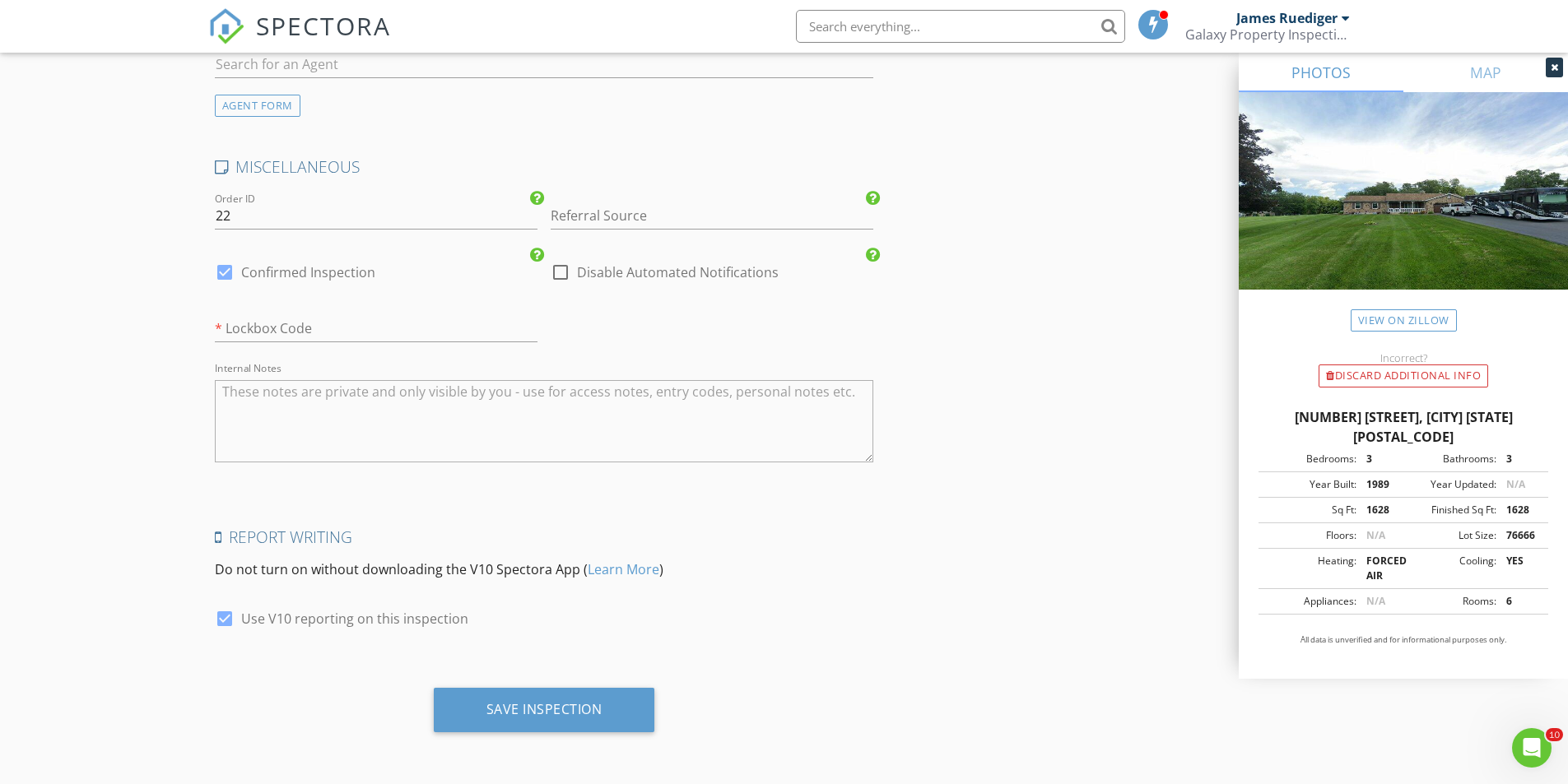 click at bounding box center (225, 272) 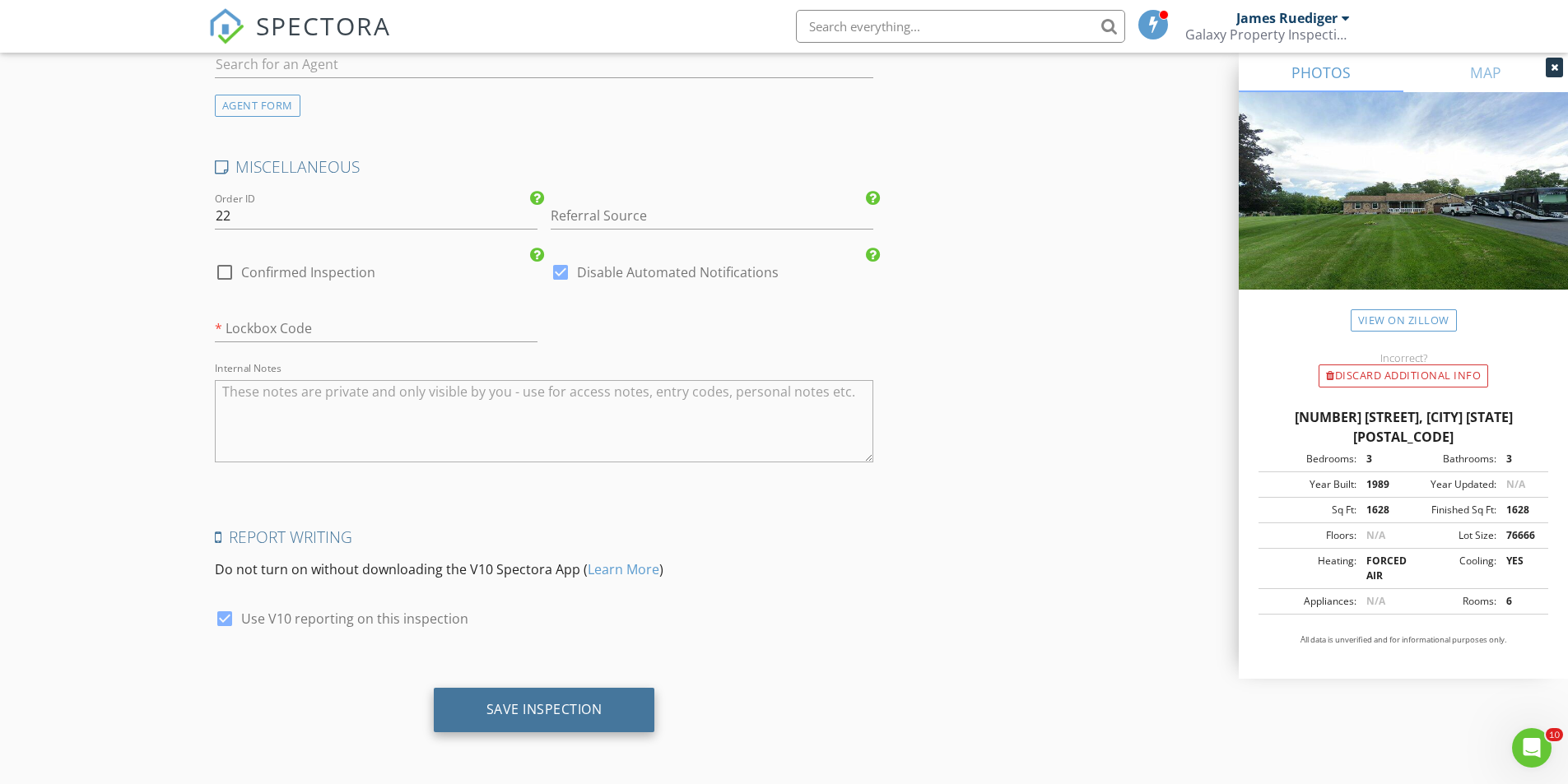 click on "Save Inspection" at bounding box center [544, 709] 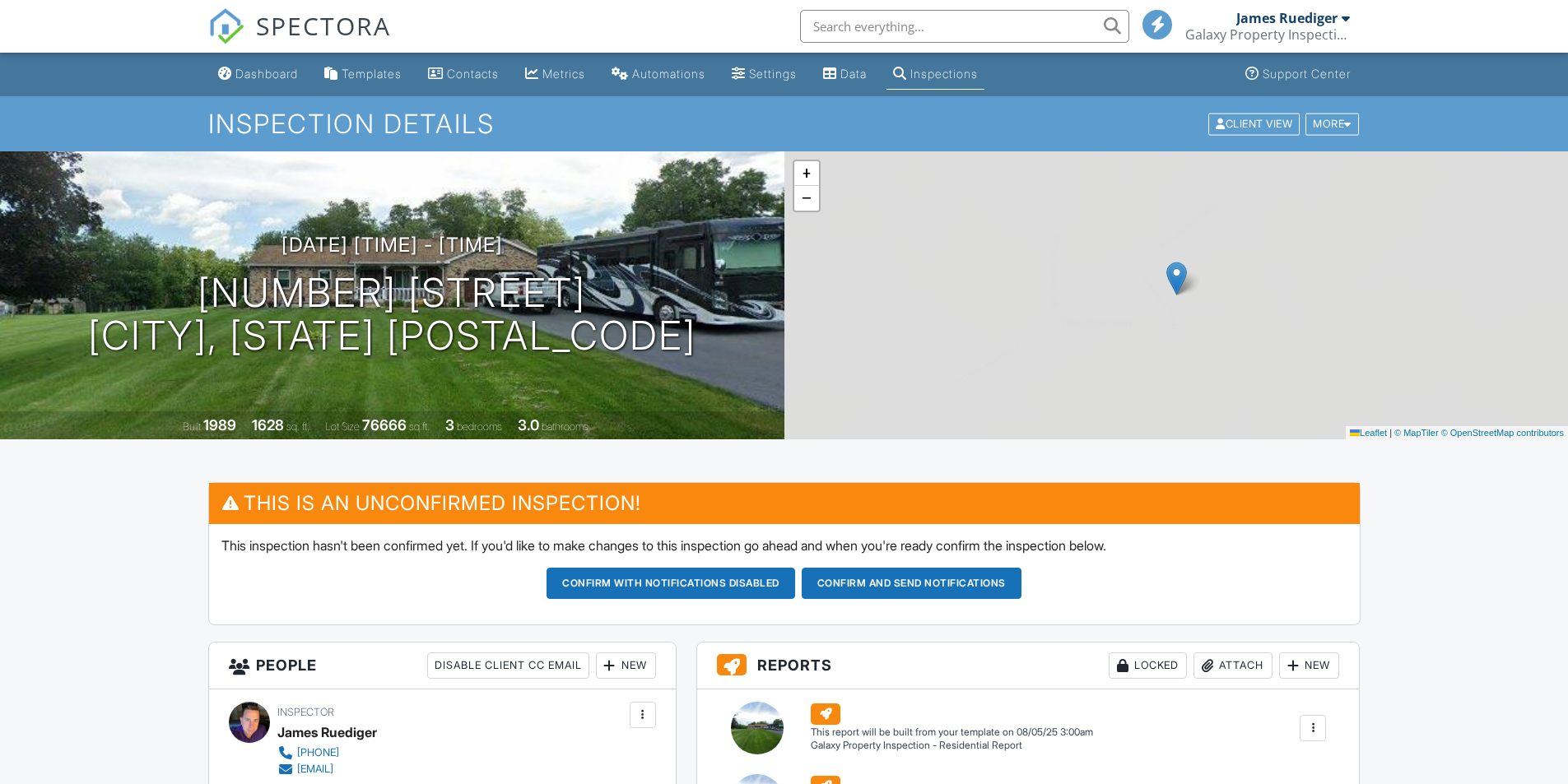 scroll, scrollTop: 0, scrollLeft: 0, axis: both 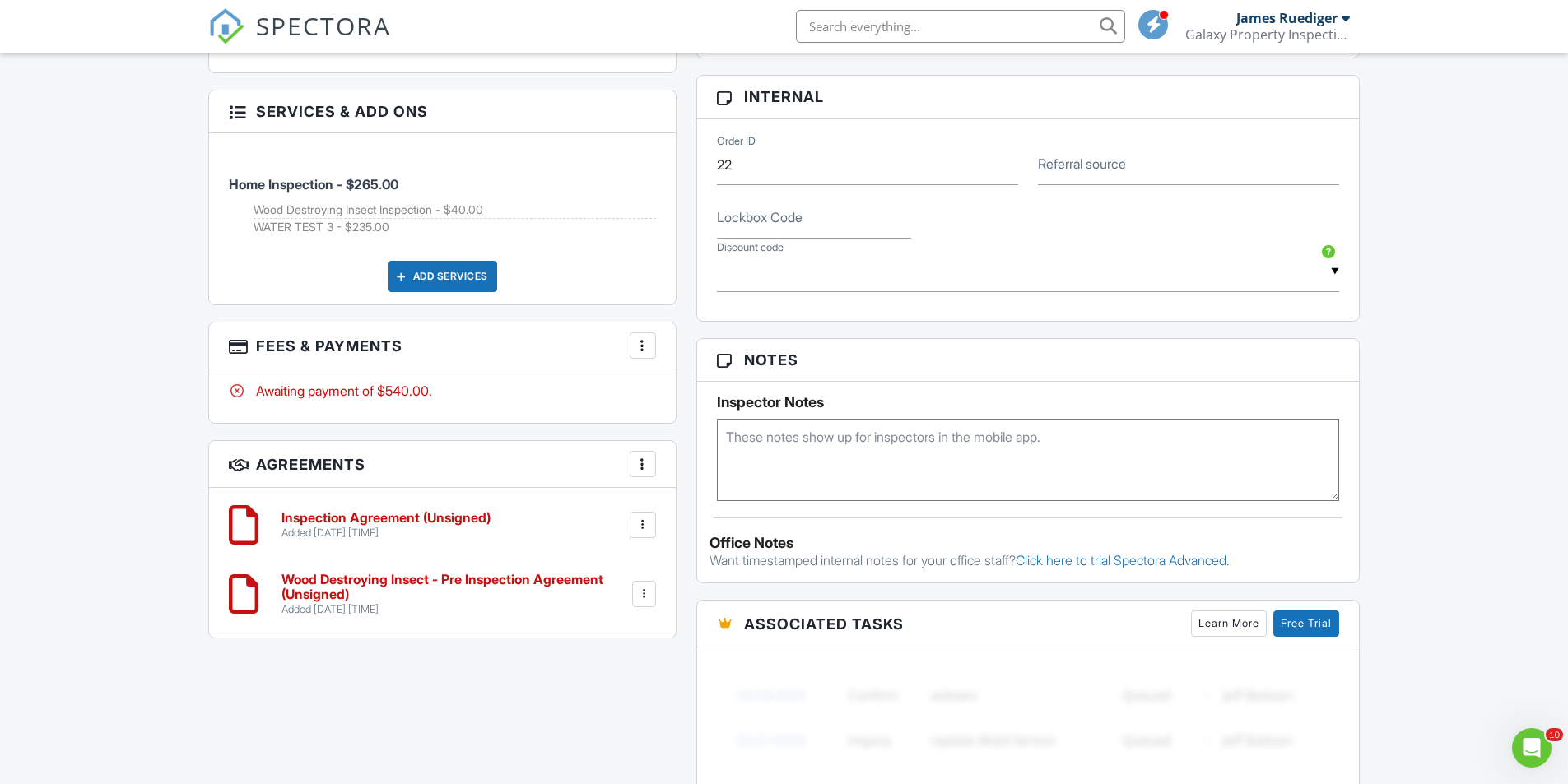 click at bounding box center (1028, 460) 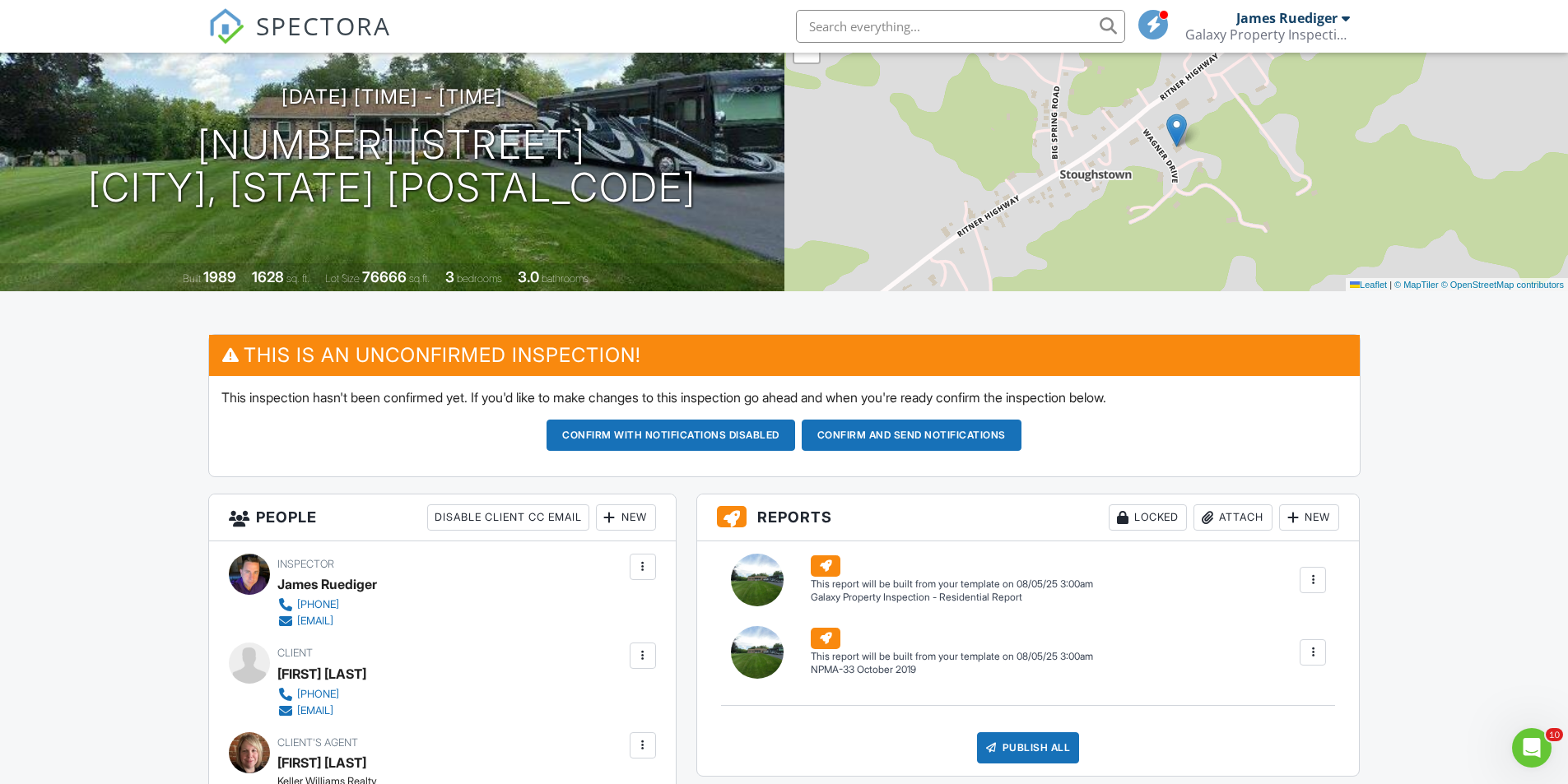 scroll, scrollTop: 0, scrollLeft: 0, axis: both 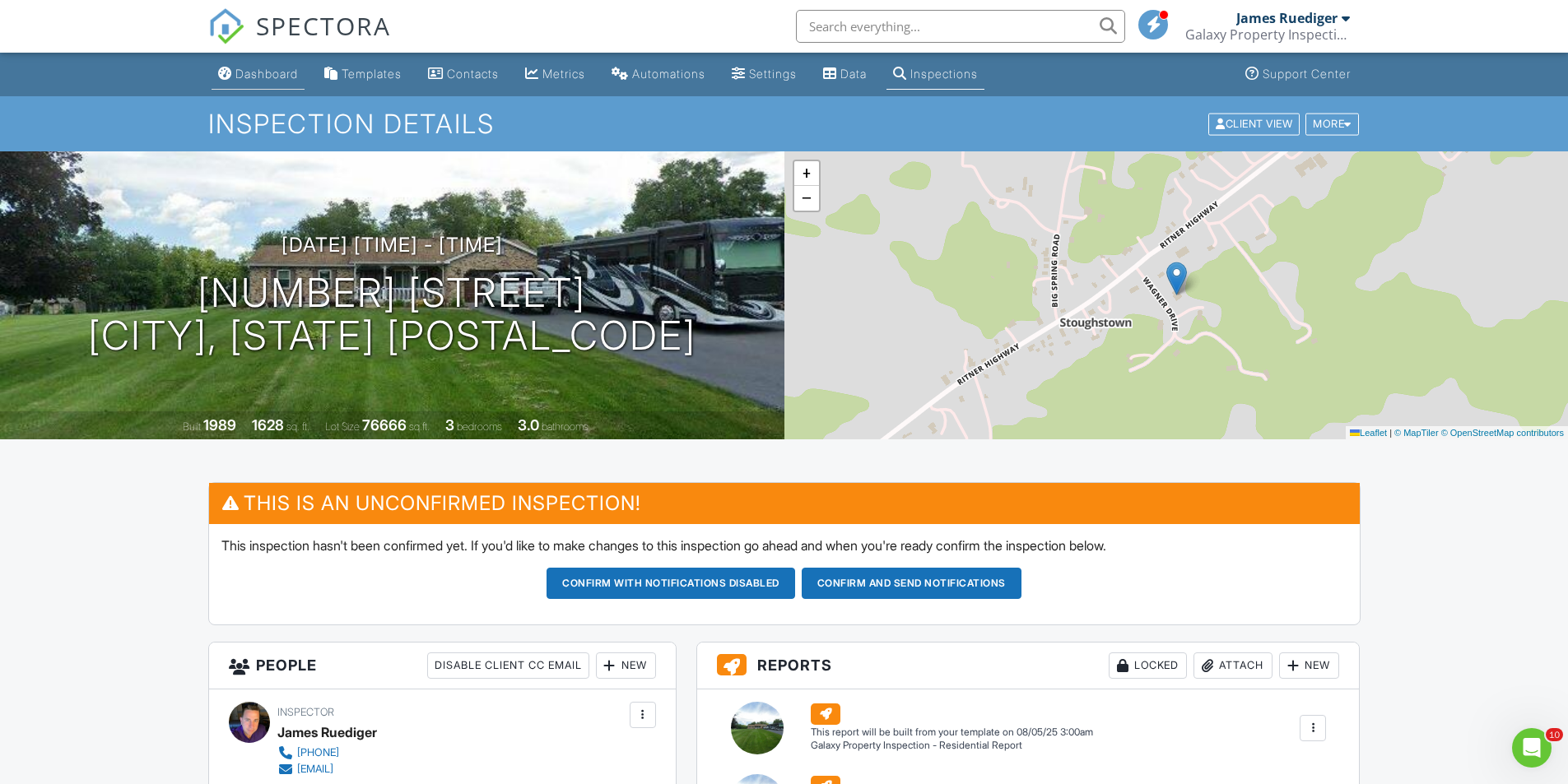type on "Water Test 3" 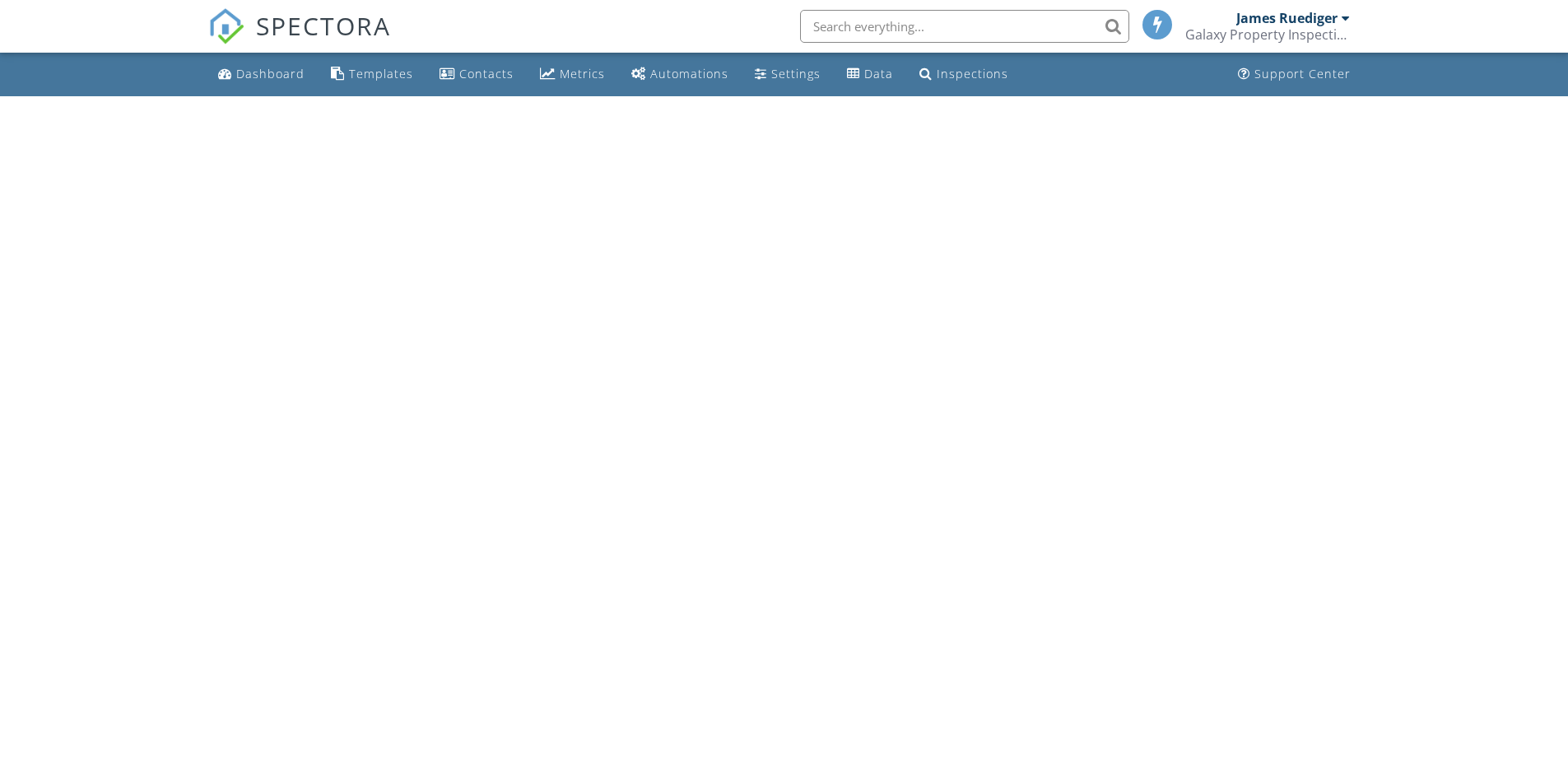 scroll, scrollTop: 0, scrollLeft: 0, axis: both 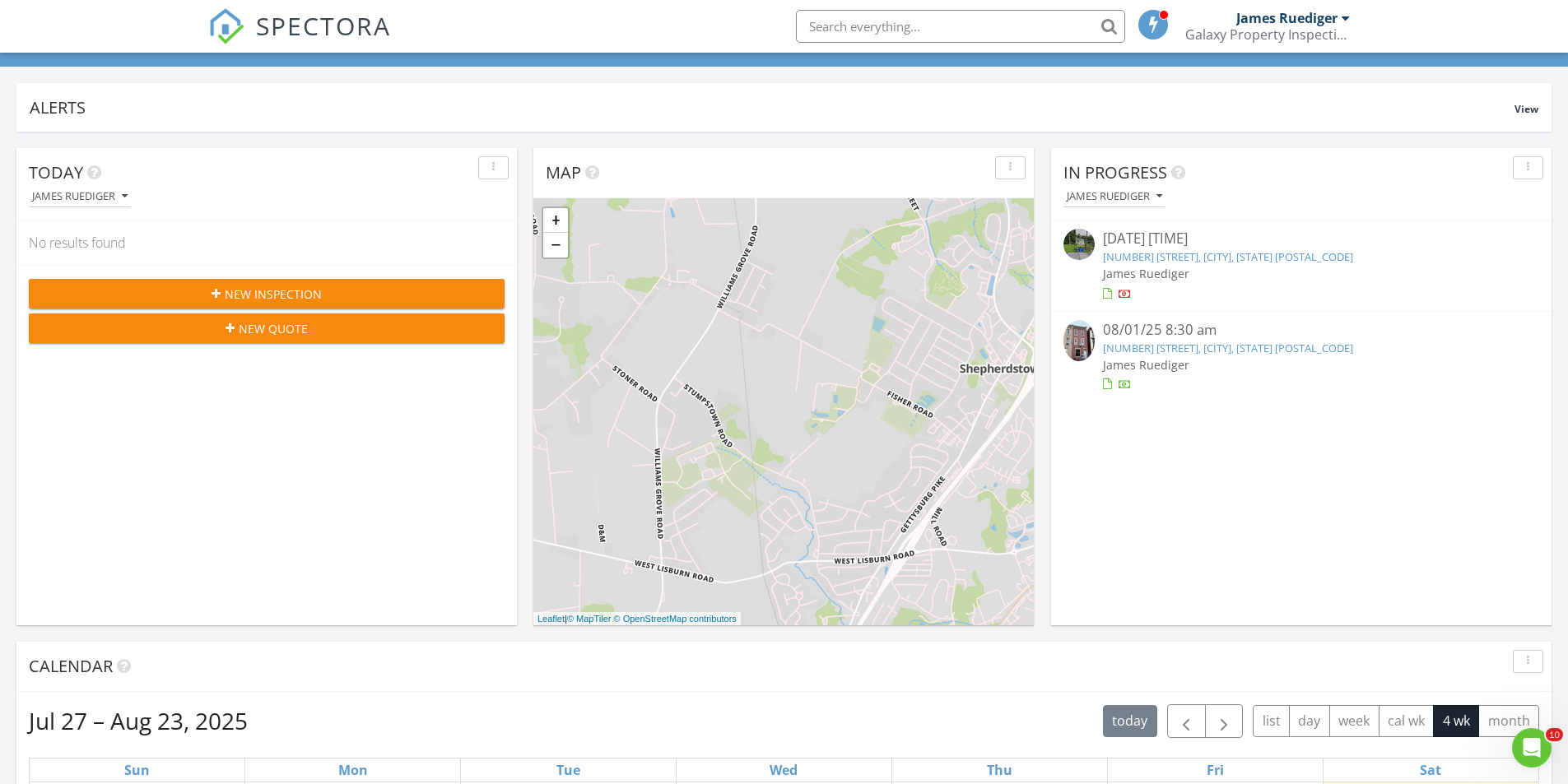 click on "1408 Derry St, Harrisburg, PA 17104" at bounding box center [1228, 348] 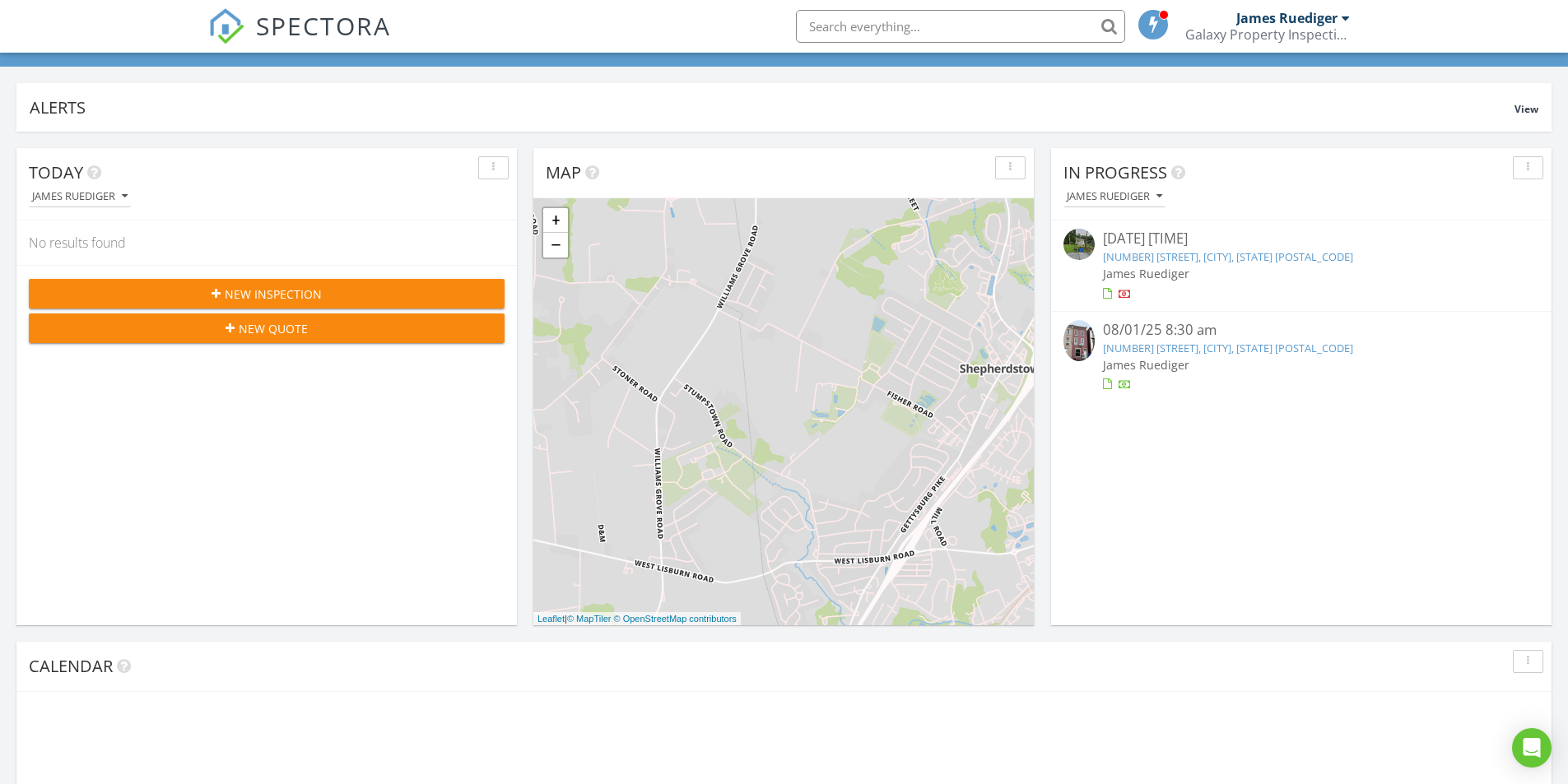 scroll, scrollTop: 82, scrollLeft: 0, axis: vertical 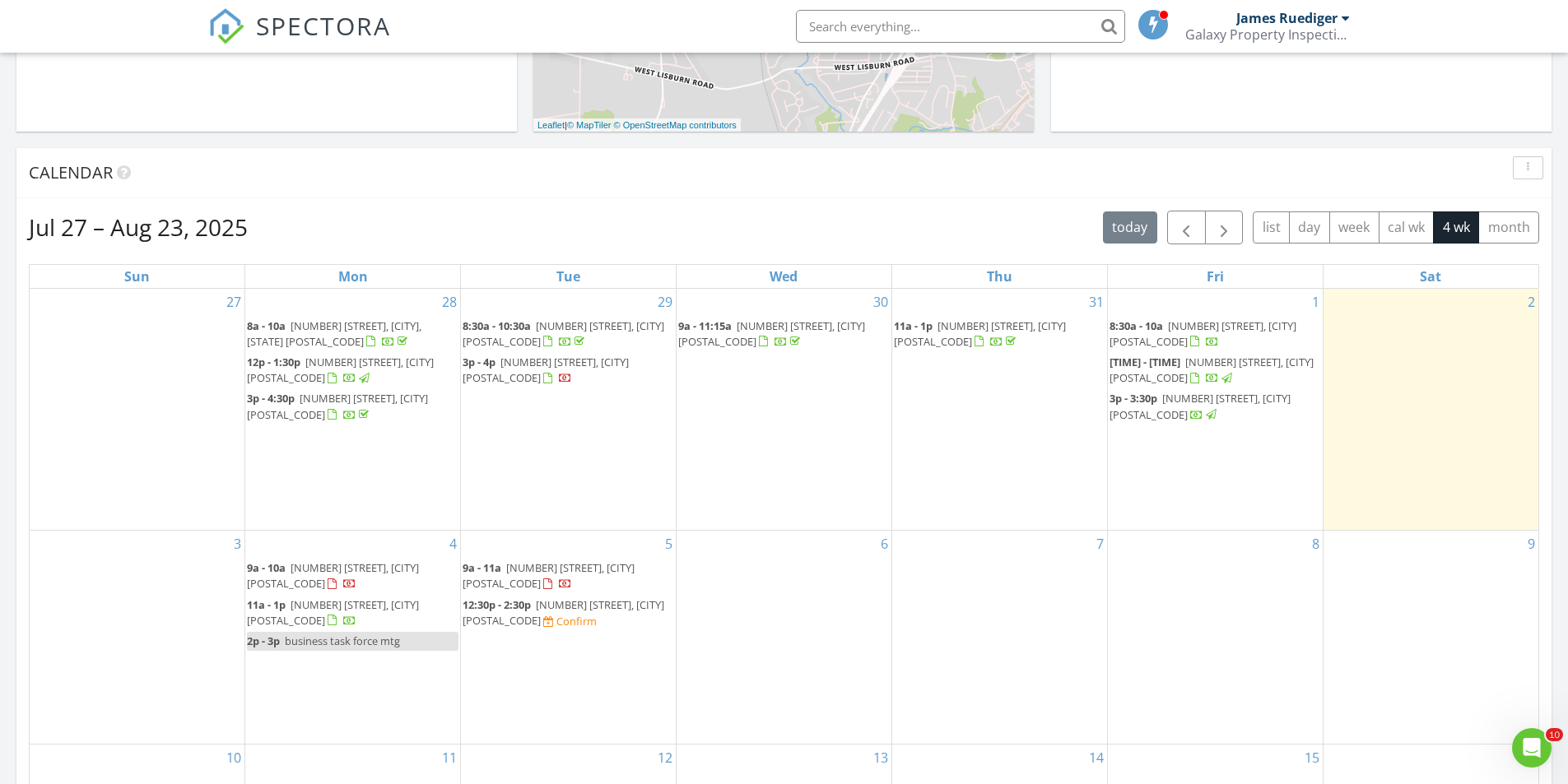 click on "810 Mohn St, Steelton 17113" at bounding box center (546, 369) 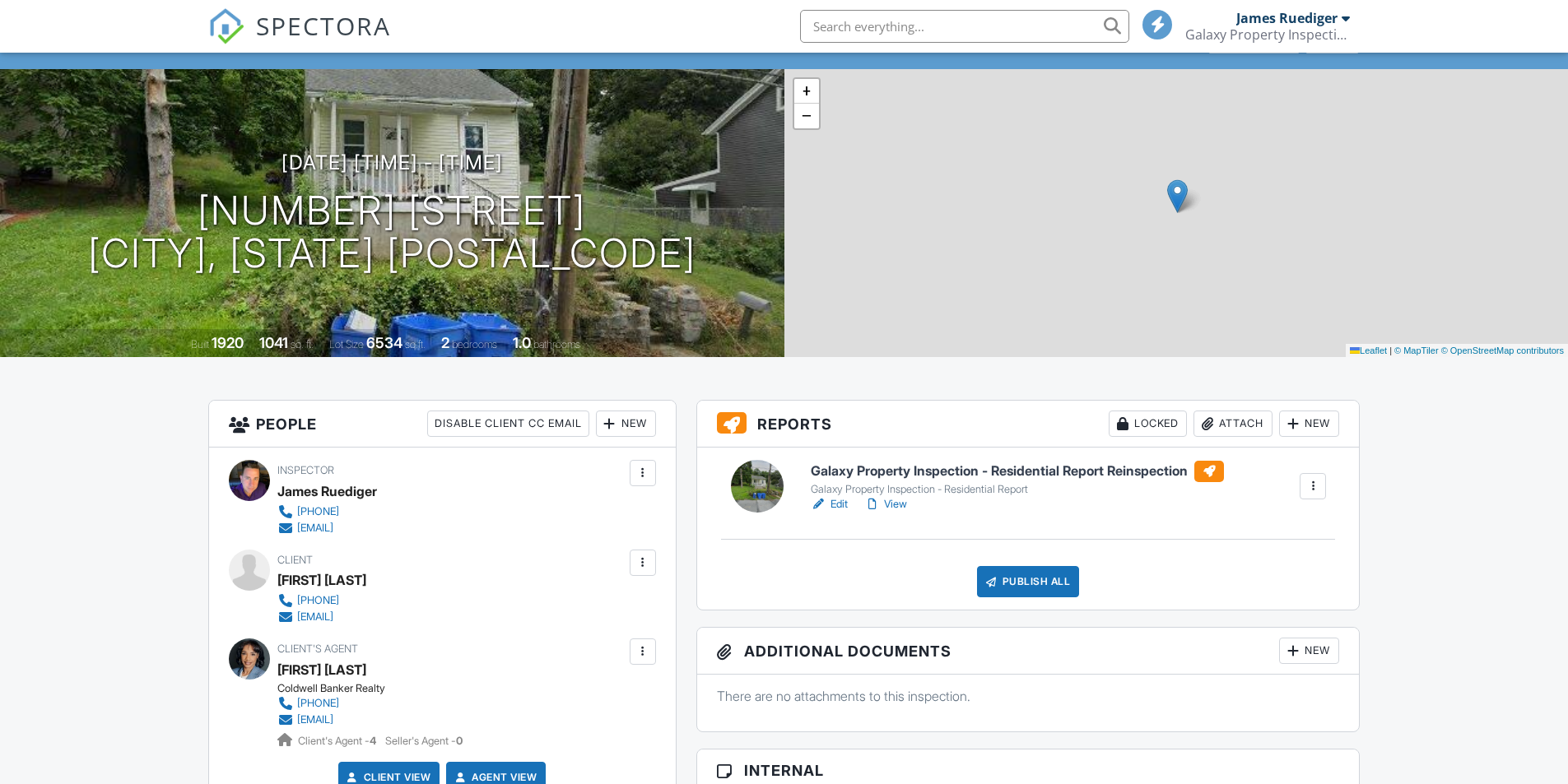scroll, scrollTop: 82, scrollLeft: 0, axis: vertical 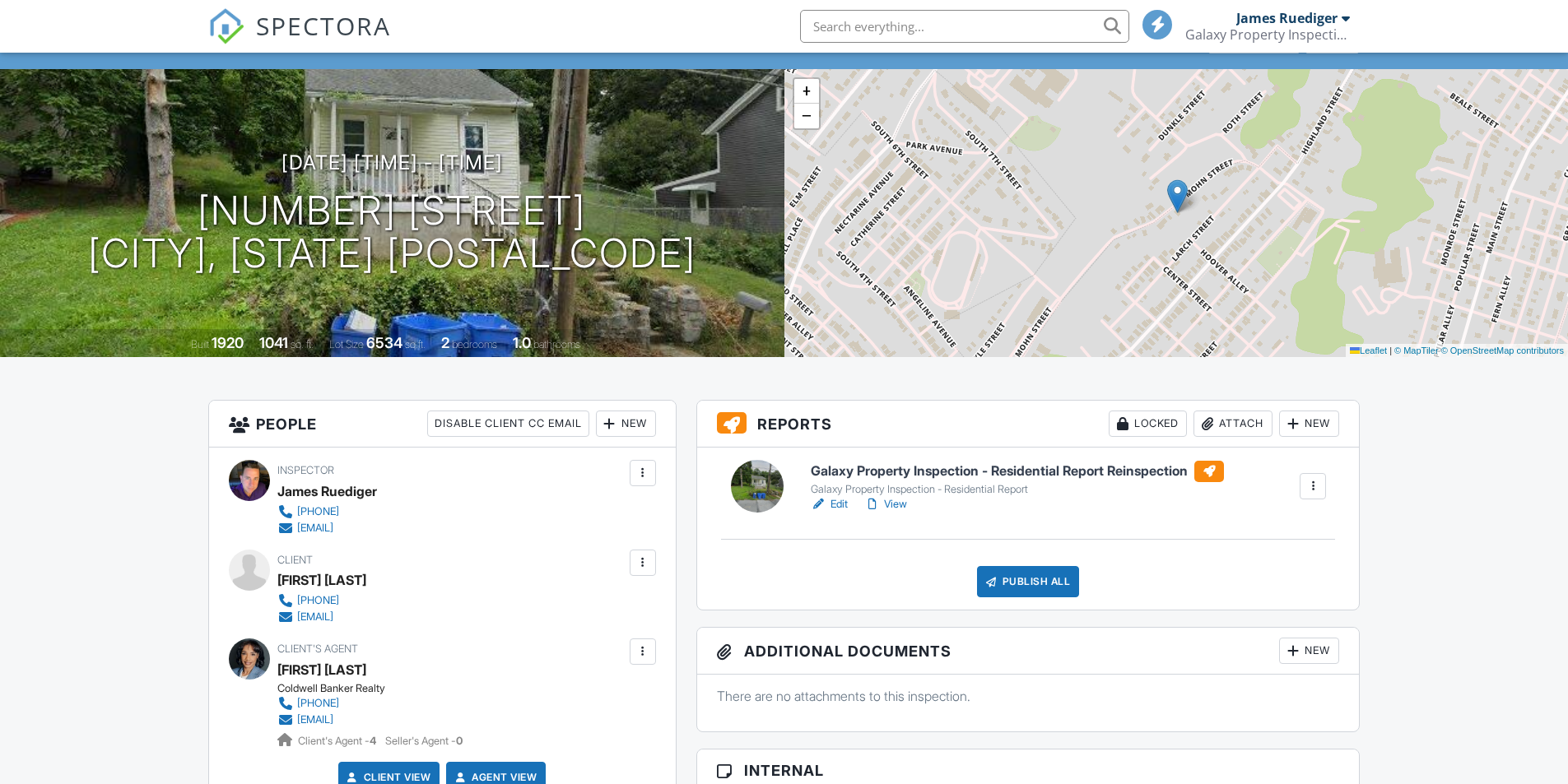 drag, startPoint x: 412, startPoint y: 618, endPoint x: 316, endPoint y: 615, distance: 96.04686 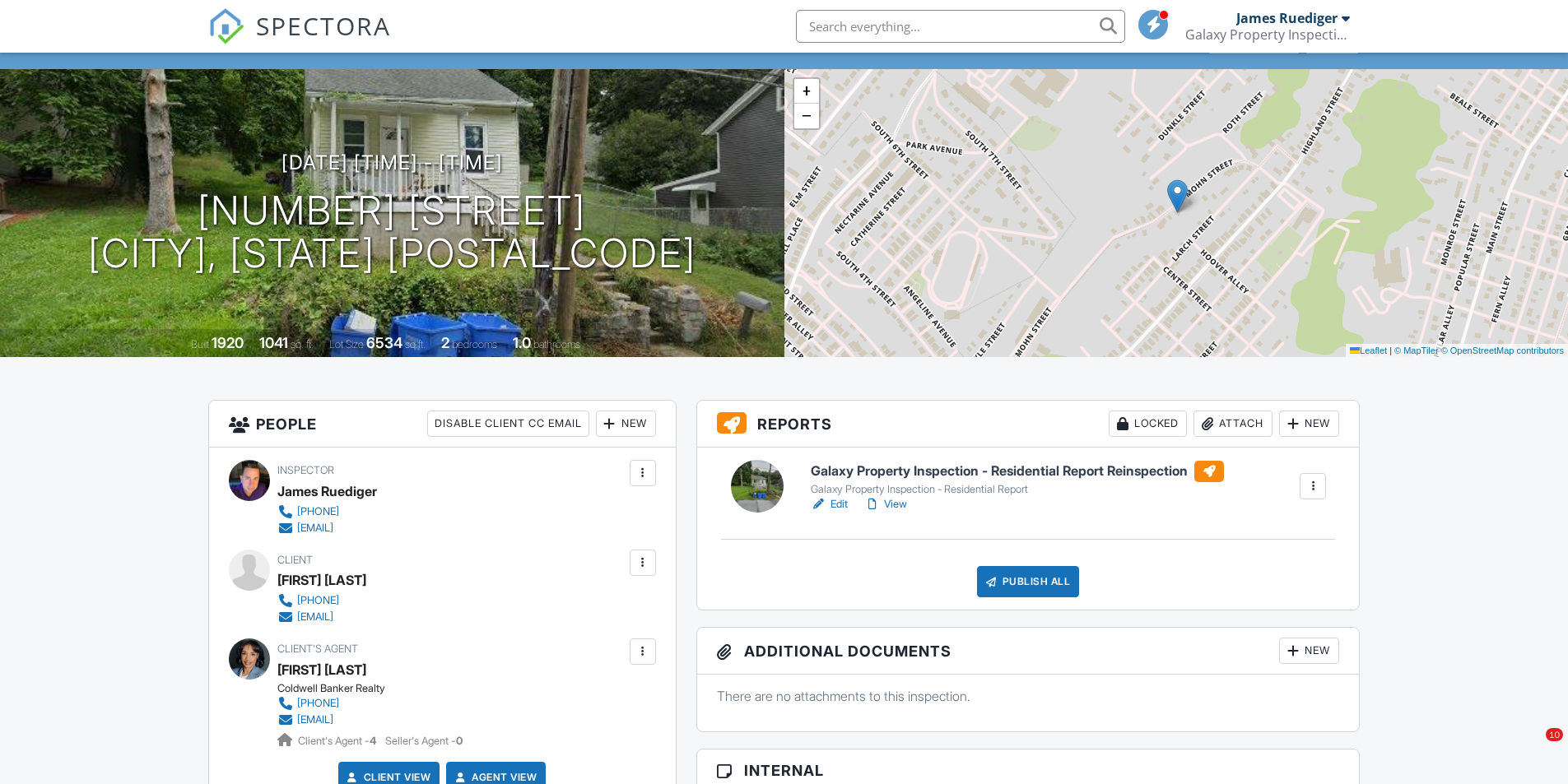 copy on "[EMAIL]" 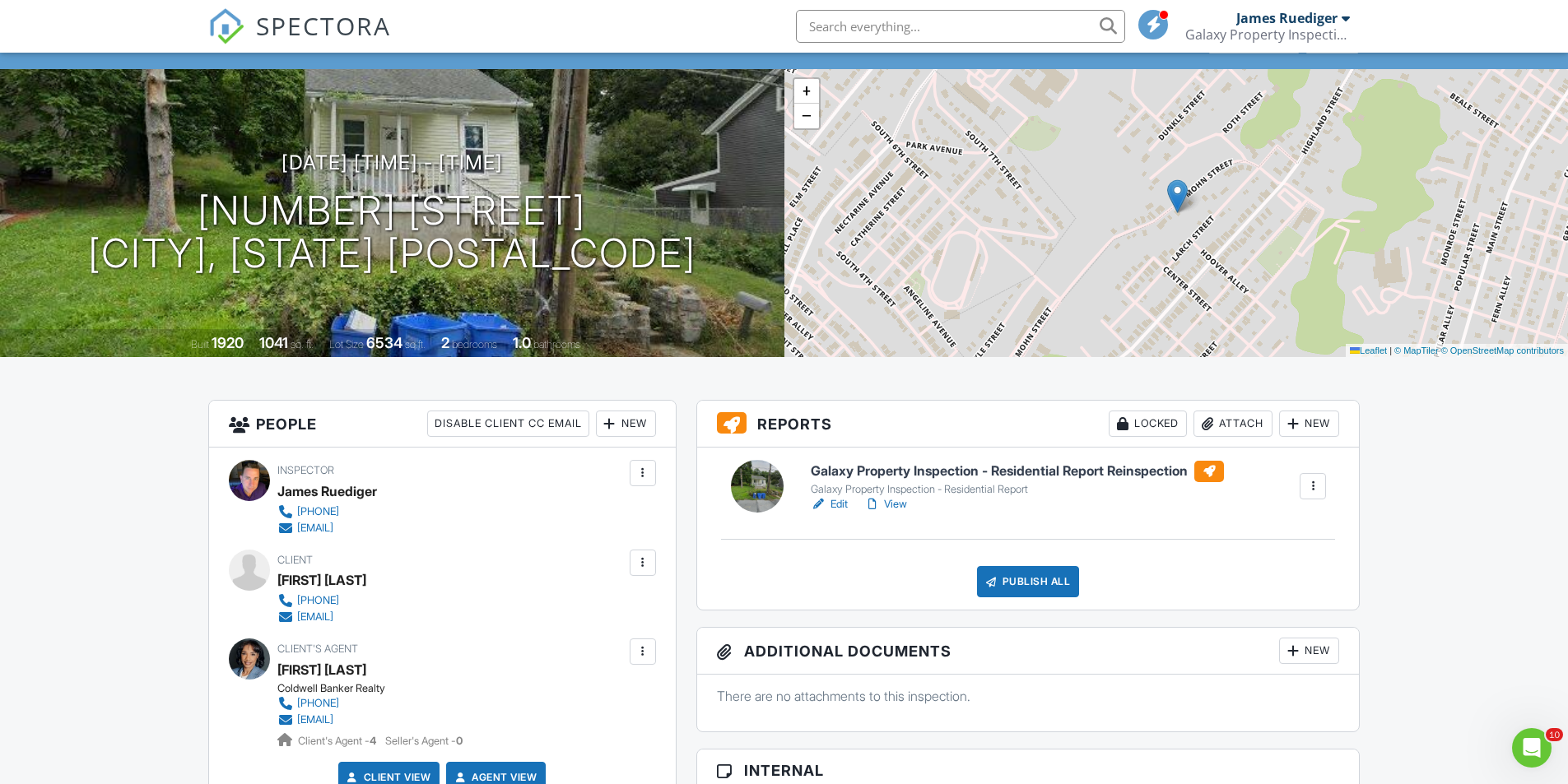 scroll, scrollTop: 0, scrollLeft: 0, axis: both 